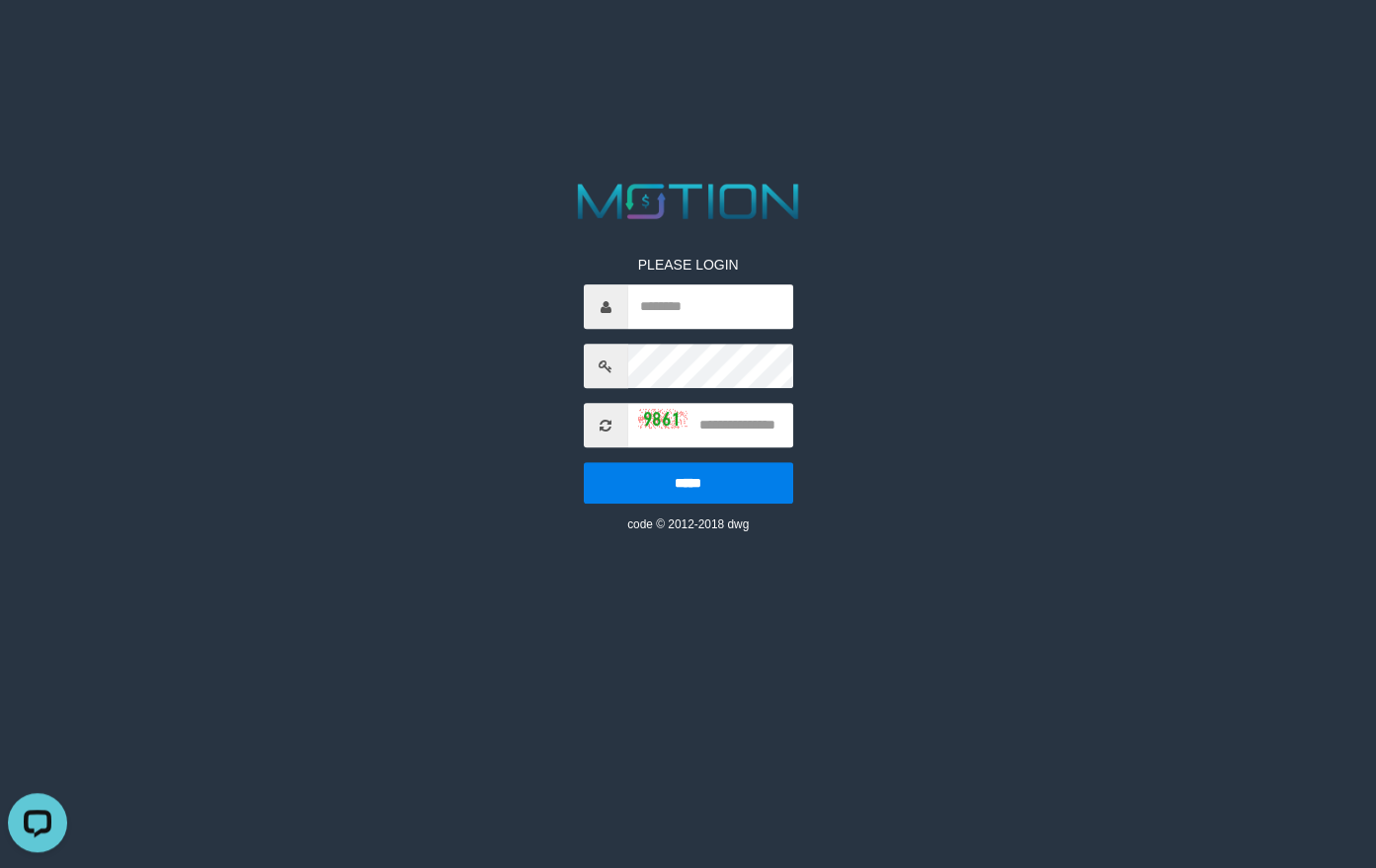 scroll, scrollTop: 0, scrollLeft: 0, axis: both 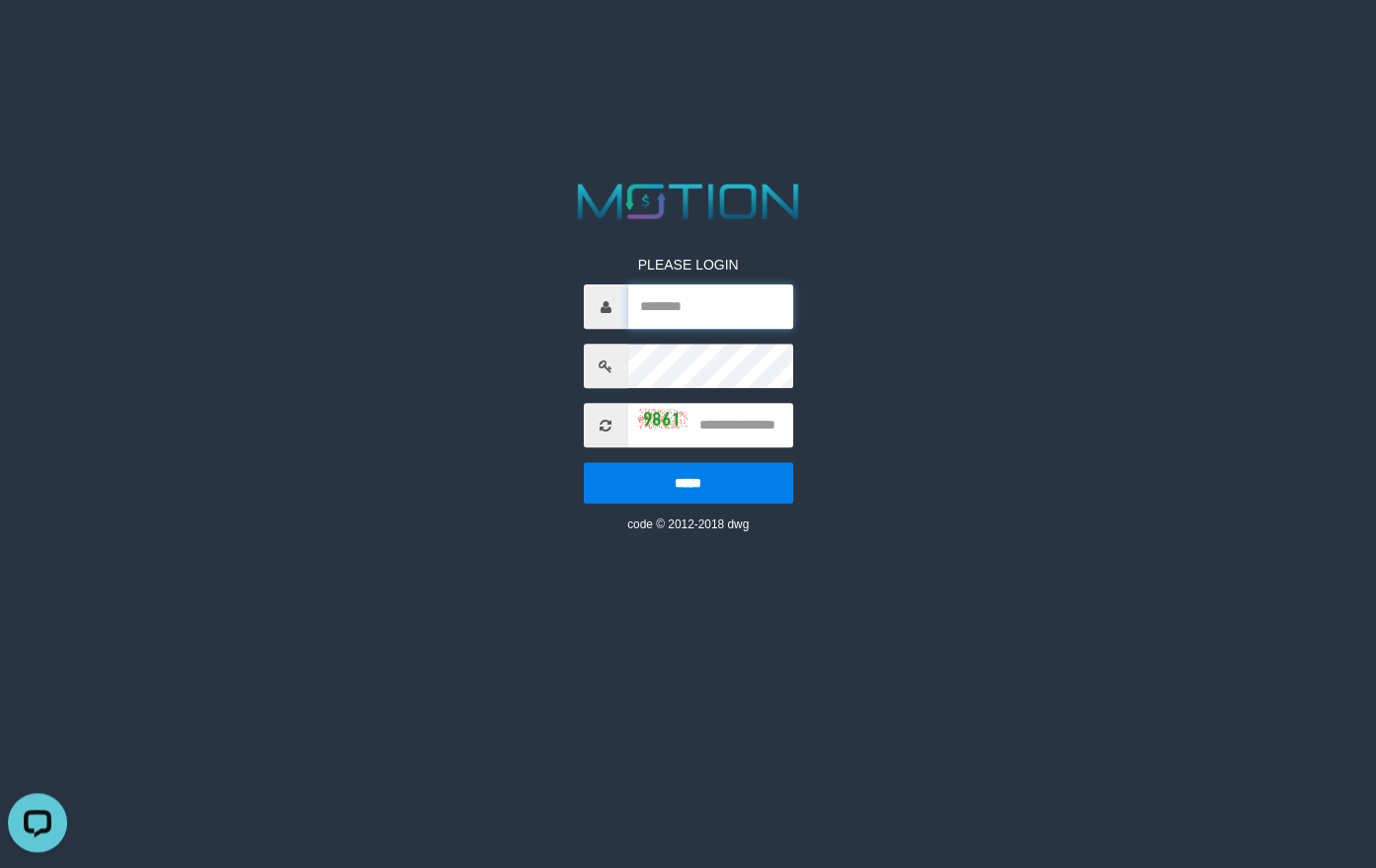 click at bounding box center [709, 306] 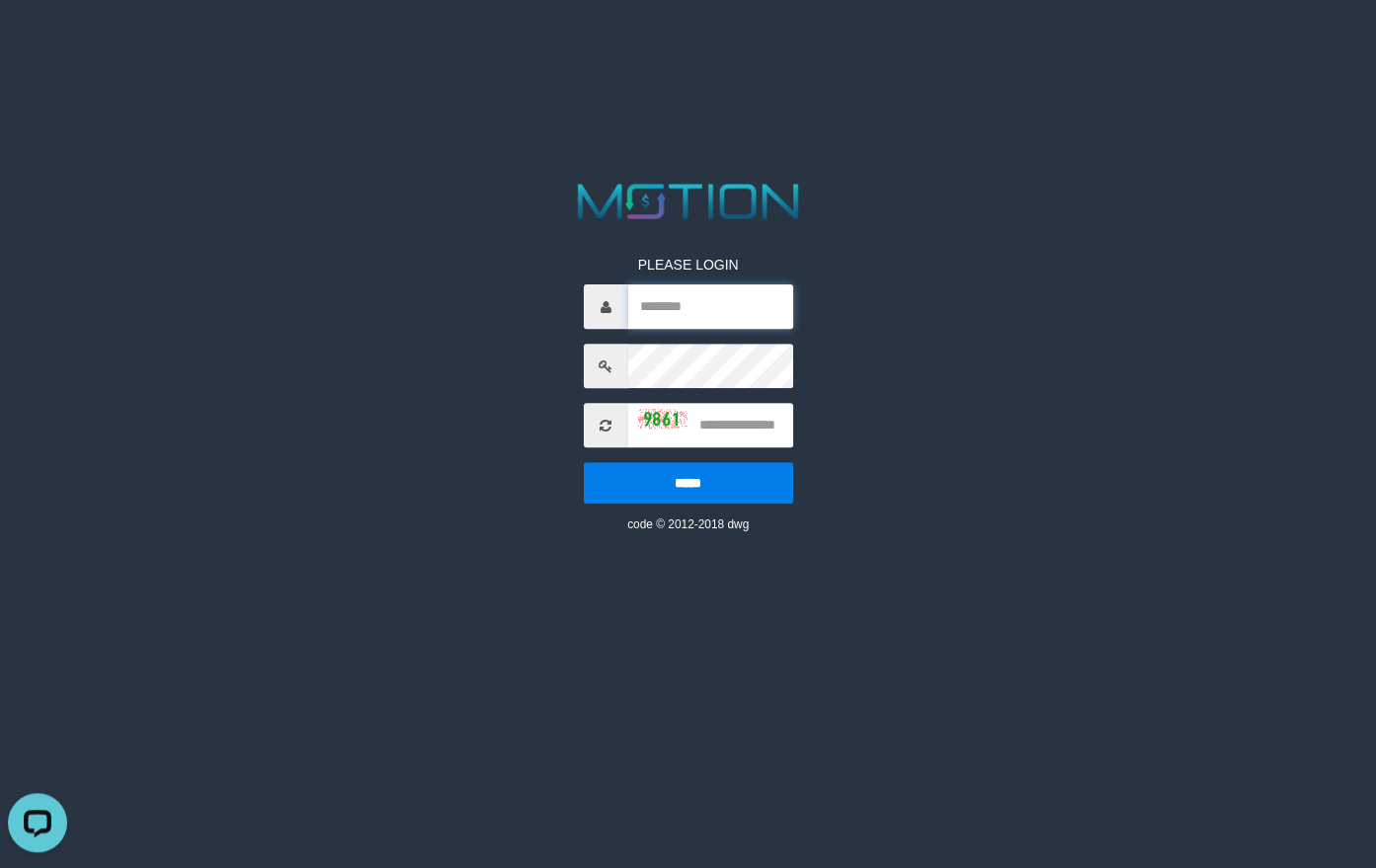 paste on "******" 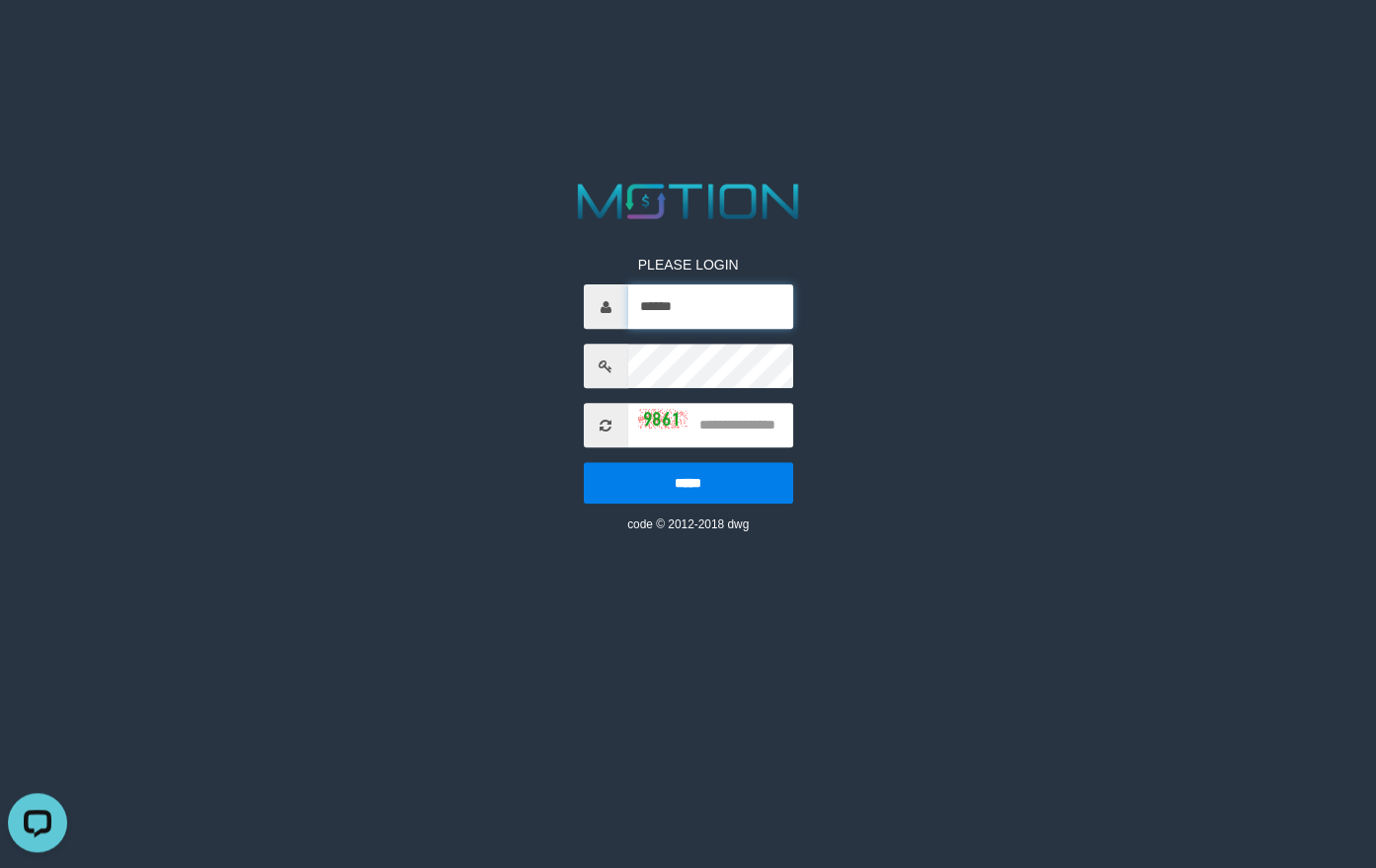 type on "******" 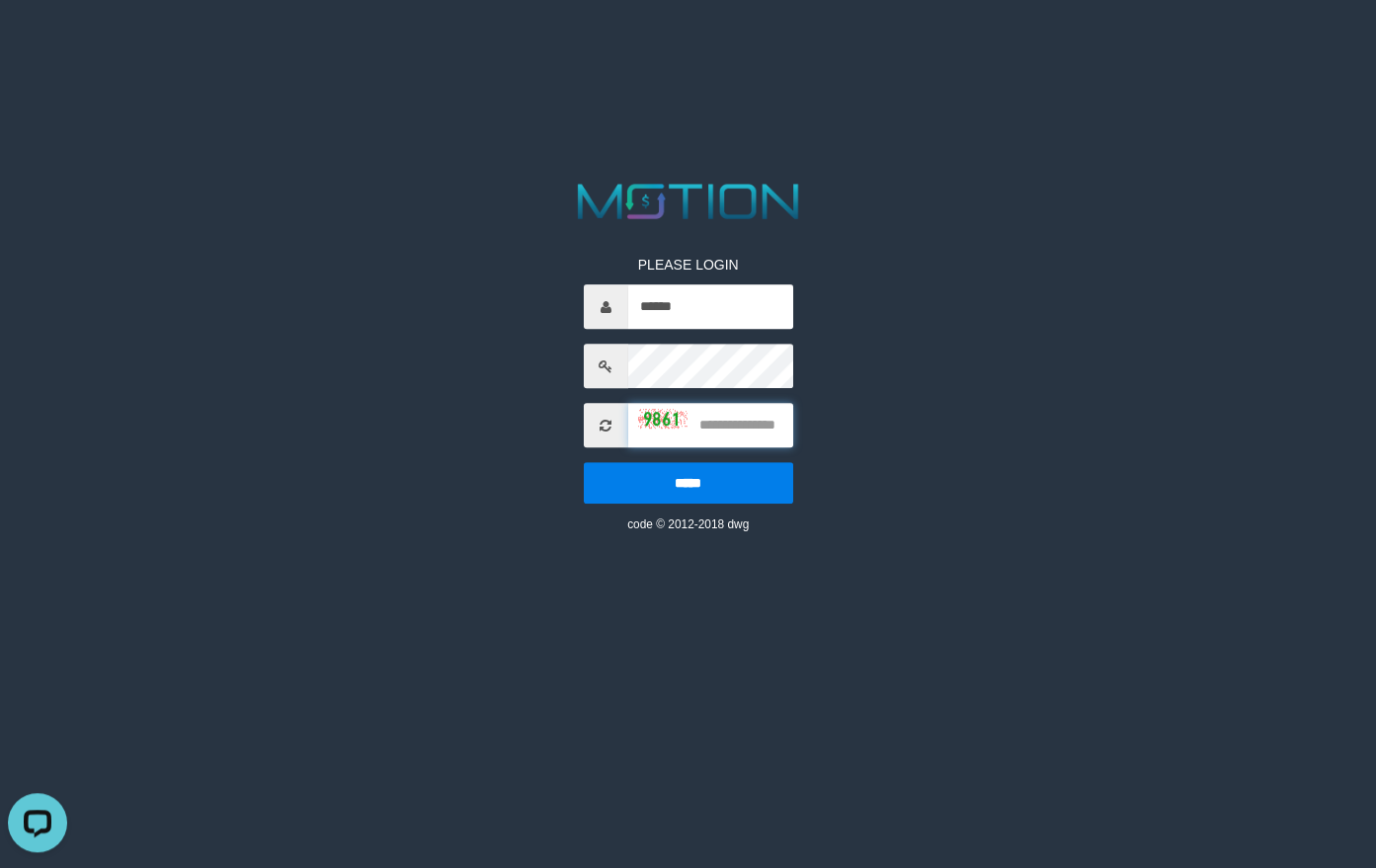 click at bounding box center [709, 425] 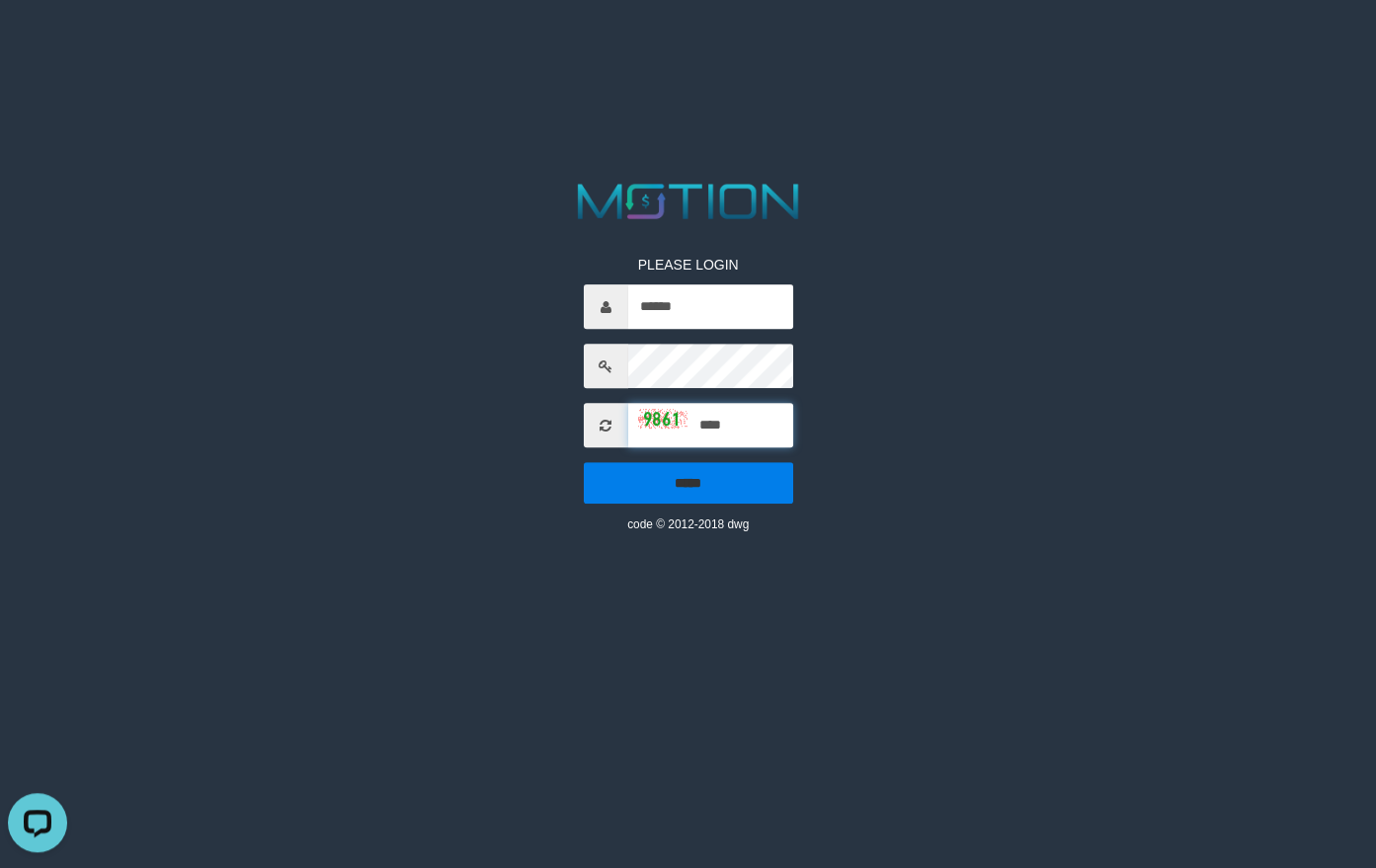 type on "****" 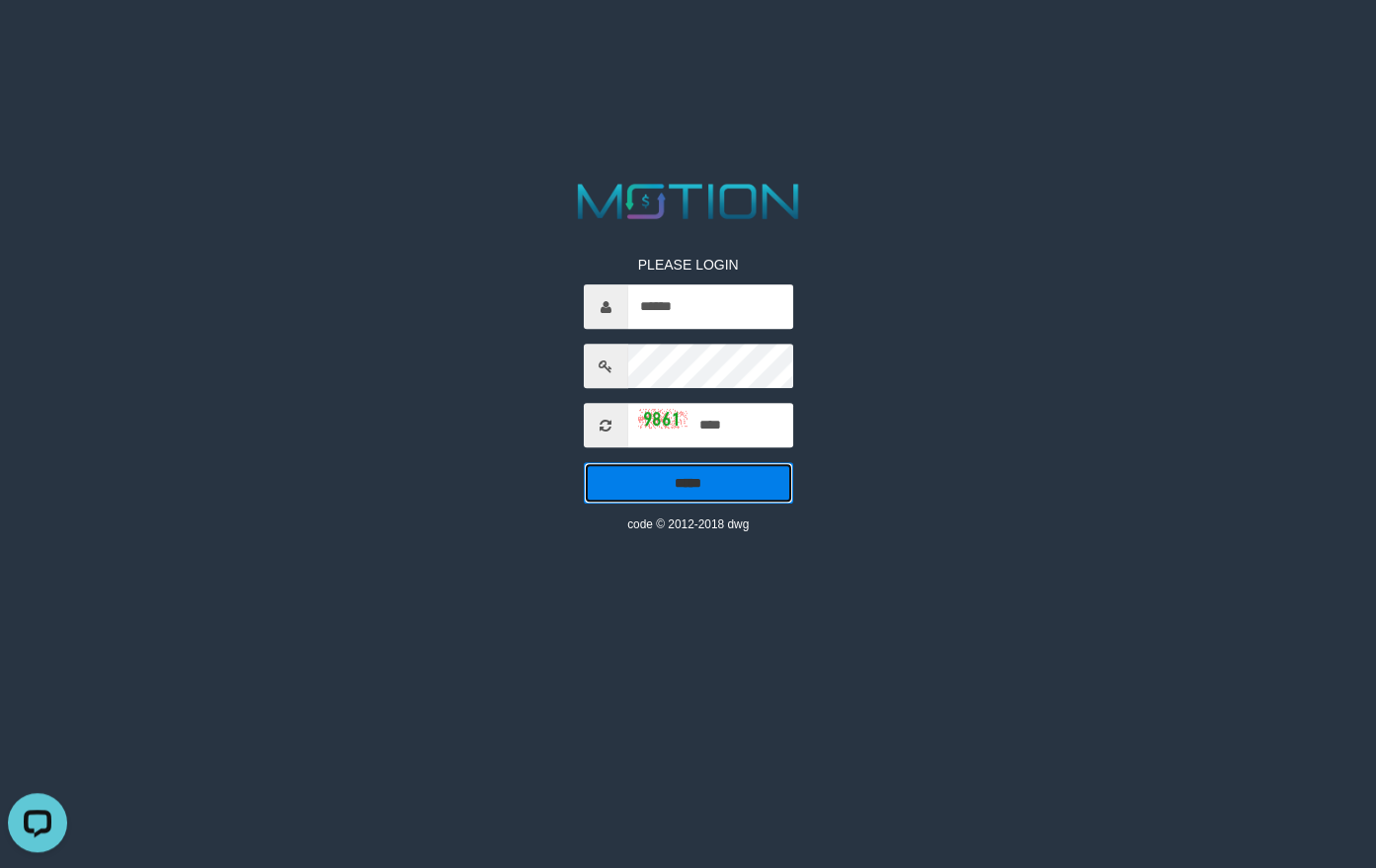 click on "*****" at bounding box center (688, 483) 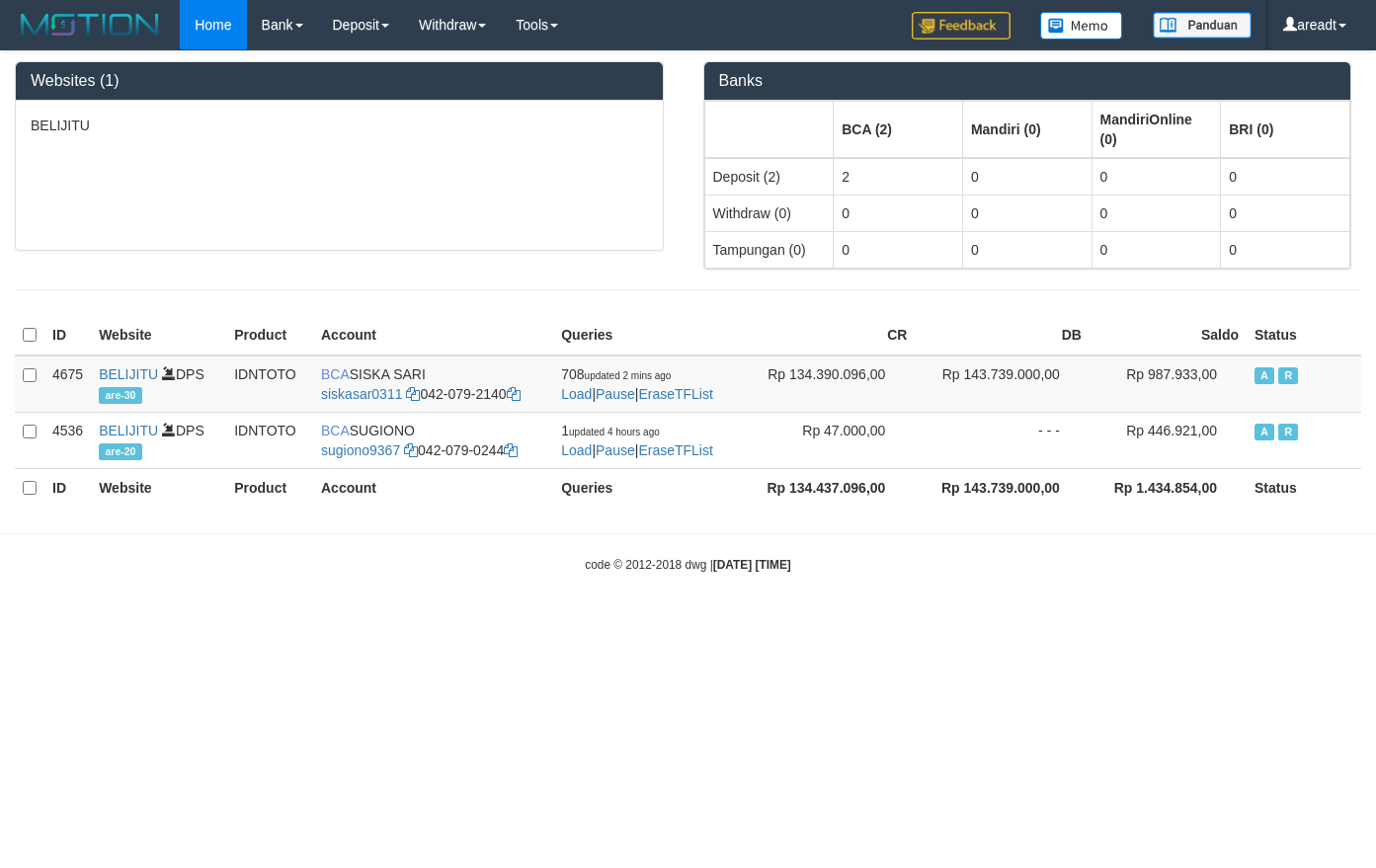 scroll, scrollTop: 0, scrollLeft: 0, axis: both 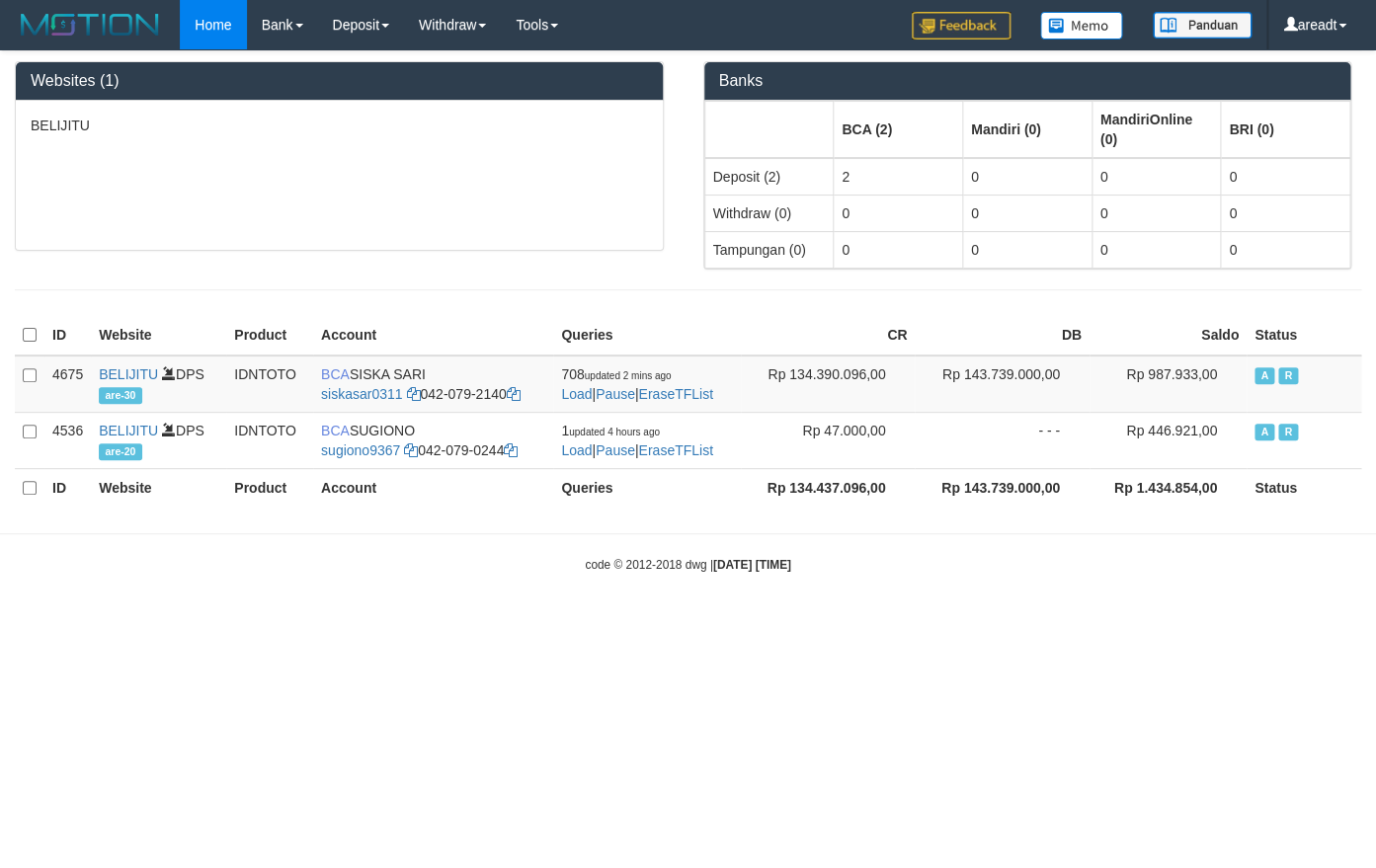 click on "BELIJITU" at bounding box center [339, 175] 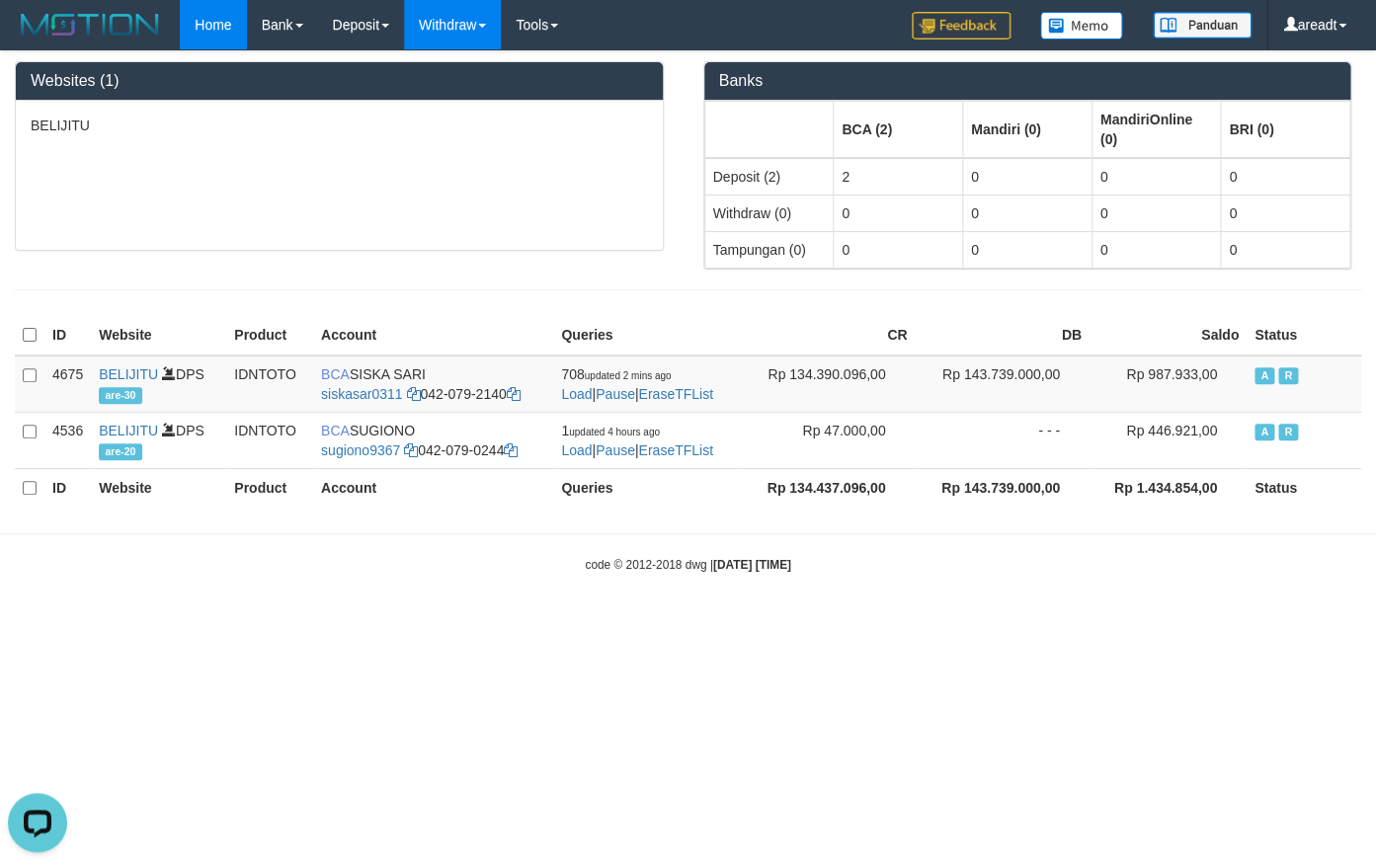 scroll, scrollTop: 0, scrollLeft: 0, axis: both 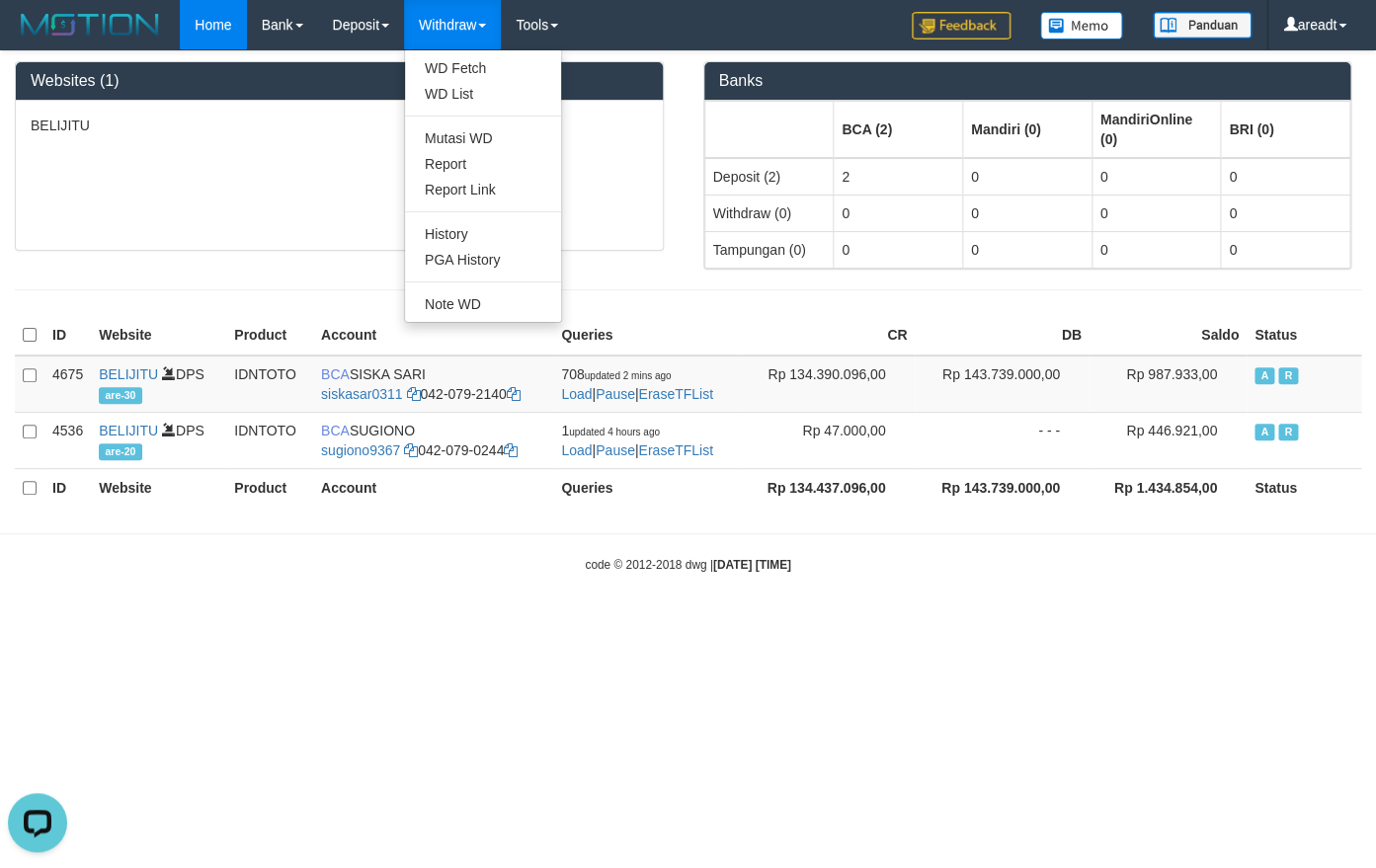 click on "Withdraw" at bounding box center [452, 25] 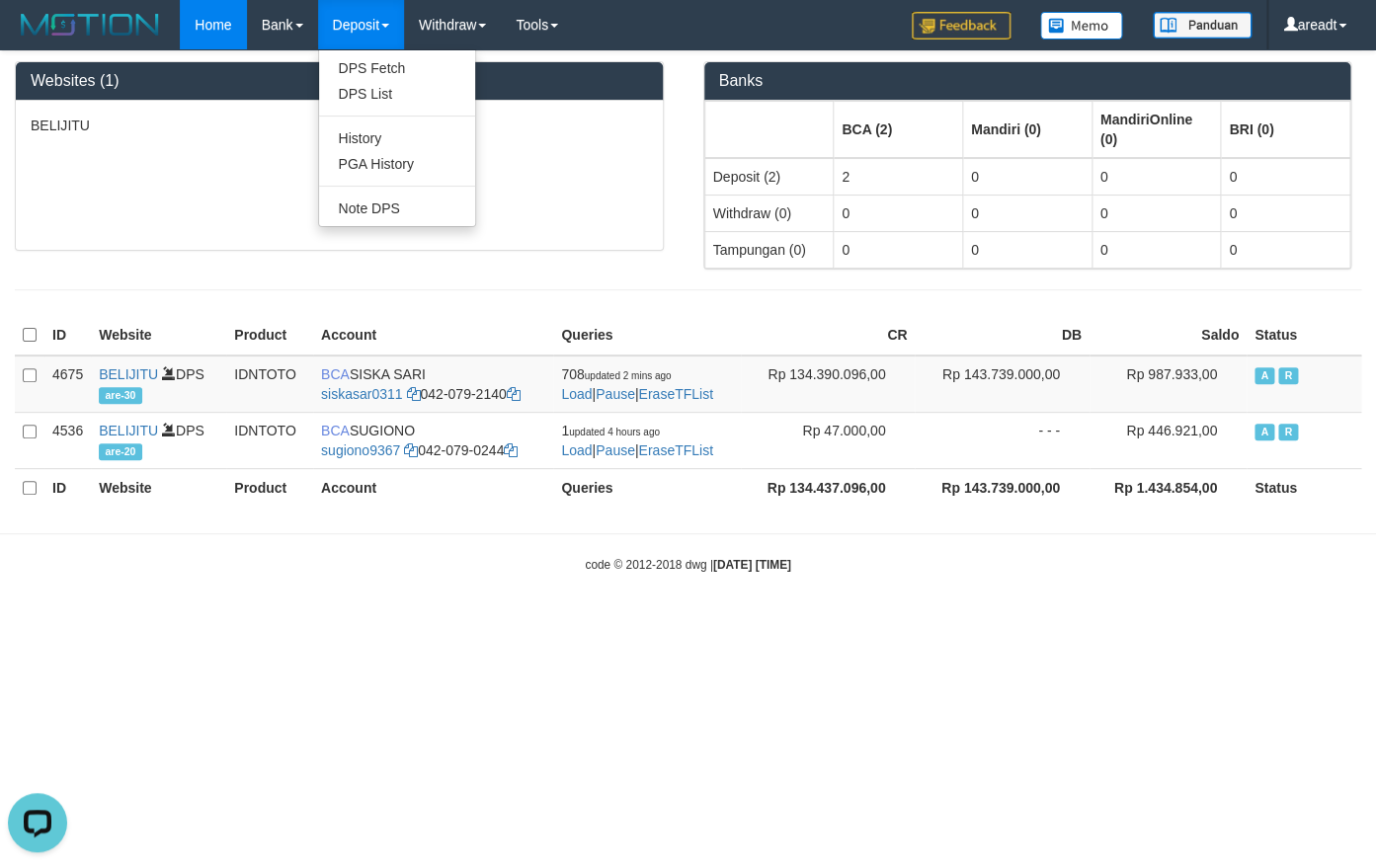 click on "Deposit" at bounding box center [361, 25] 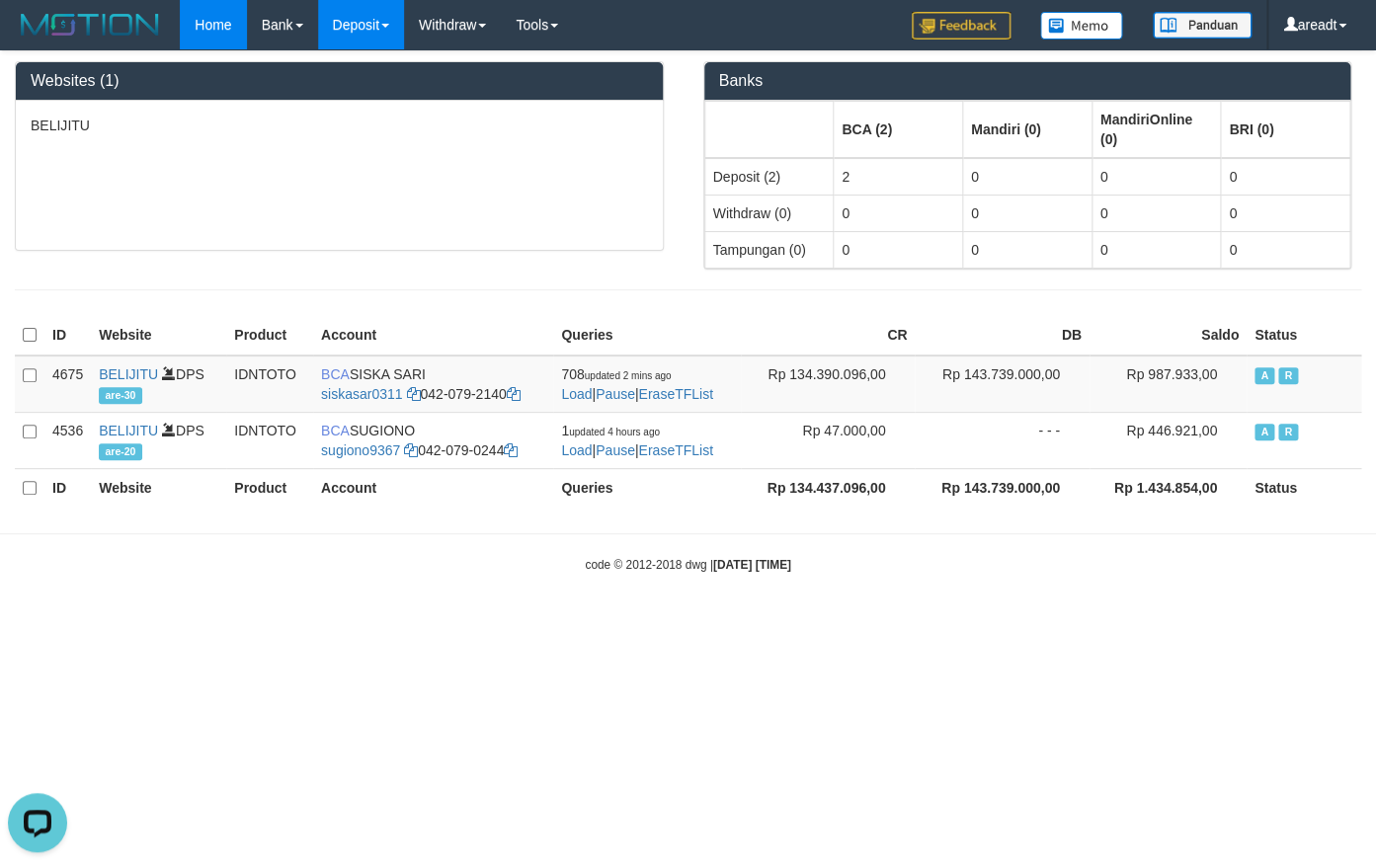 click on "Deposit" at bounding box center [361, 25] 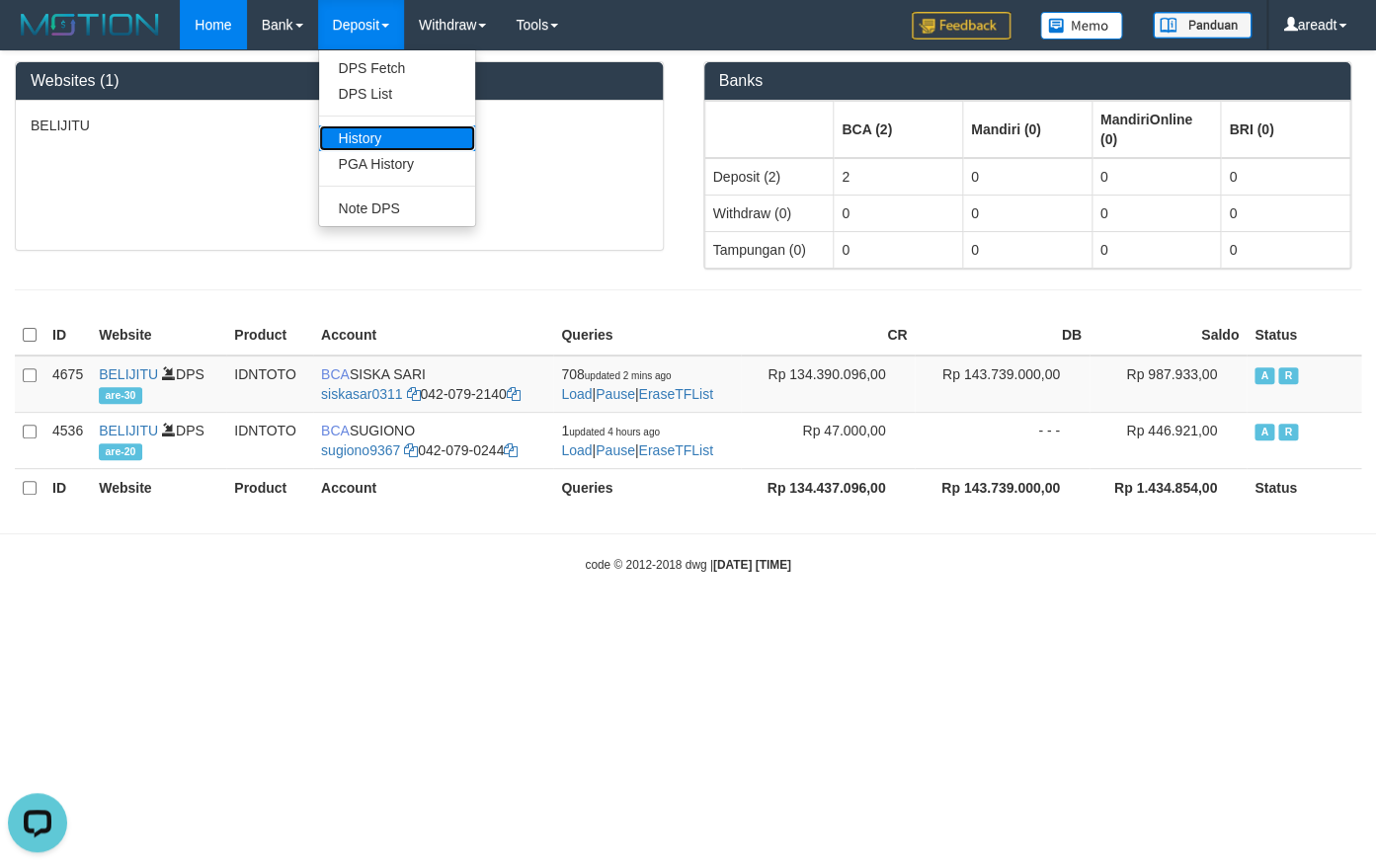 click on "History" at bounding box center [397, 138] 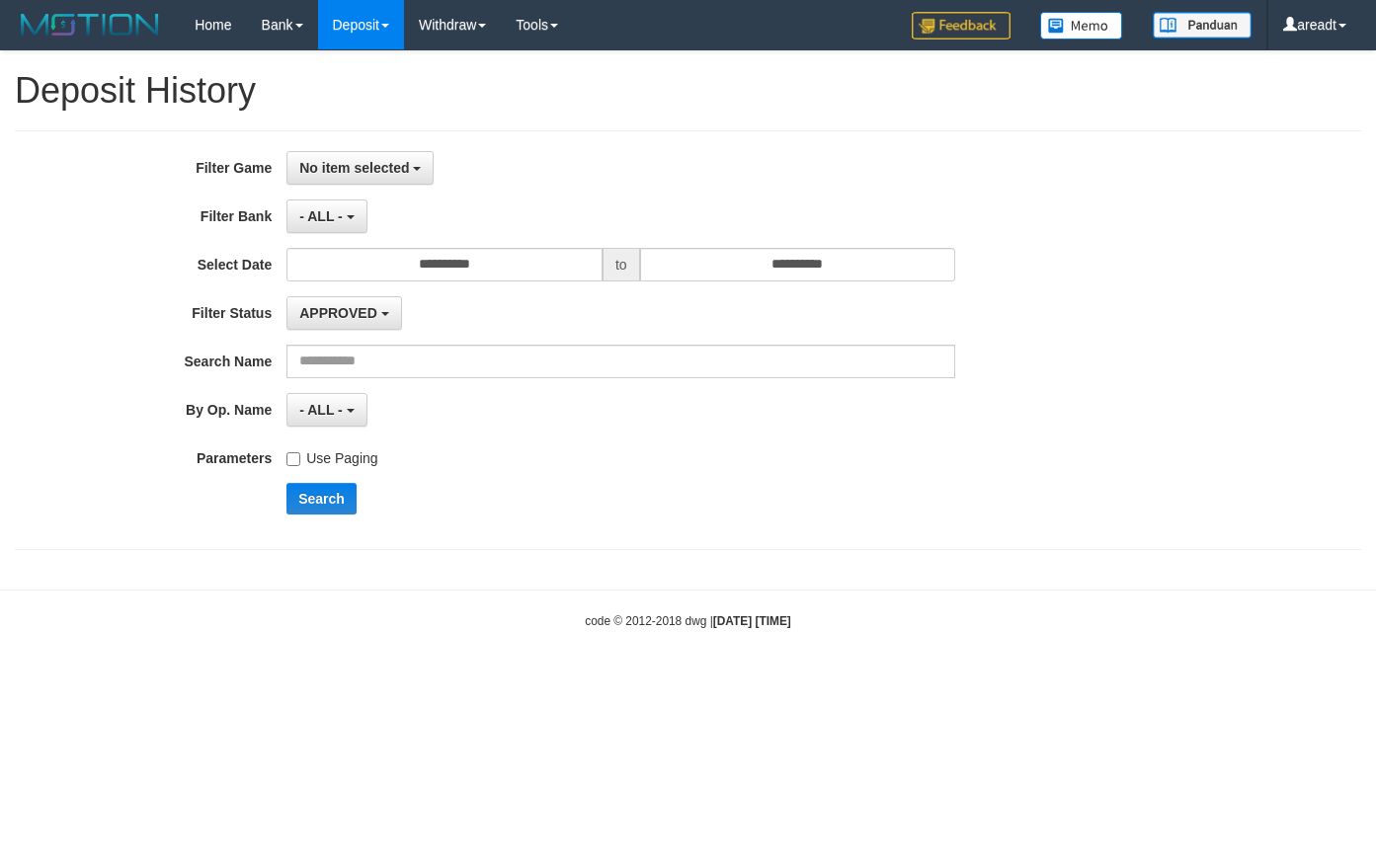 scroll, scrollTop: 0, scrollLeft: 0, axis: both 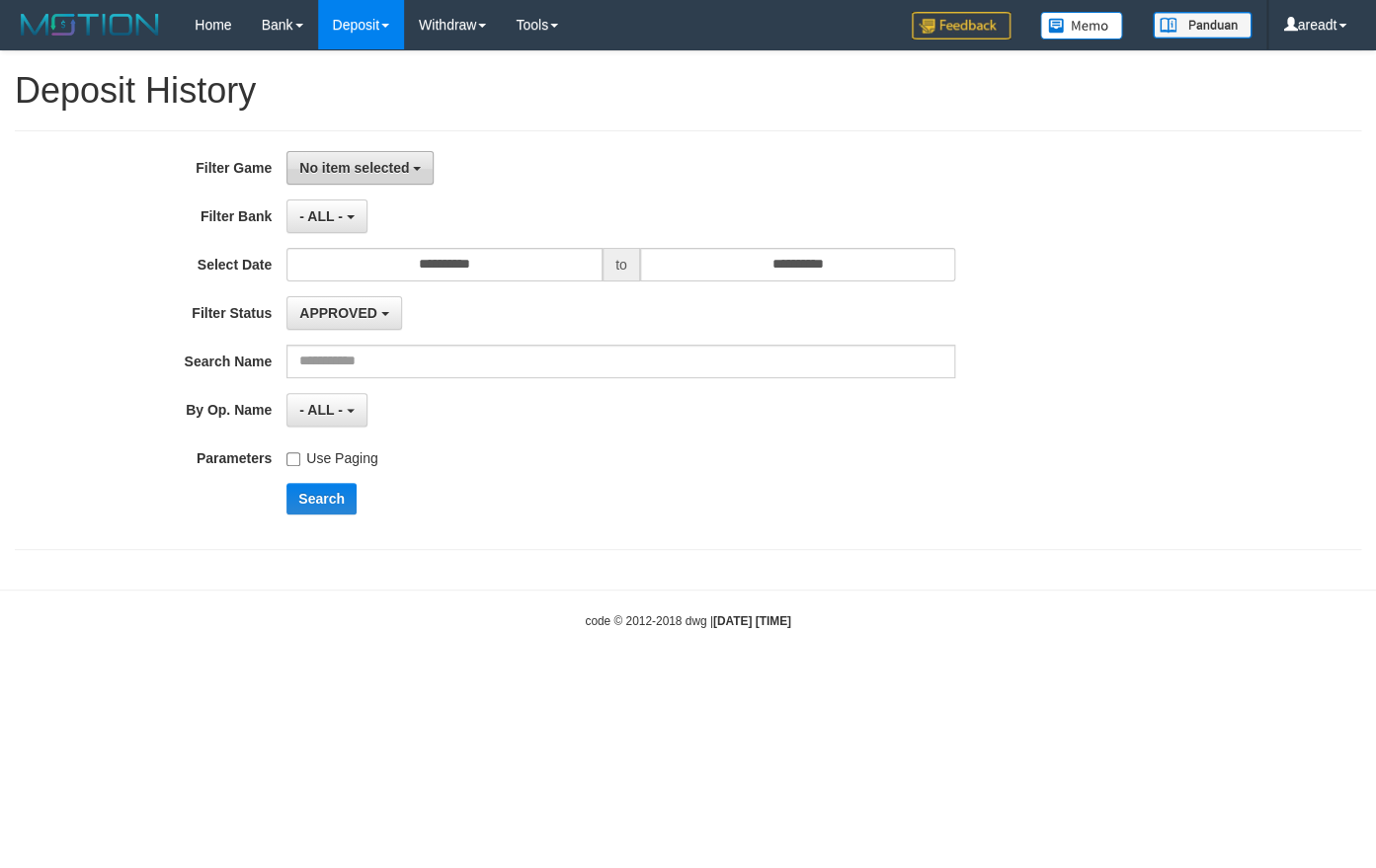 click on "No item selected" at bounding box center [360, 168] 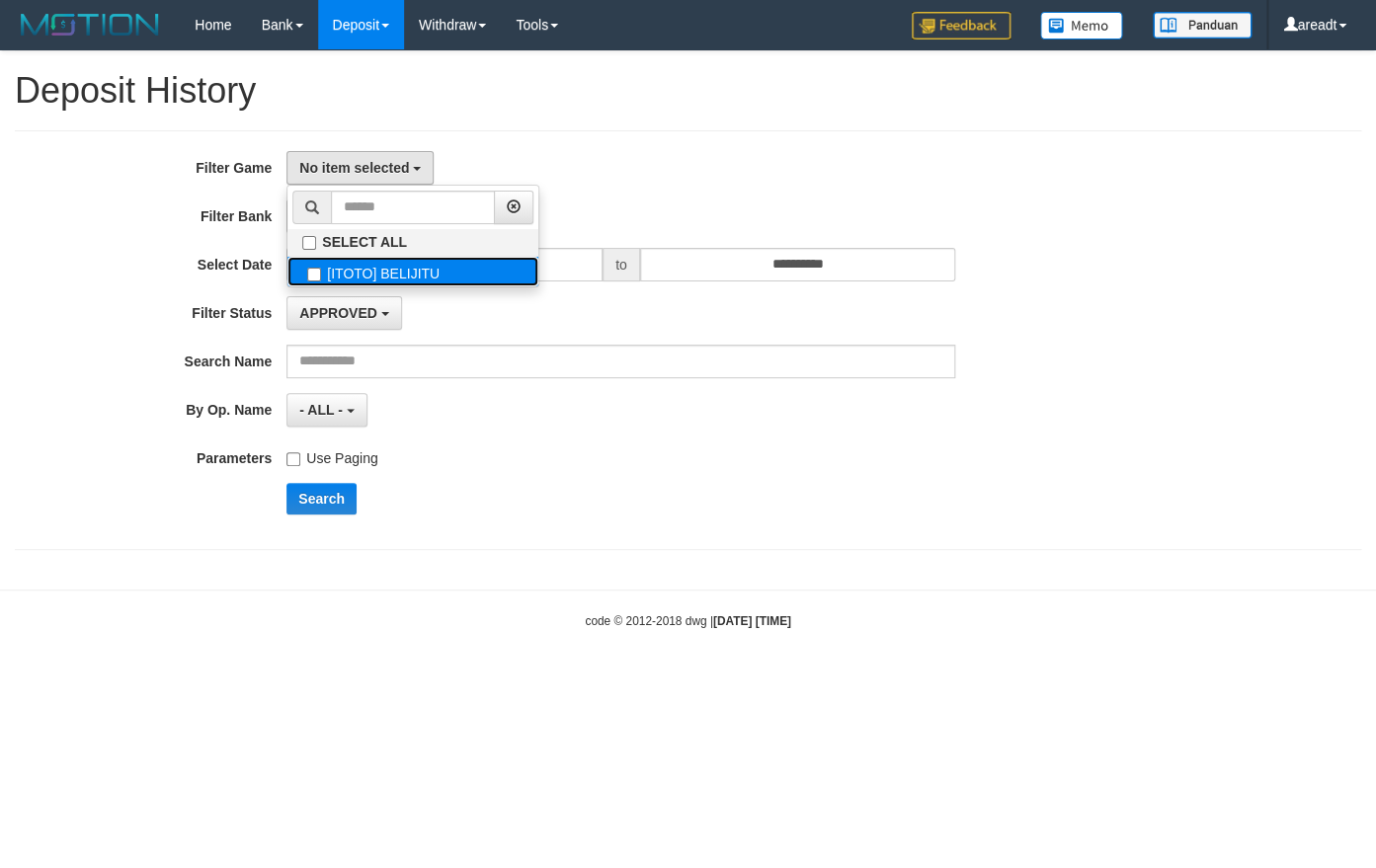 click on "[ITOTO] BELIJITU" at bounding box center [413, 272] 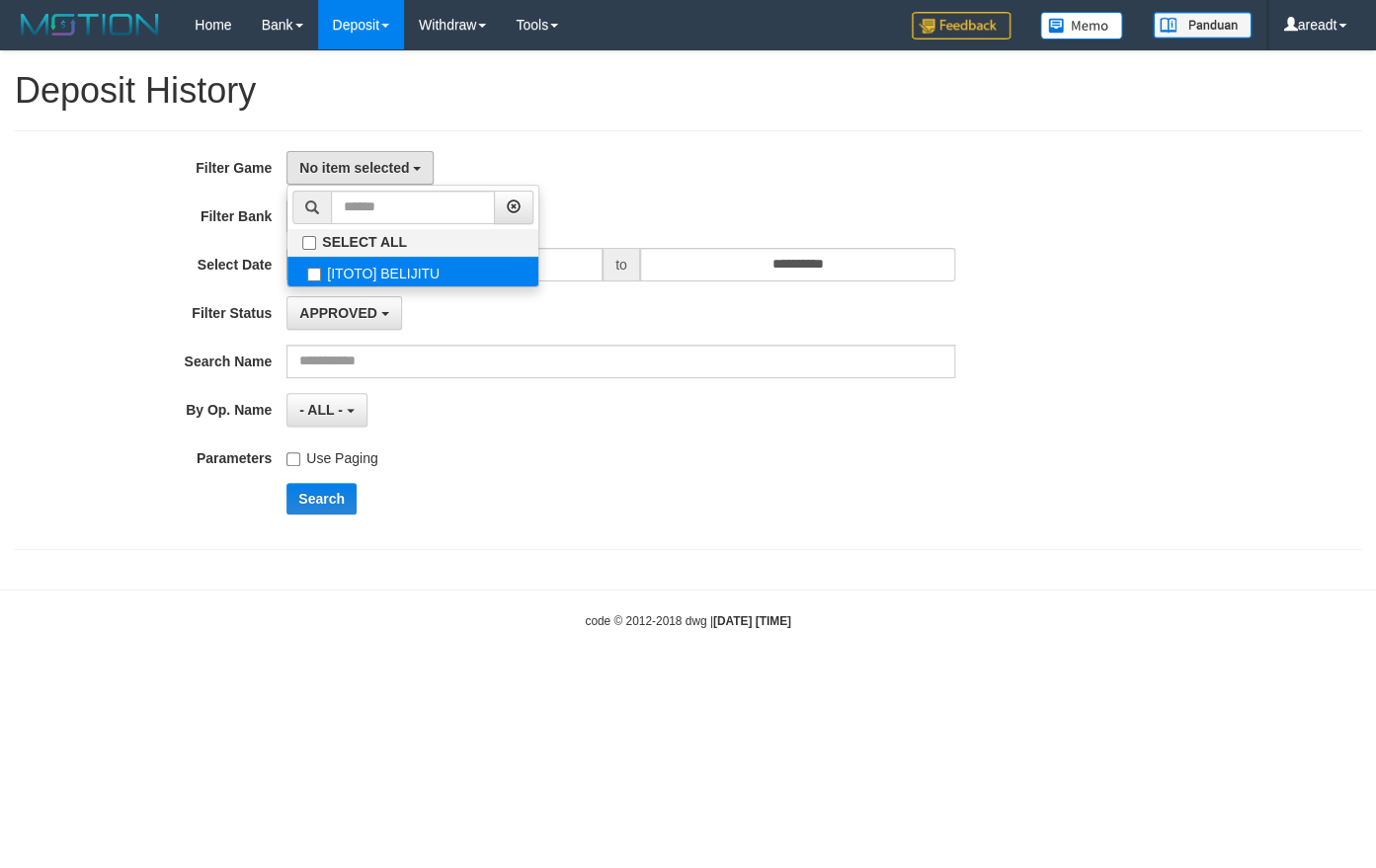 select on "***" 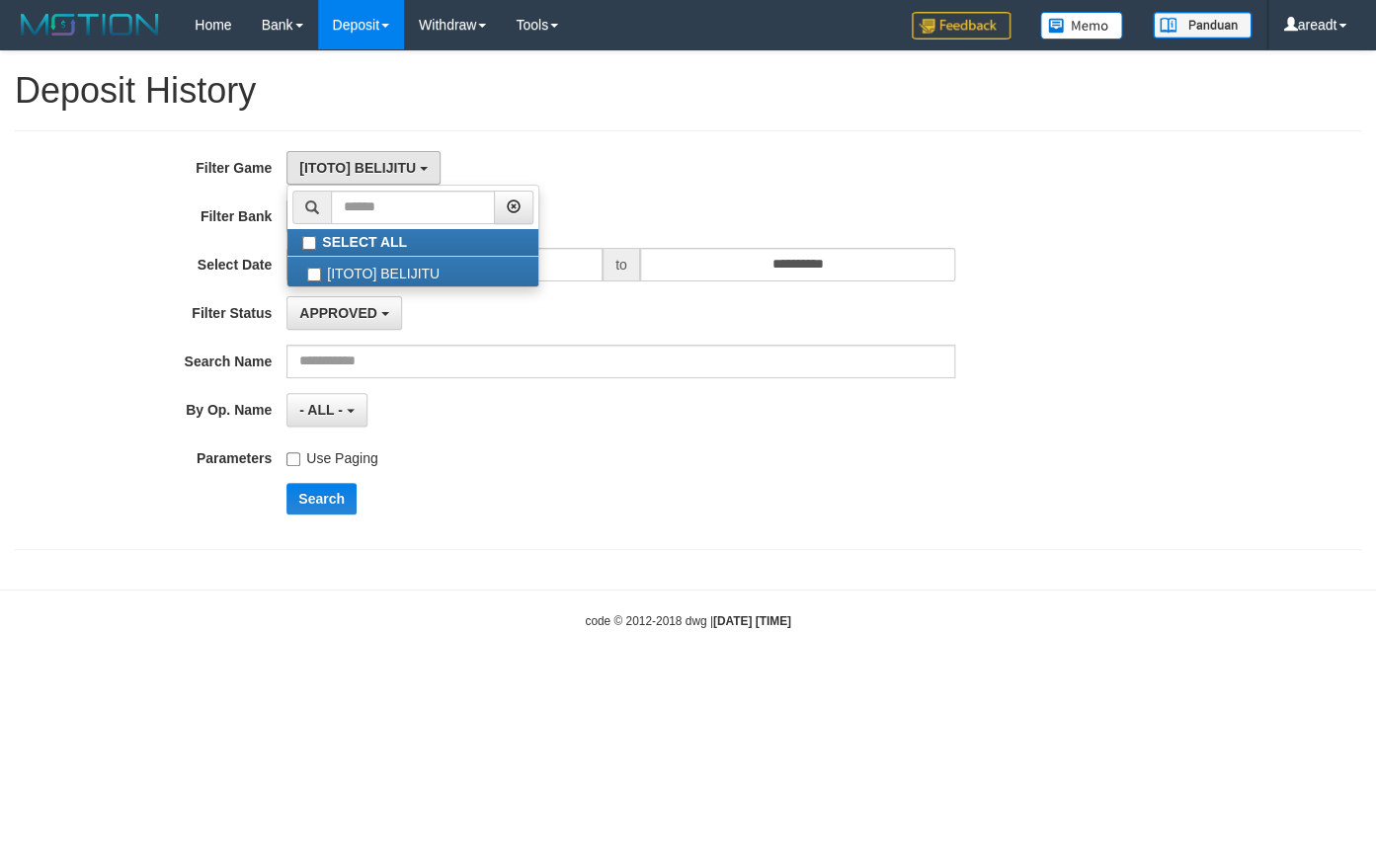 drag, startPoint x: 646, startPoint y: 317, endPoint x: 579, endPoint y: 300, distance: 69.1231 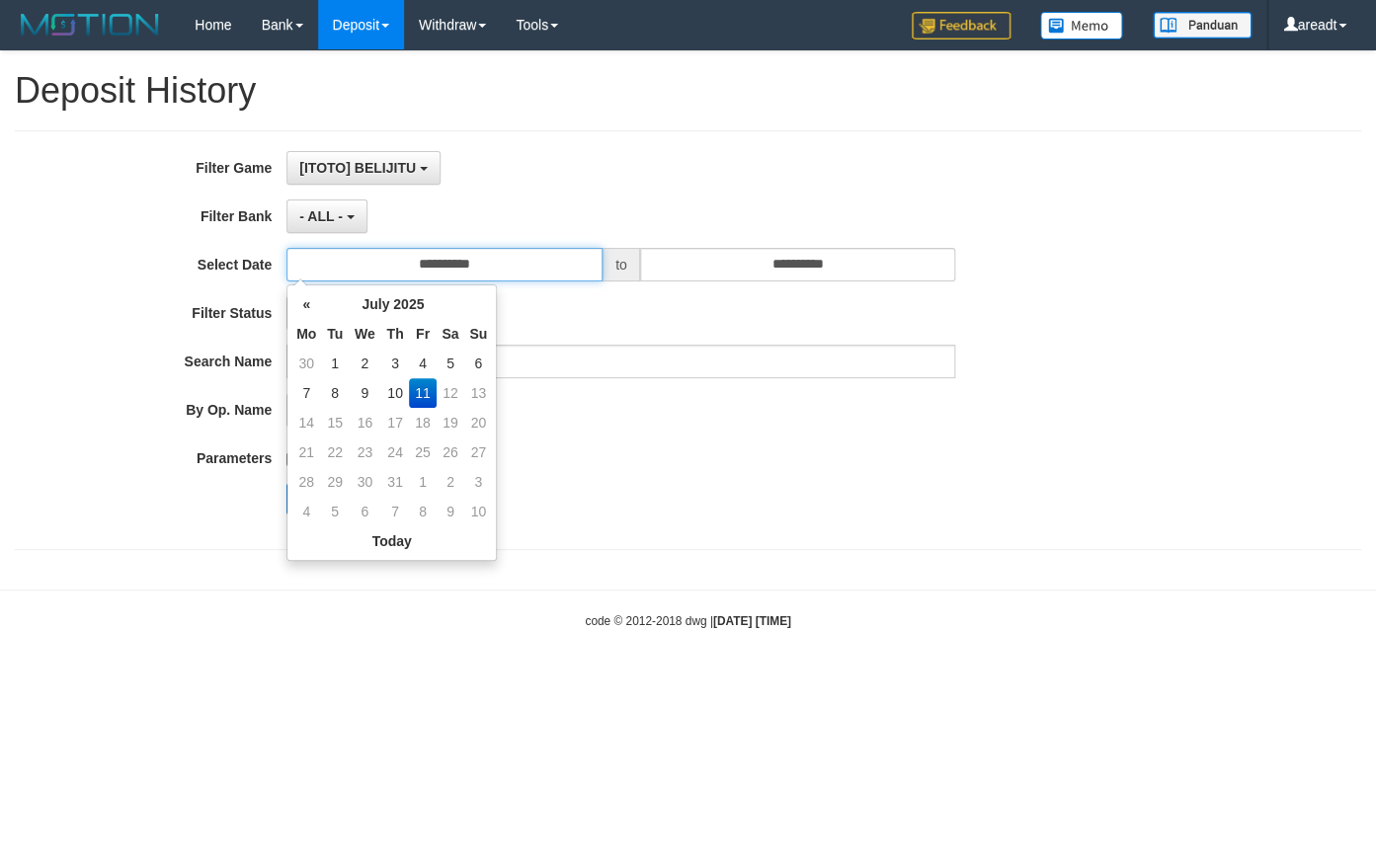 click on "**********" at bounding box center (445, 265) 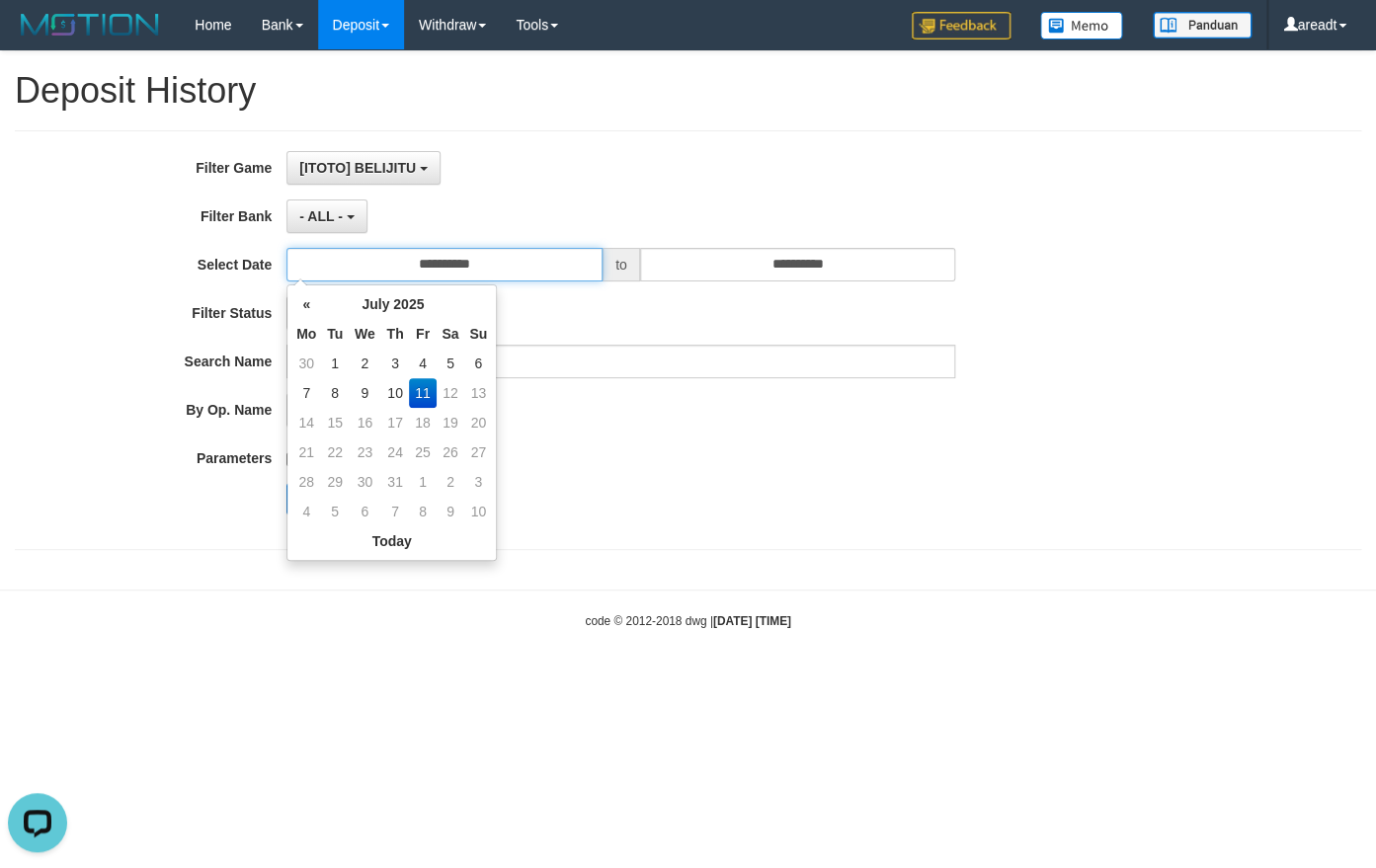 scroll, scrollTop: 0, scrollLeft: 0, axis: both 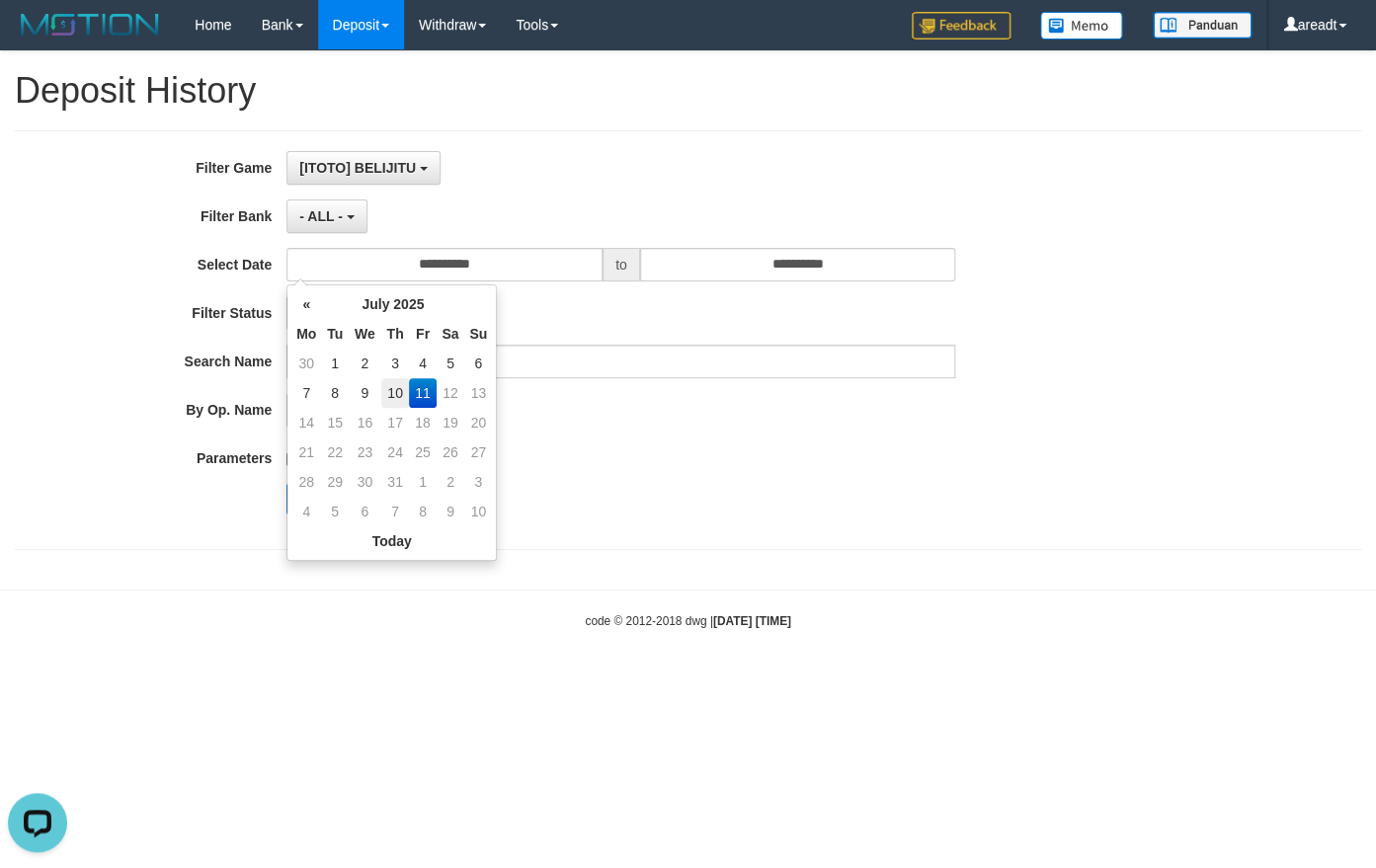 click on "10" at bounding box center [395, 393] 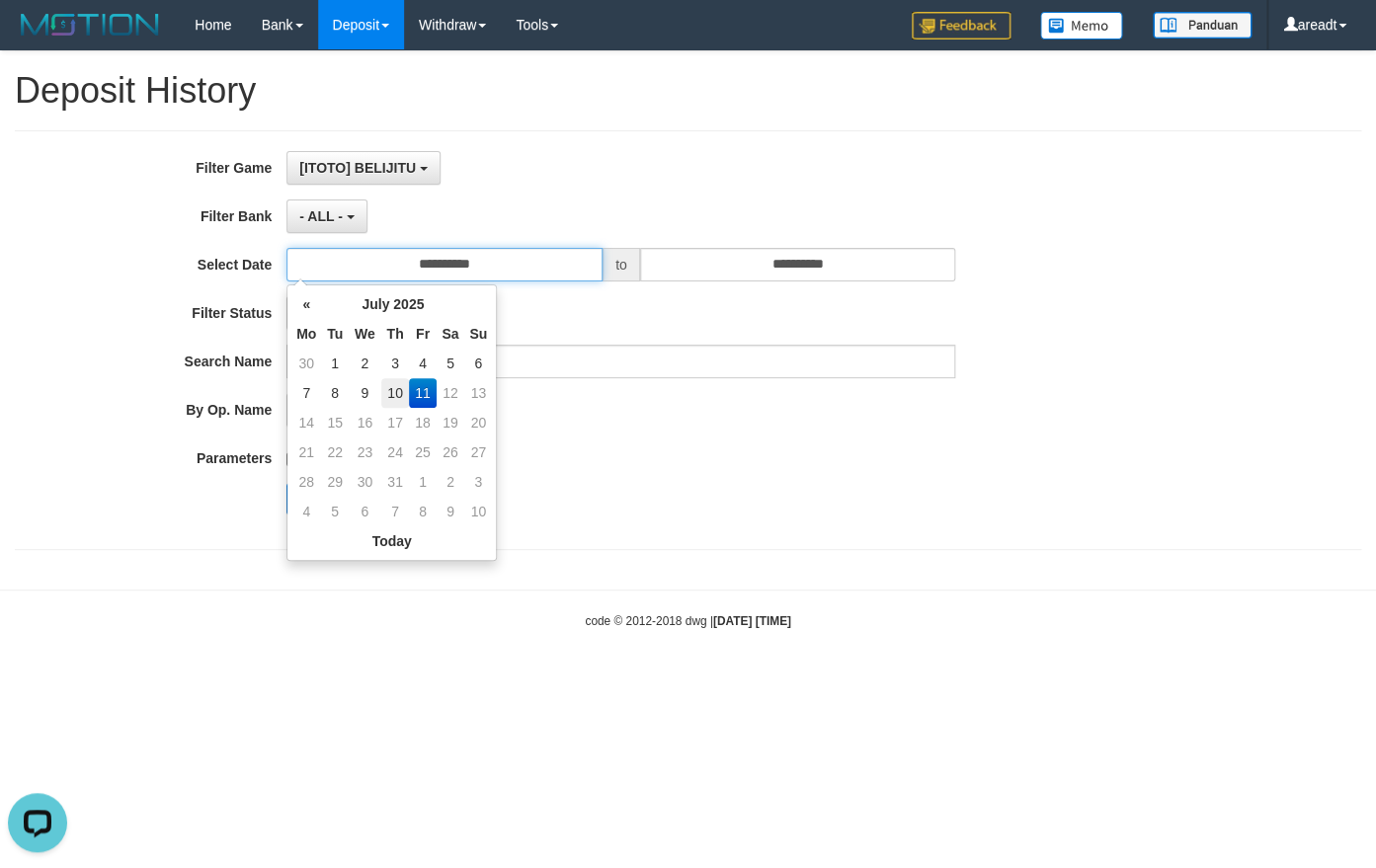 type on "**********" 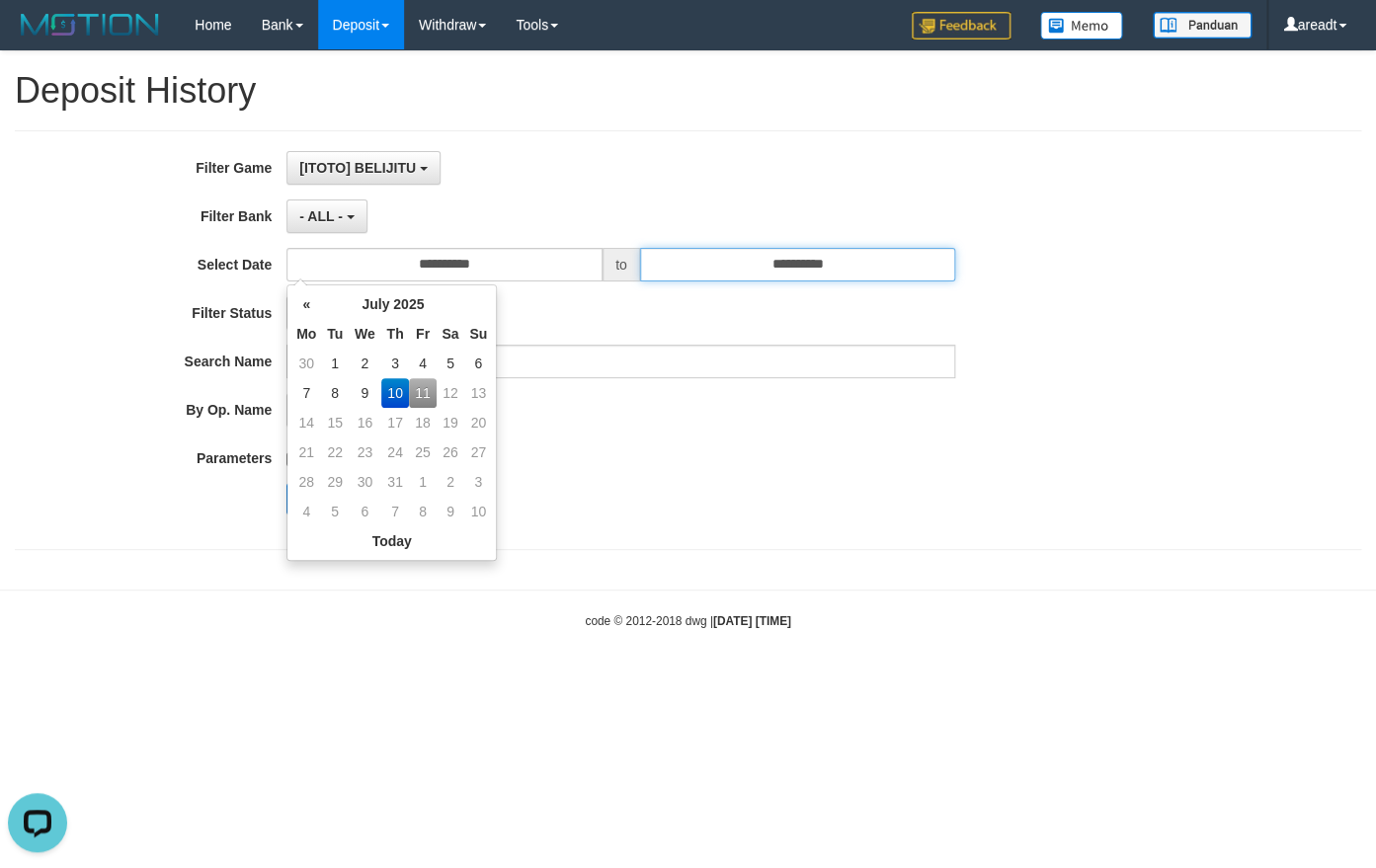 click on "**********" at bounding box center [798, 265] 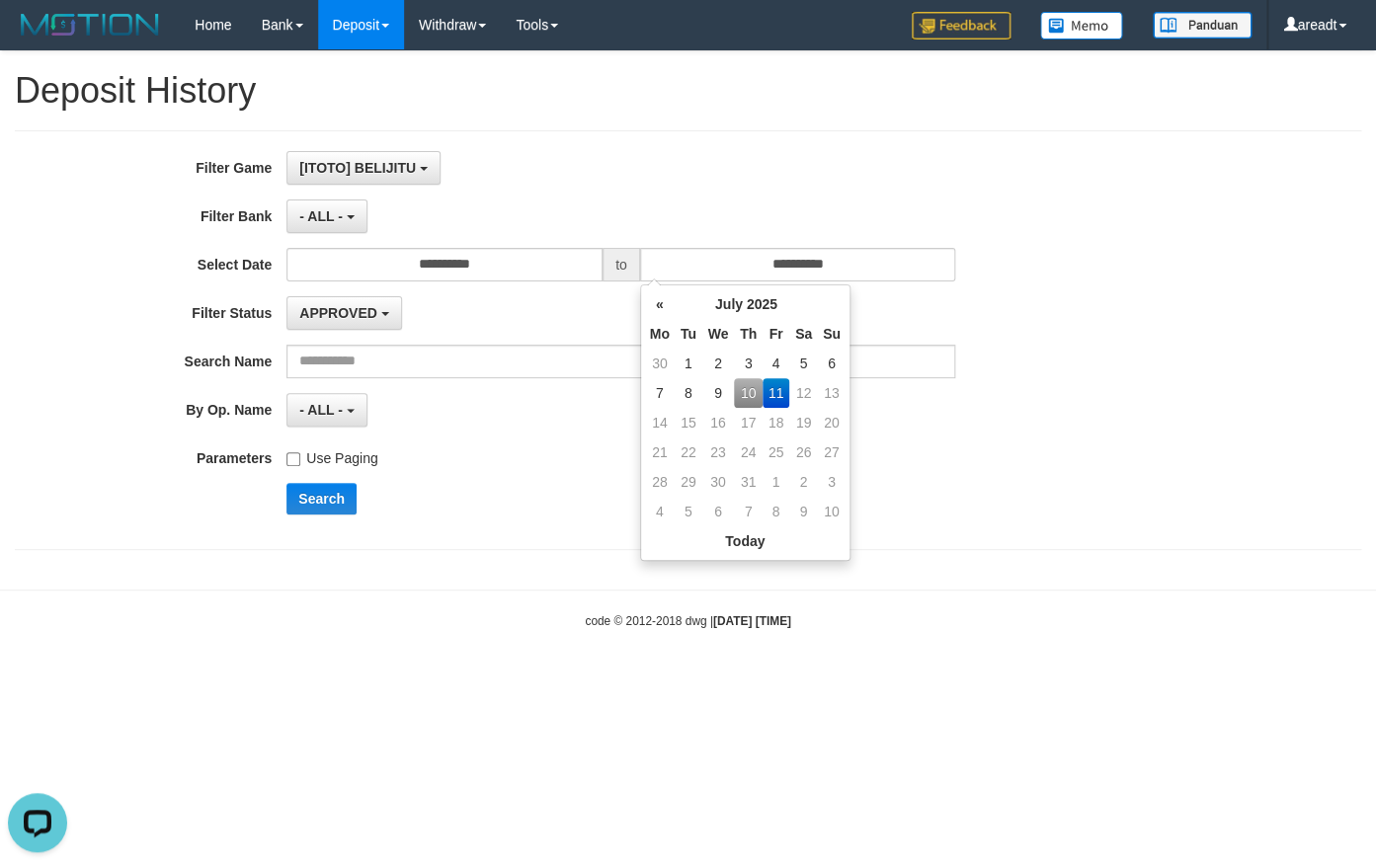 click on "10" at bounding box center [748, 393] 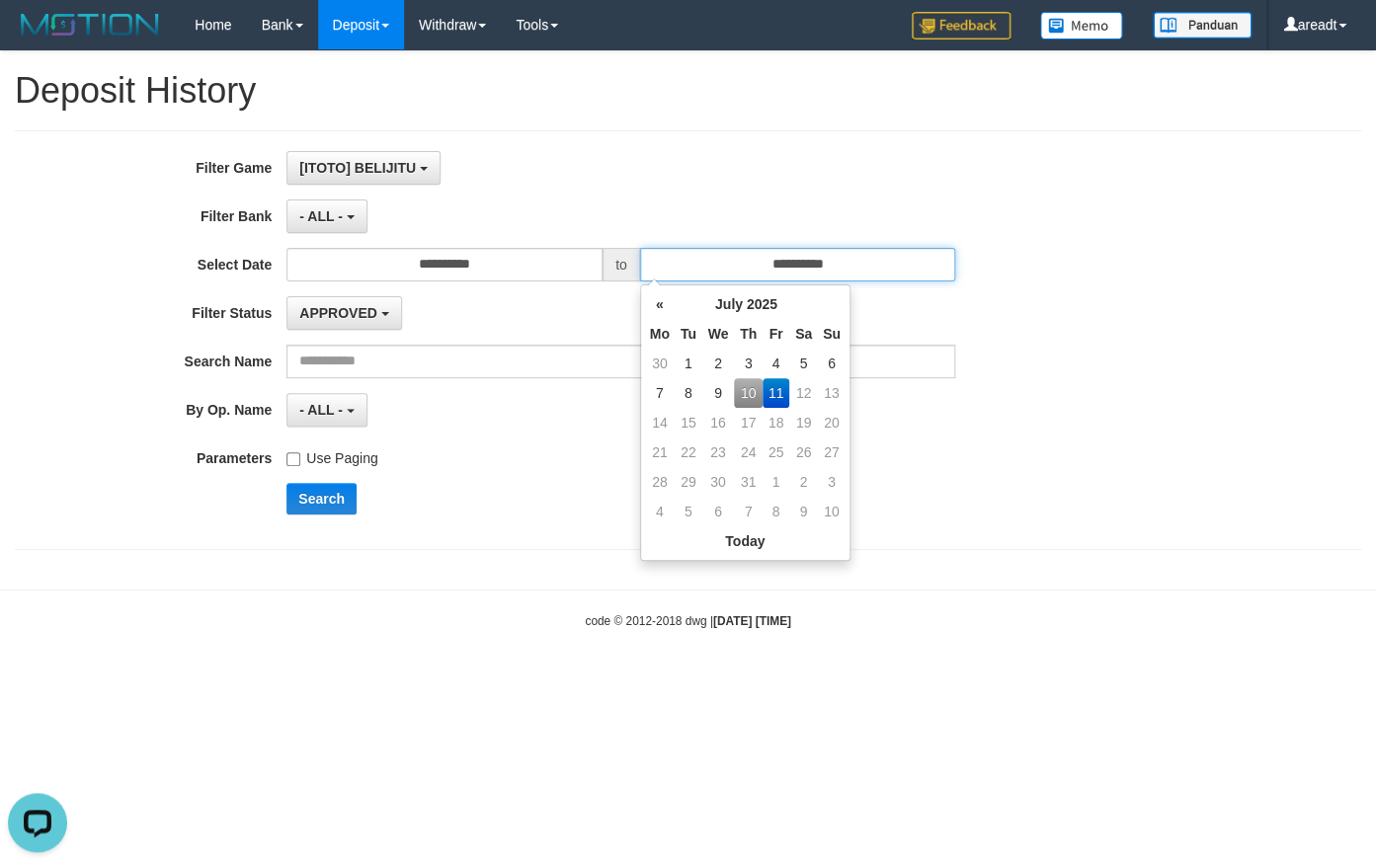 type on "**********" 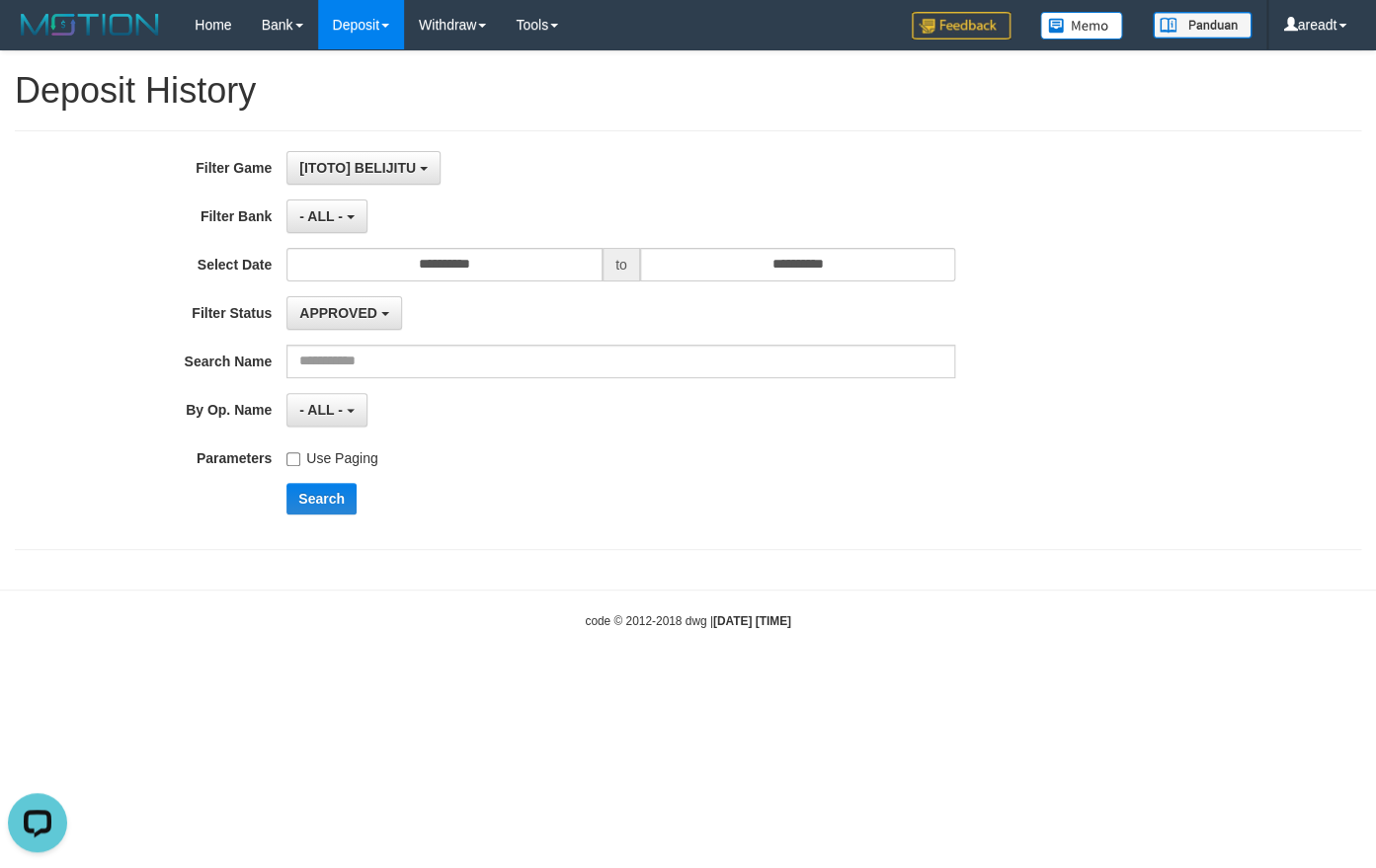 click on "- ALL -    - select status -  - ALL -" at bounding box center (620, 410) 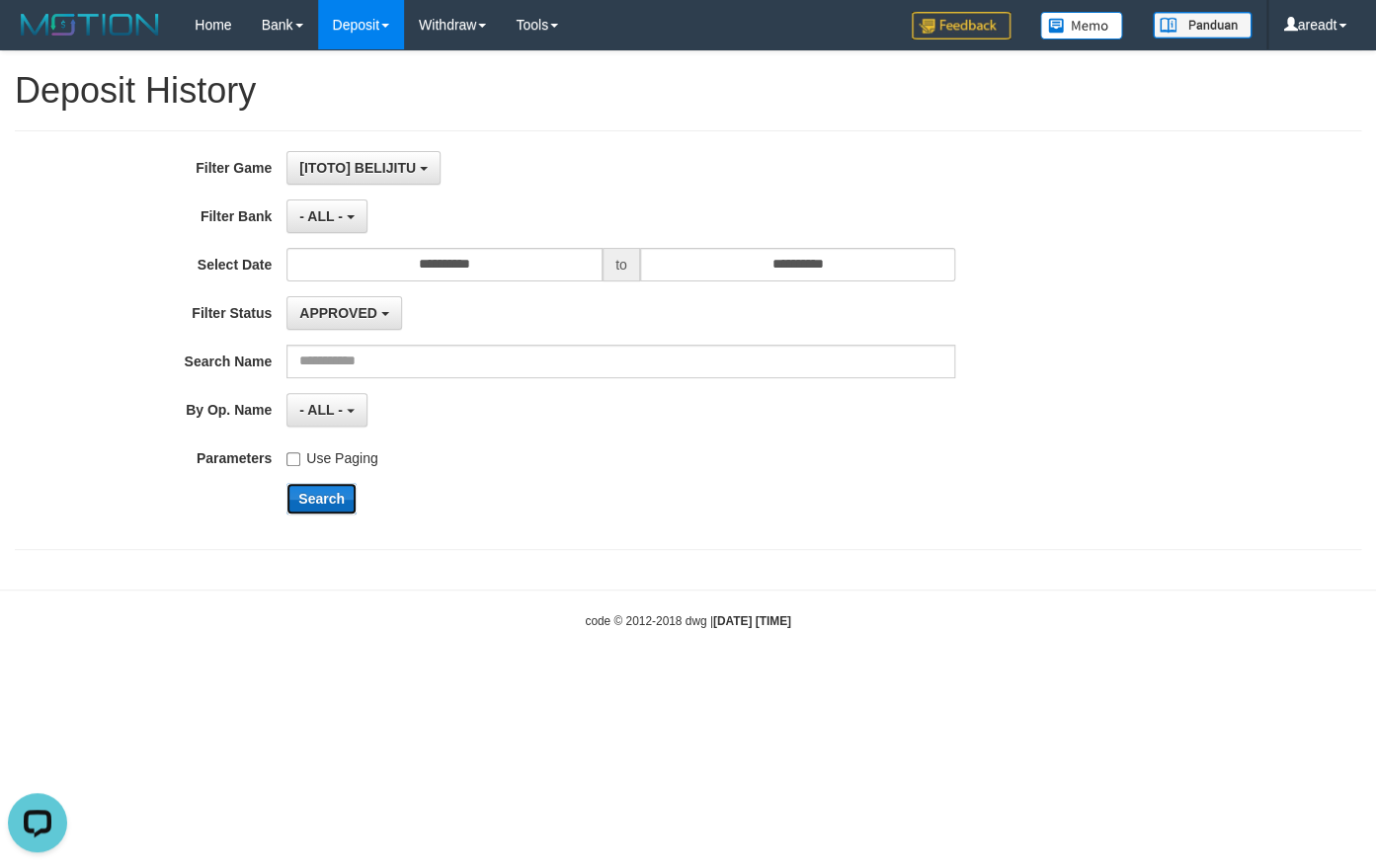 click on "Search" at bounding box center [321, 499] 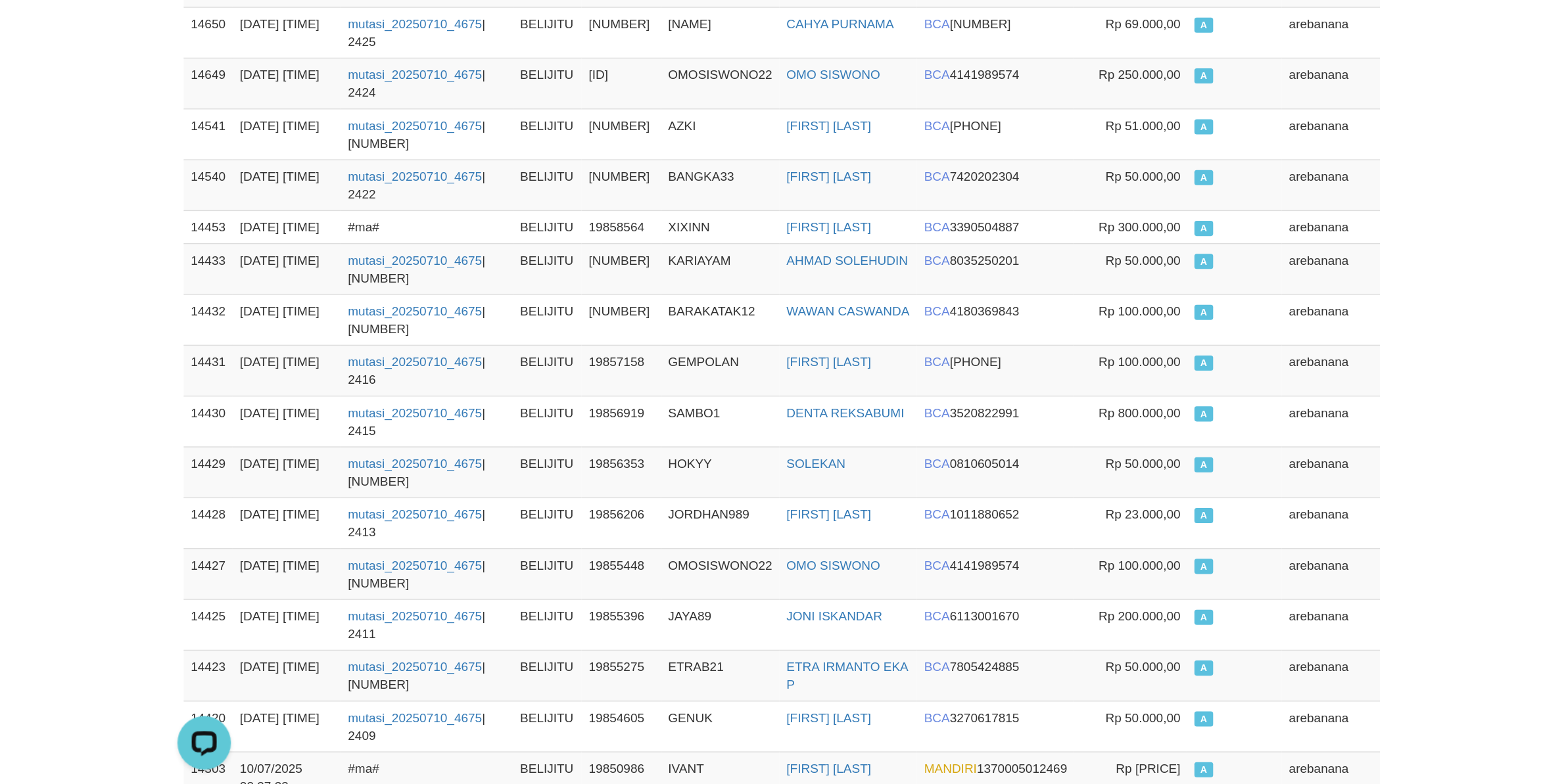 scroll, scrollTop: 0, scrollLeft: 0, axis: both 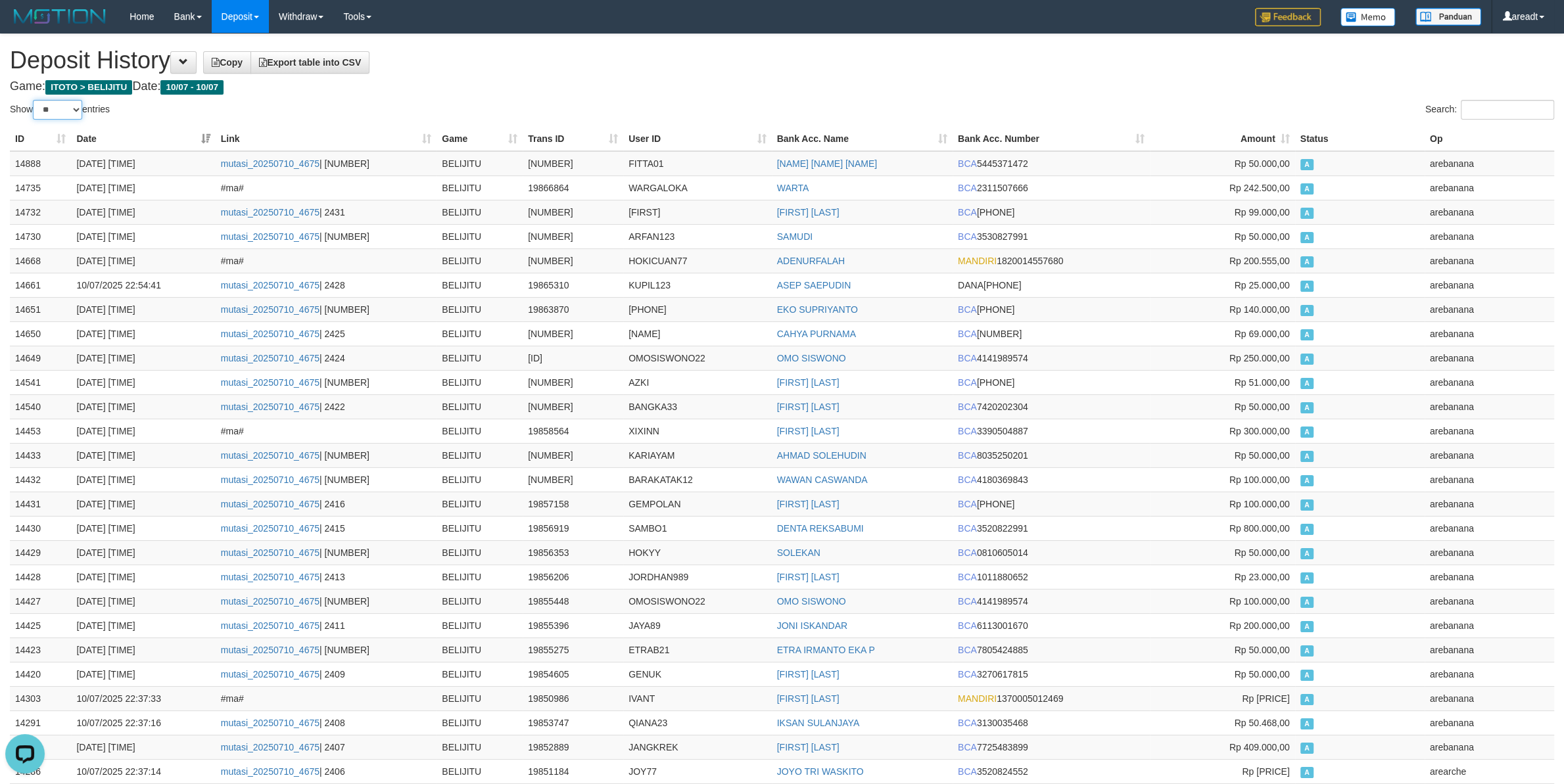 click on "** ** ** ***" at bounding box center [57, 110] 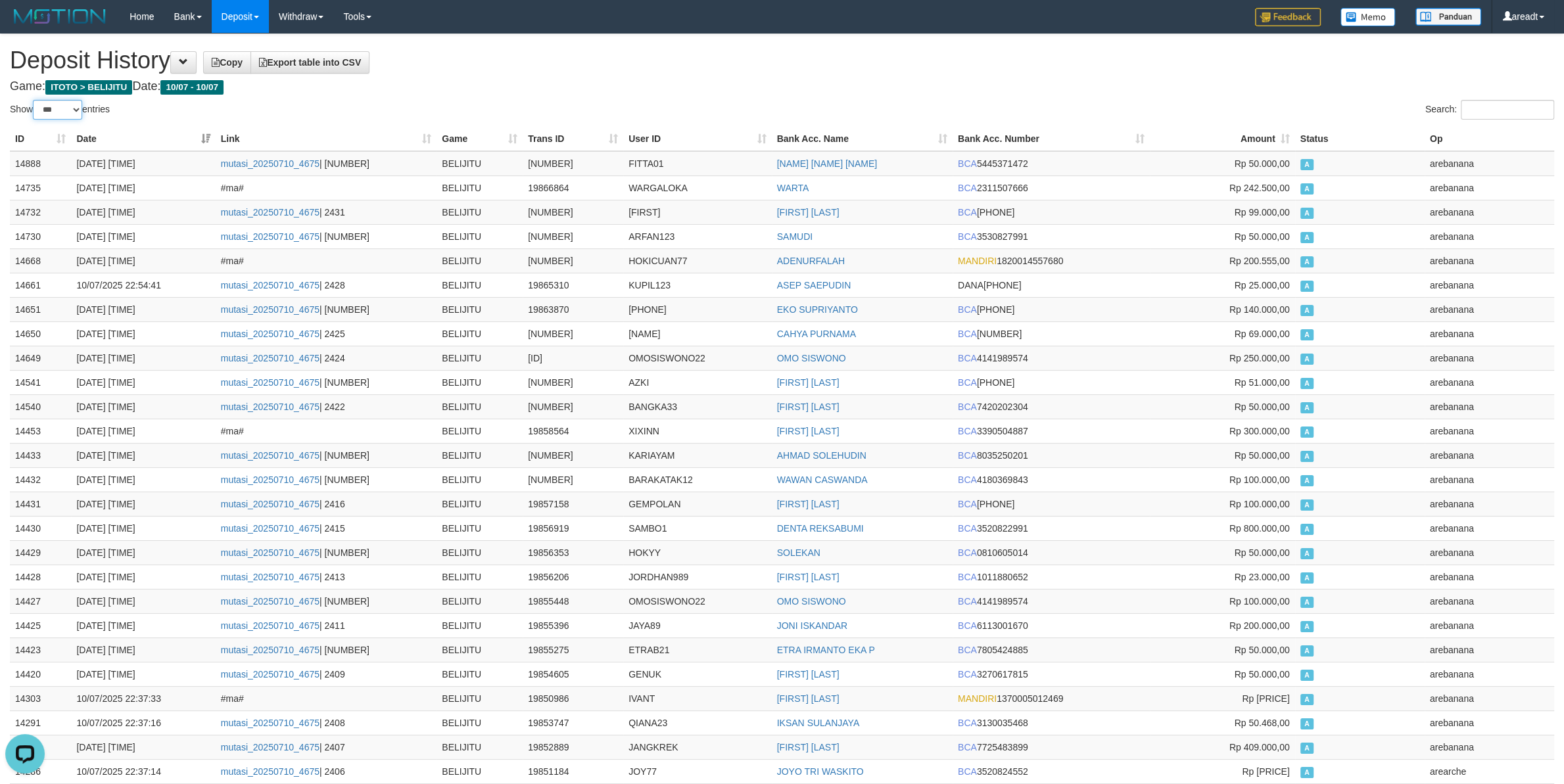 click on "***" at bounding box center [0, 0] 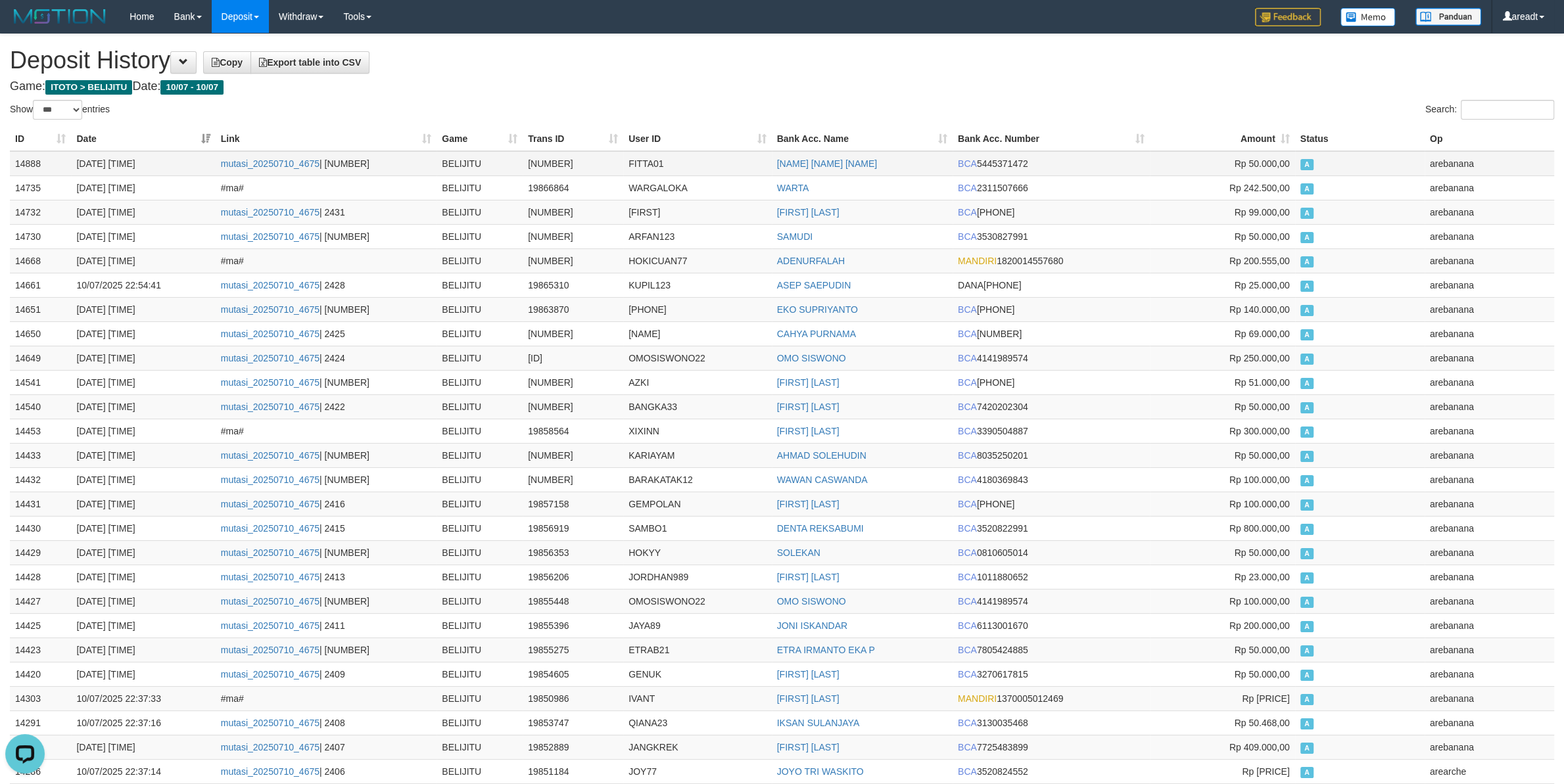 click on "14888" at bounding box center [40, 164] 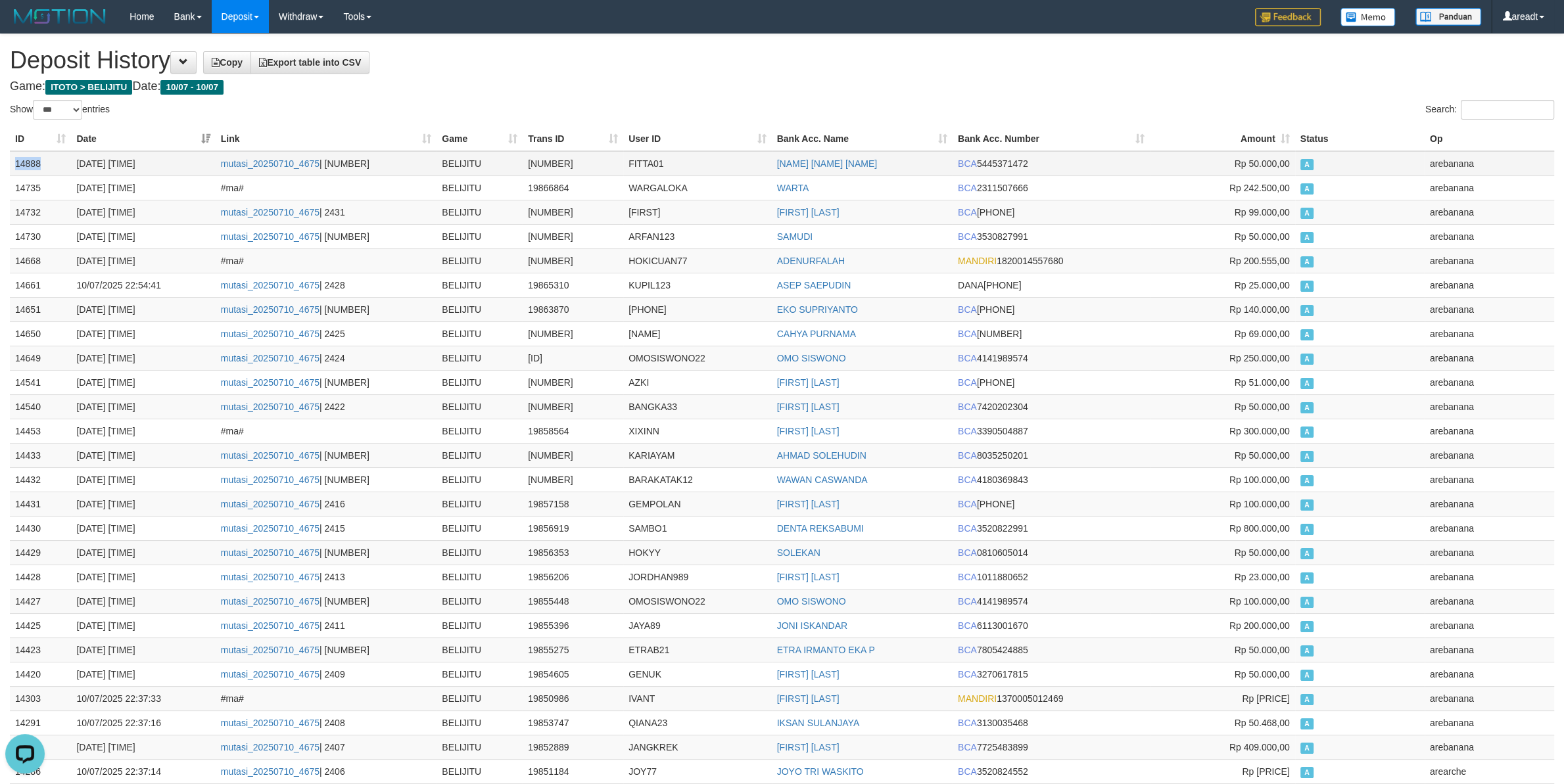 click on "14888" at bounding box center (40, 164) 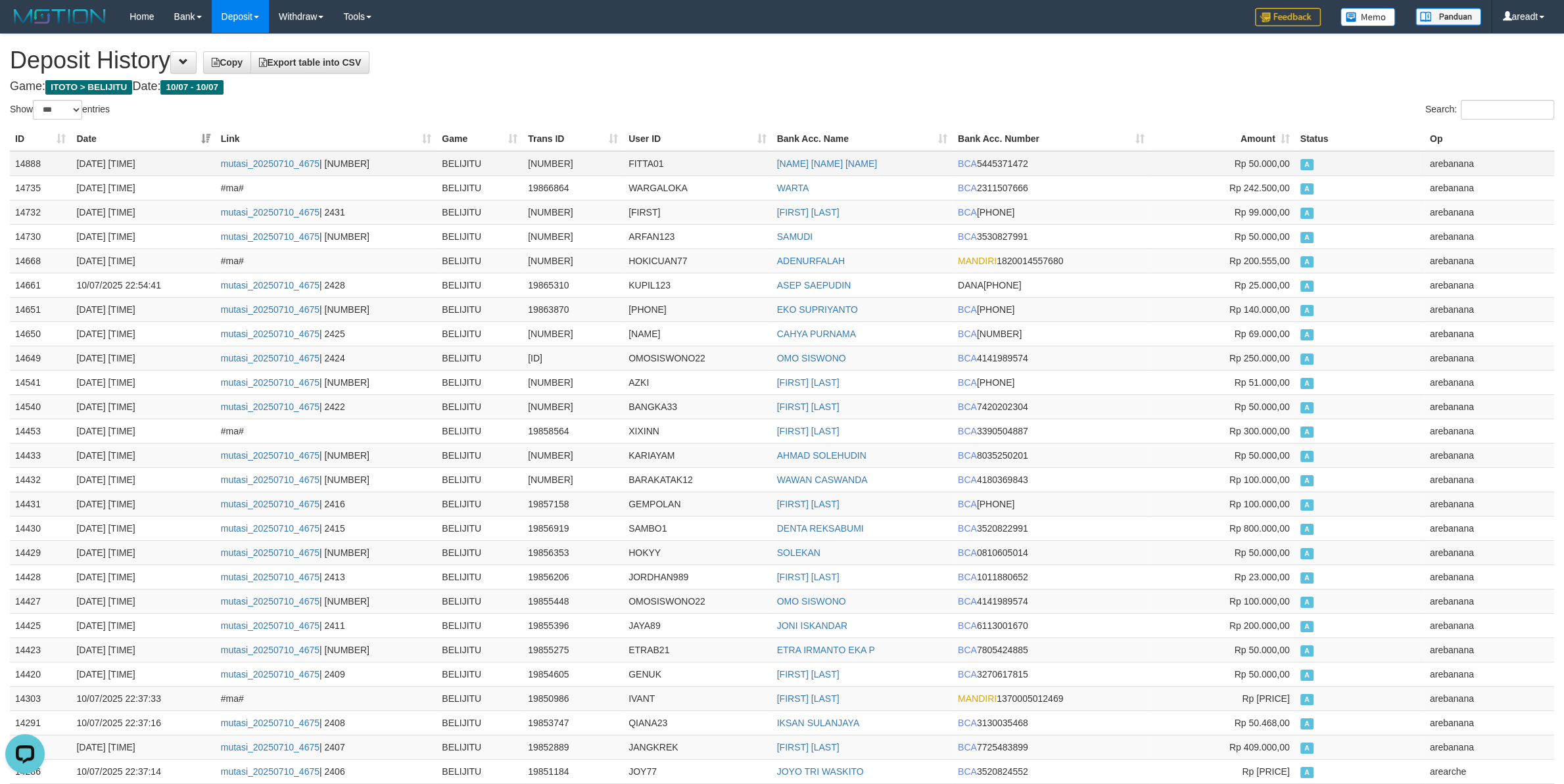click on "14888" at bounding box center (40, 164) 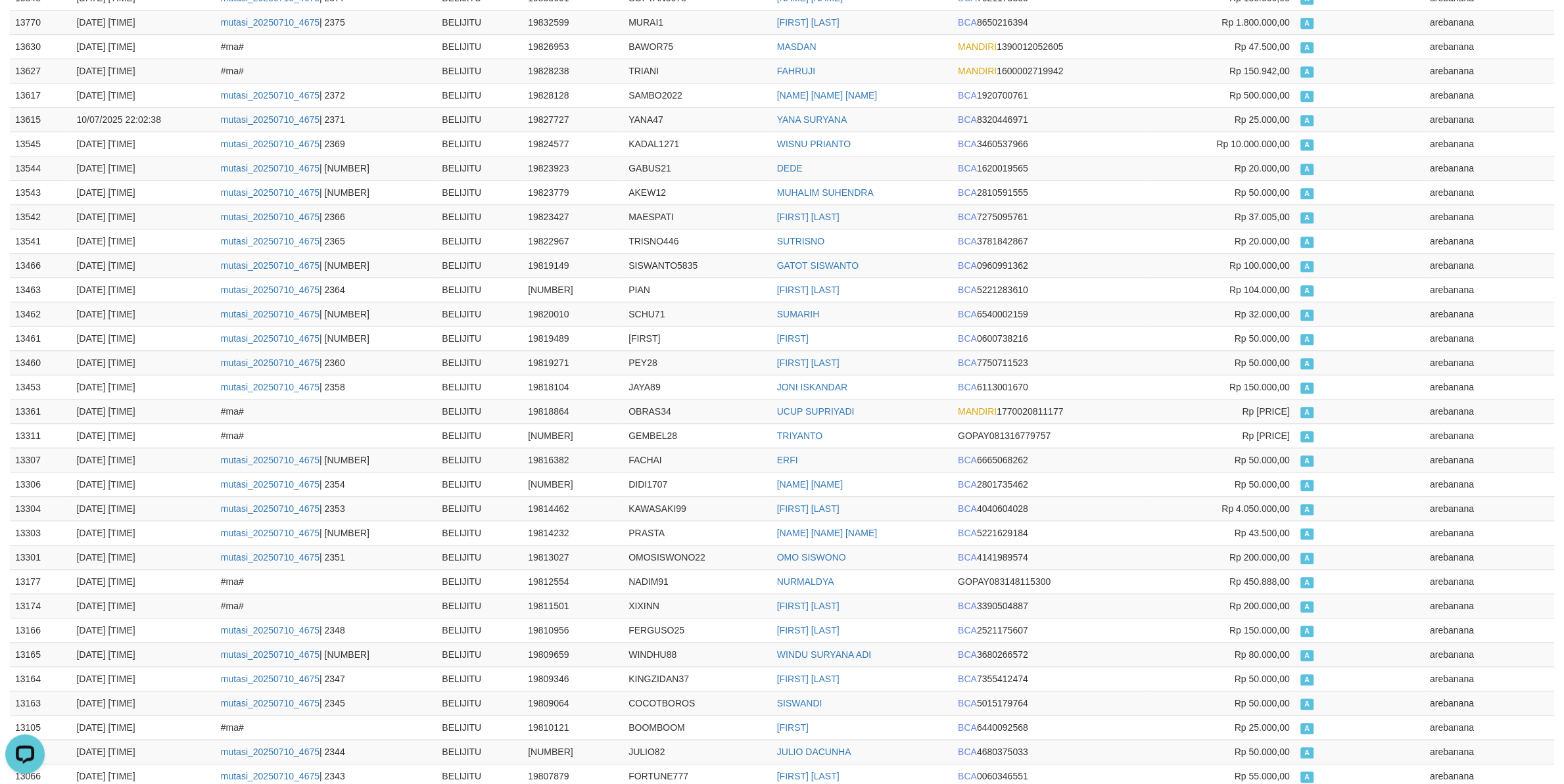 scroll, scrollTop: 1972, scrollLeft: 0, axis: vertical 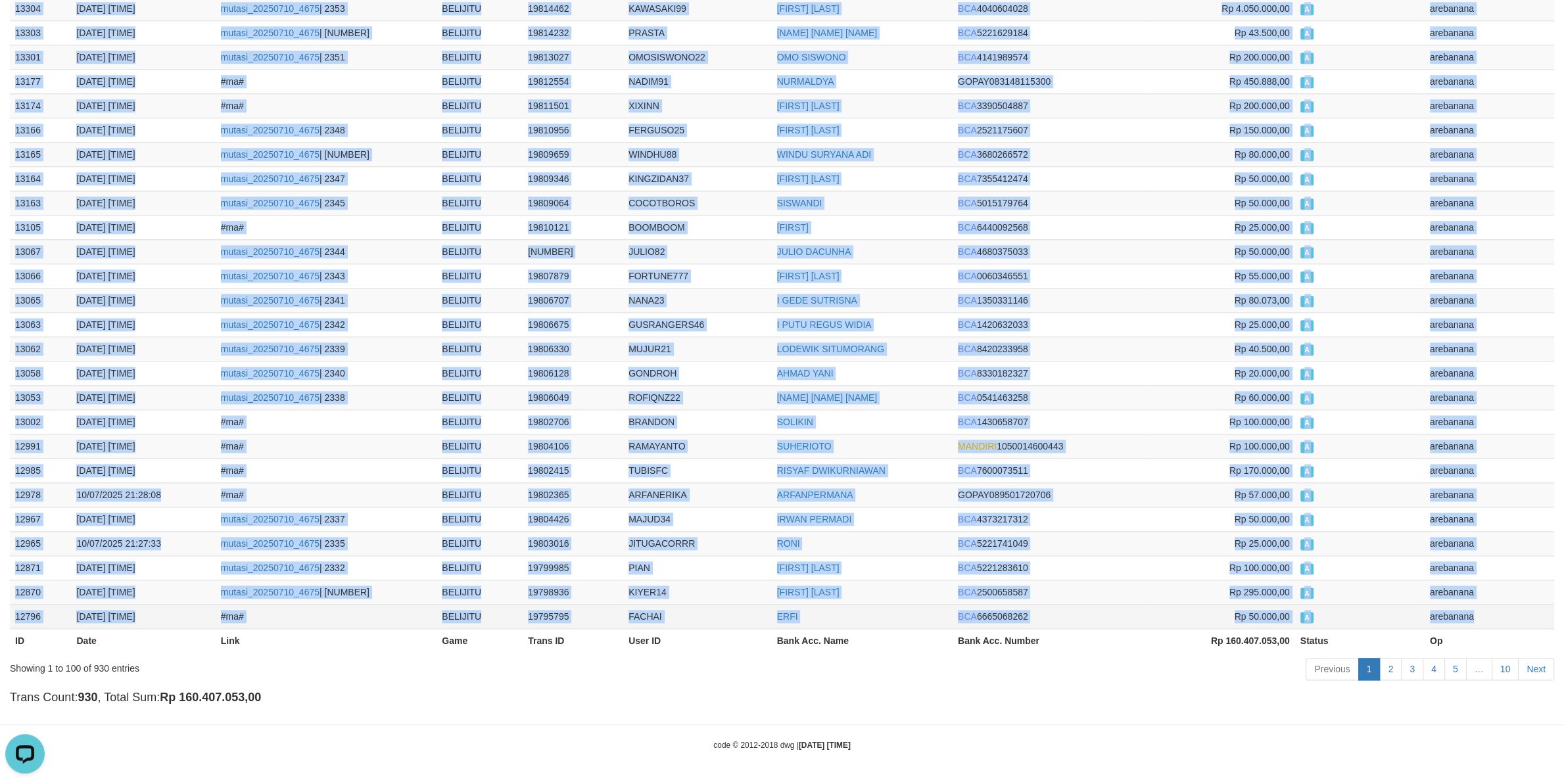 click on "arebanana" at bounding box center (1489, 616) 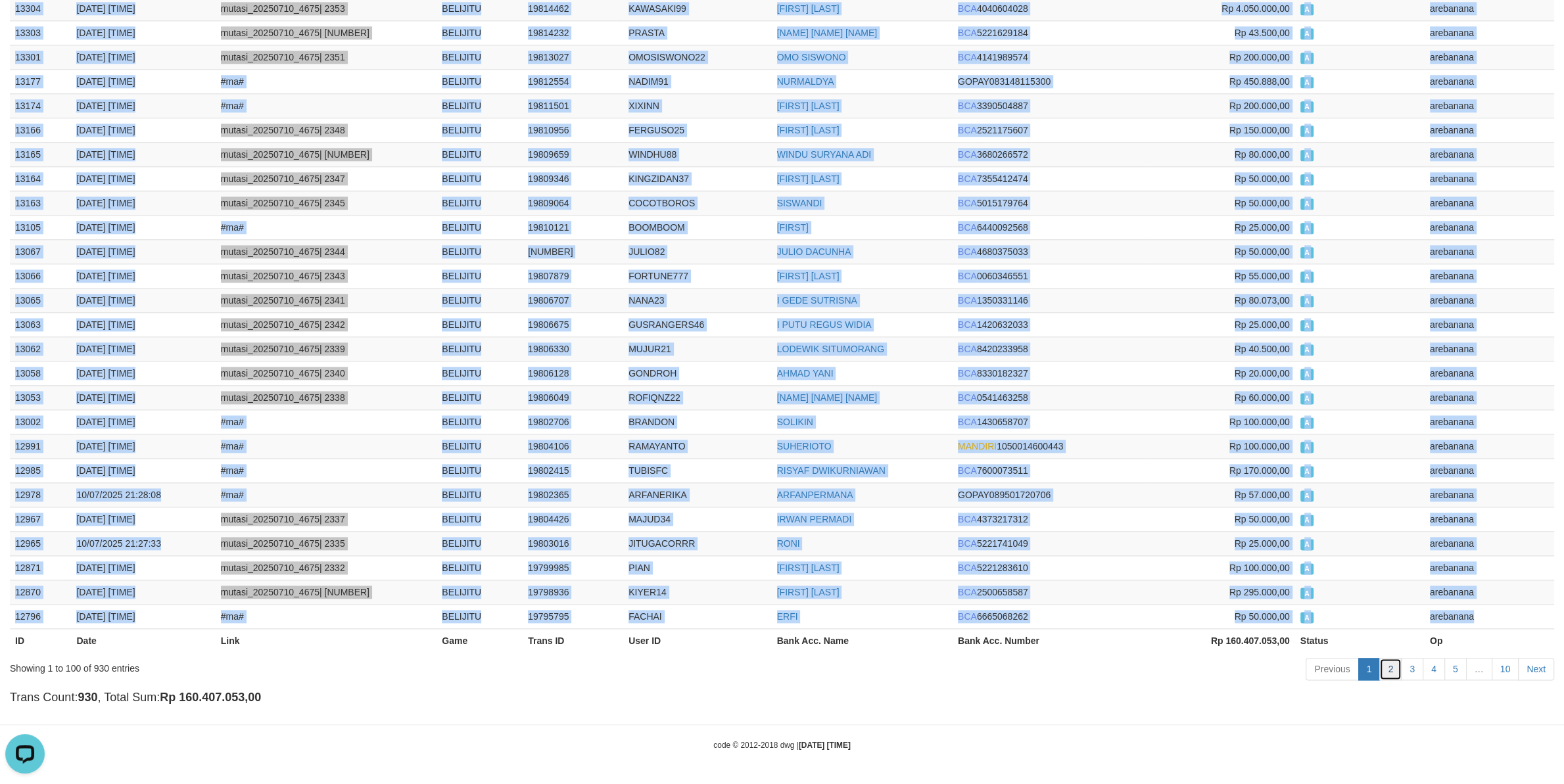 click on "2" at bounding box center [1390, 669] 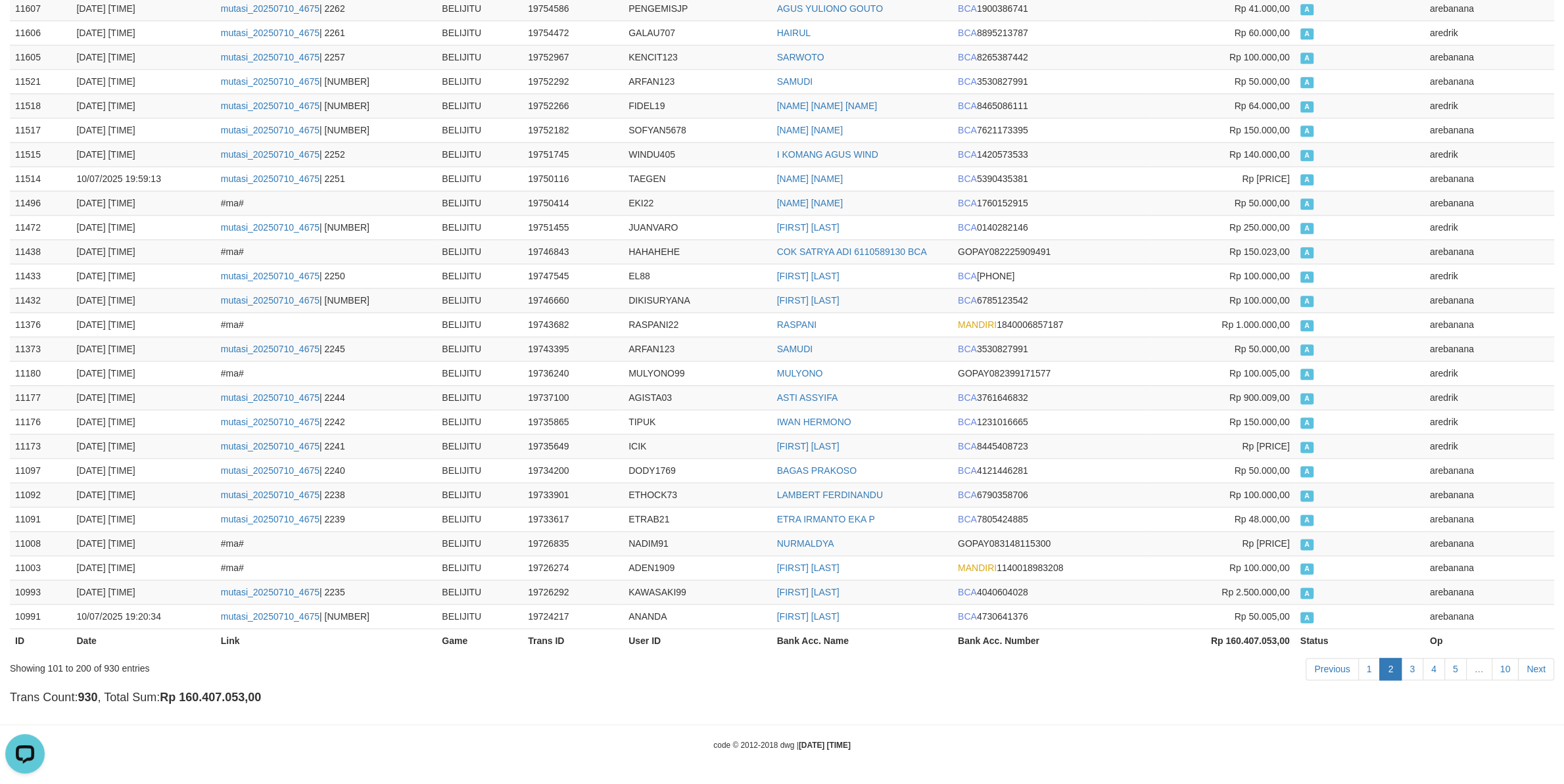 click on "2" at bounding box center [1390, 669] 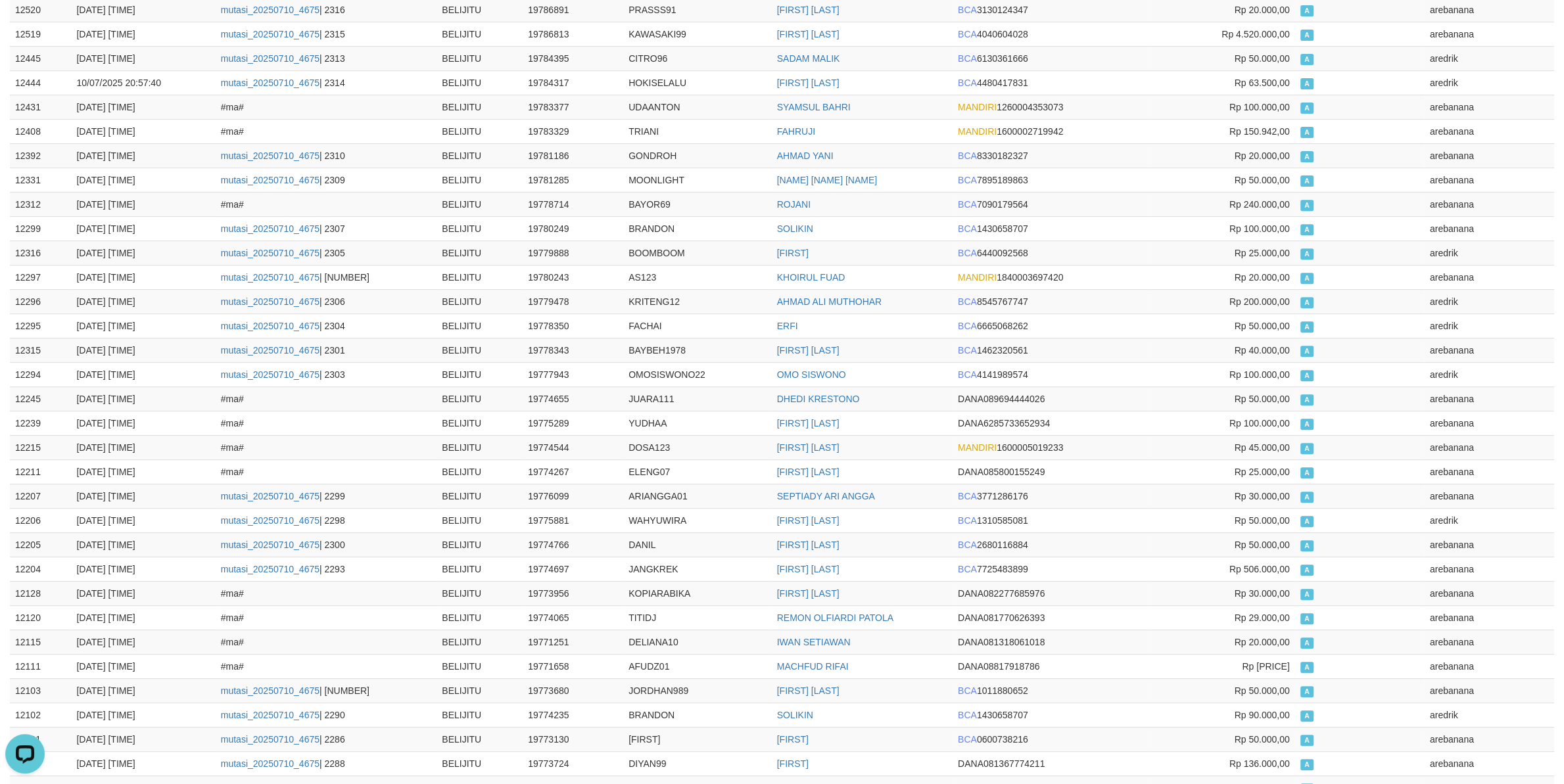 scroll, scrollTop: 0, scrollLeft: 0, axis: both 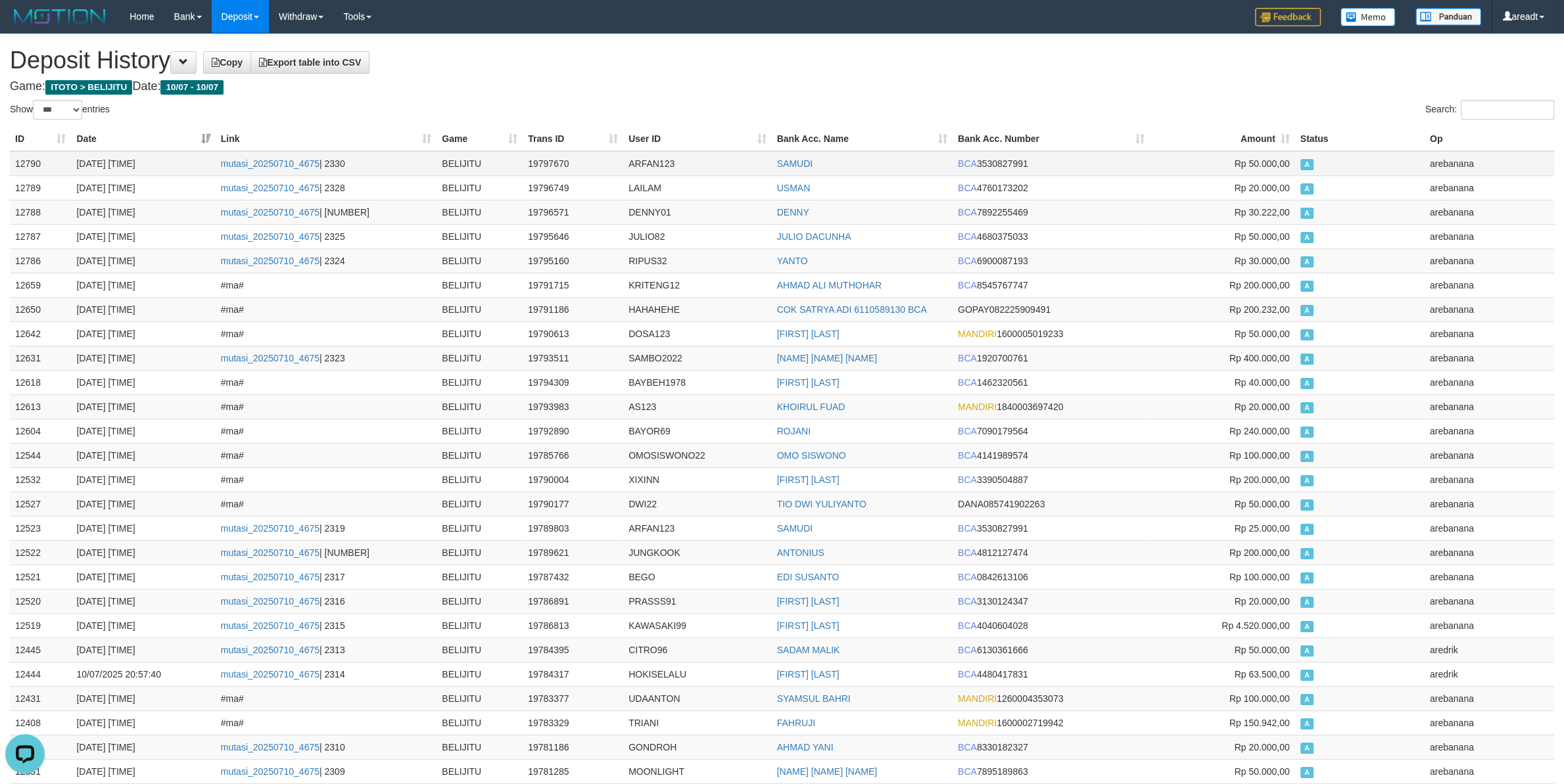click on "12790" at bounding box center (40, 164) 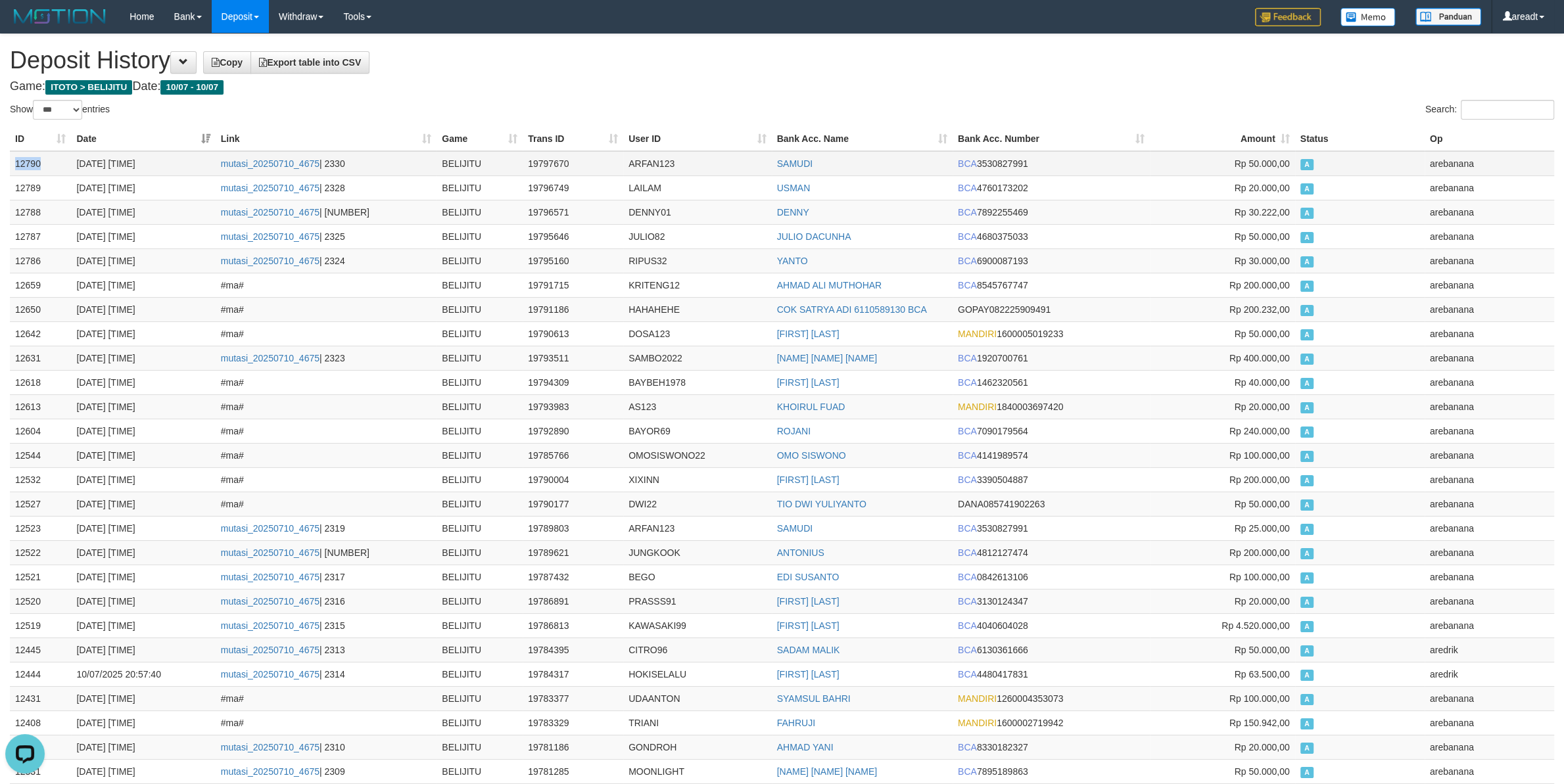 click on "12790" at bounding box center [40, 164] 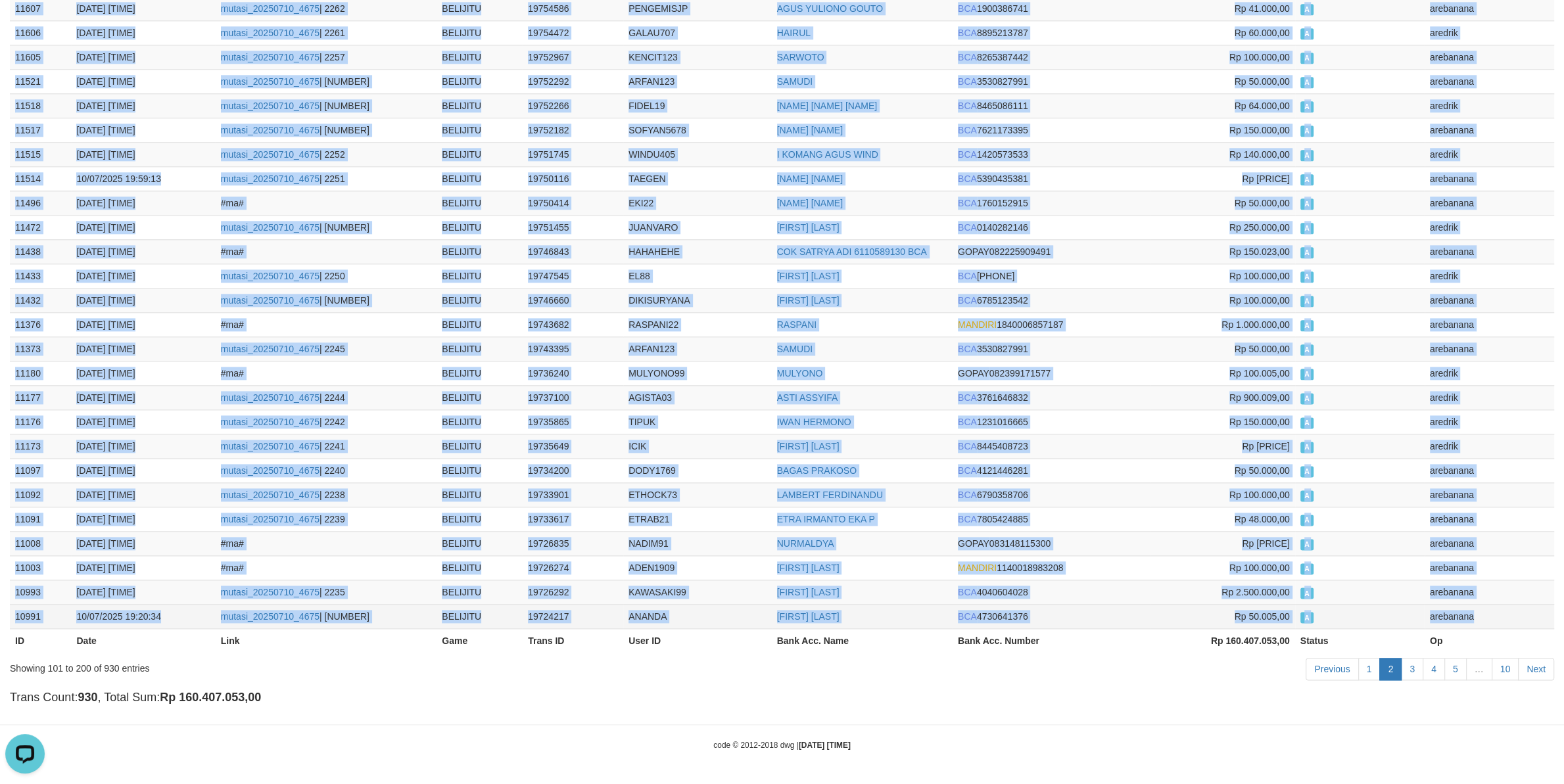 click on "arebanana" at bounding box center (1489, 616) 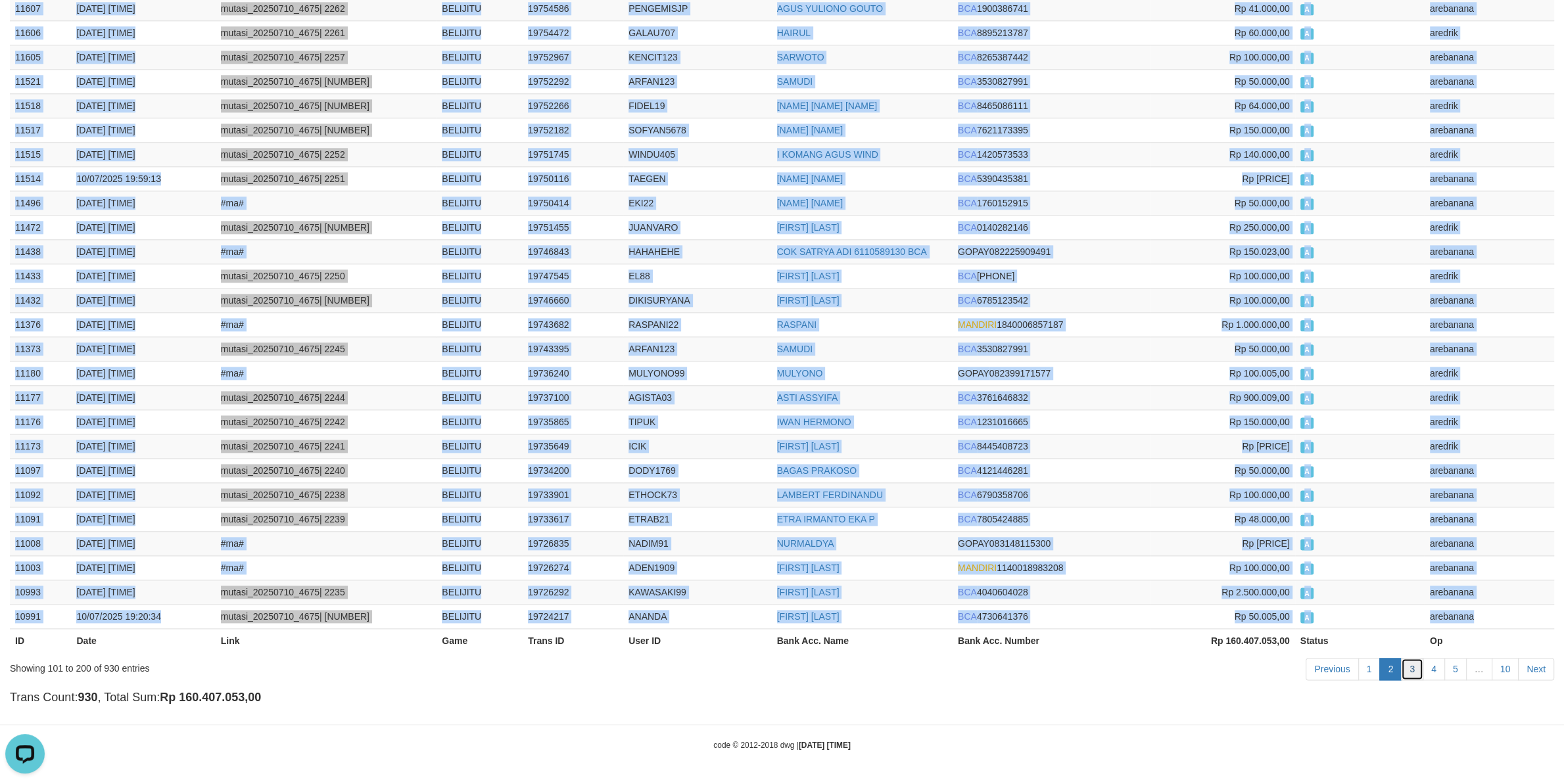 click on "3" at bounding box center (1412, 669) 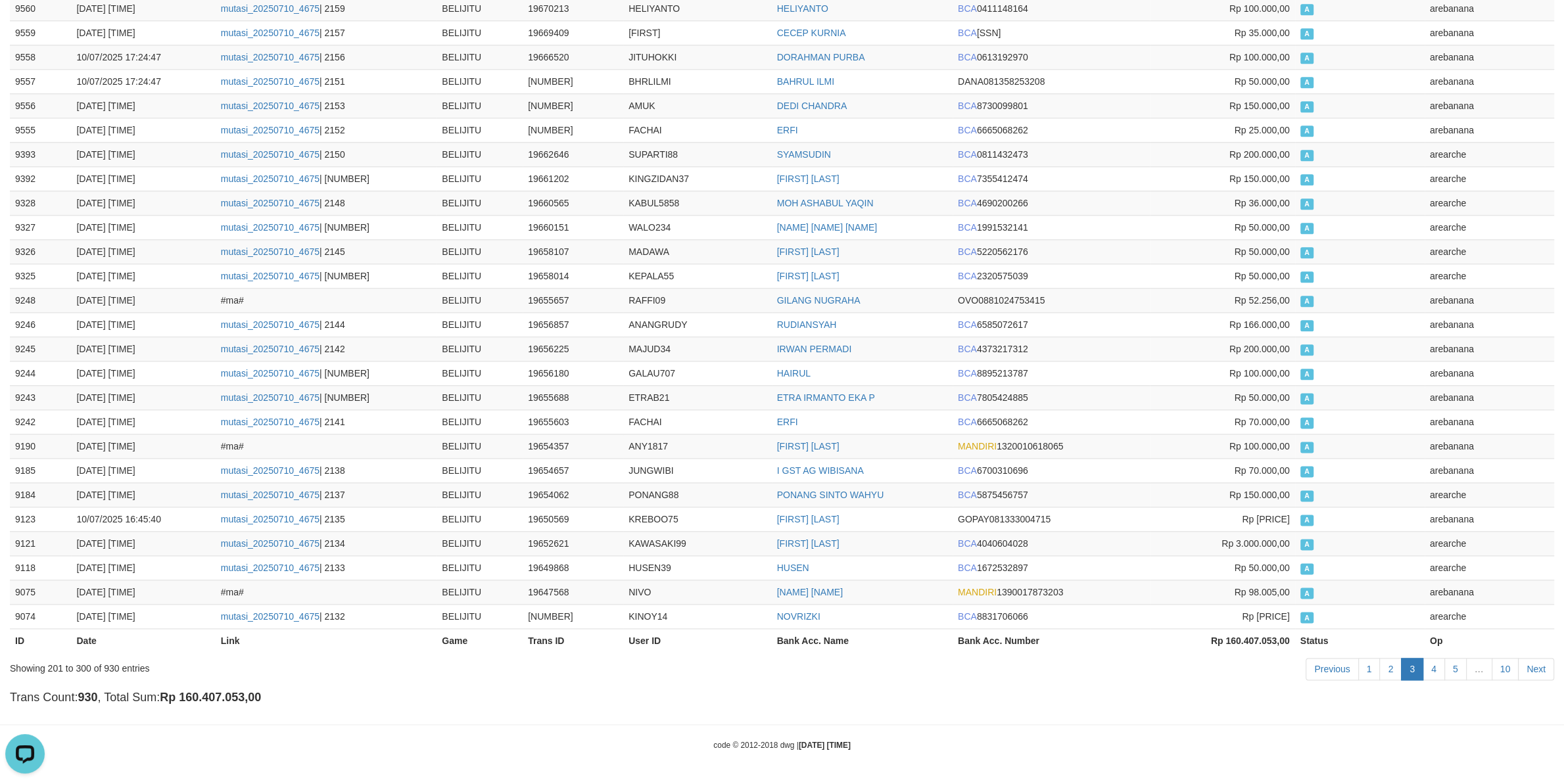 click on "3" at bounding box center (1412, 669) 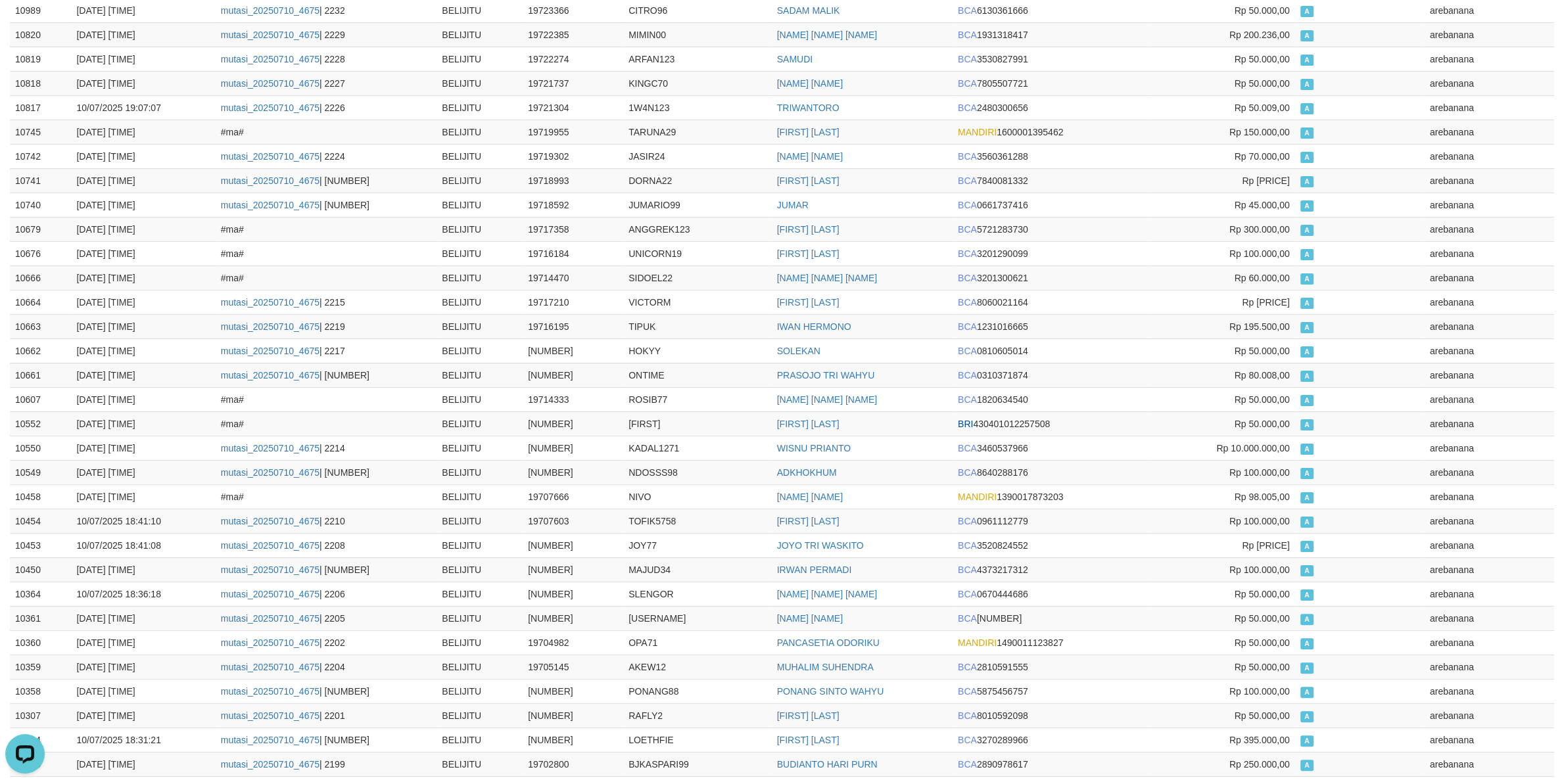 scroll, scrollTop: 0, scrollLeft: 0, axis: both 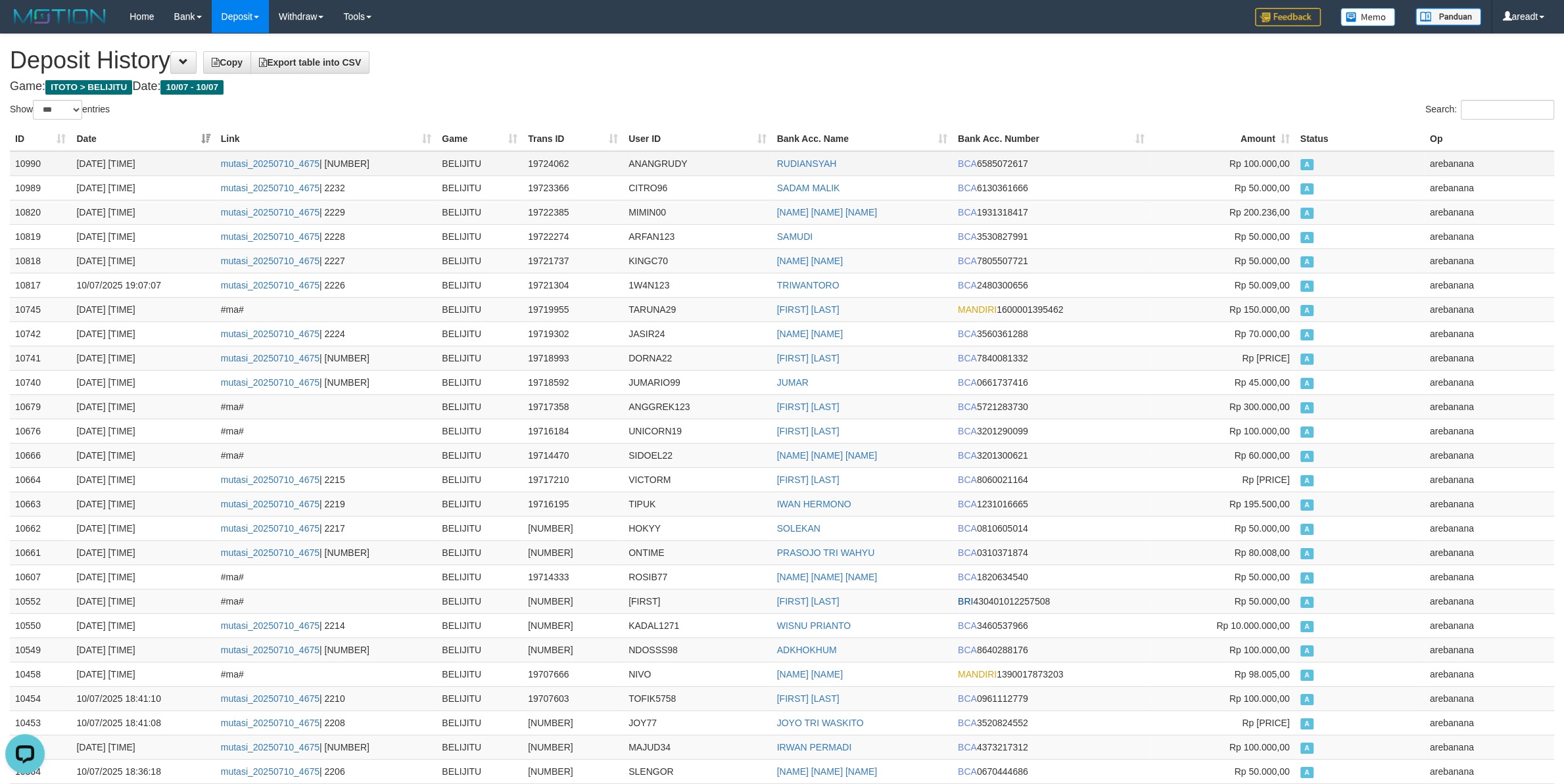 click on "10990" at bounding box center (40, 164) 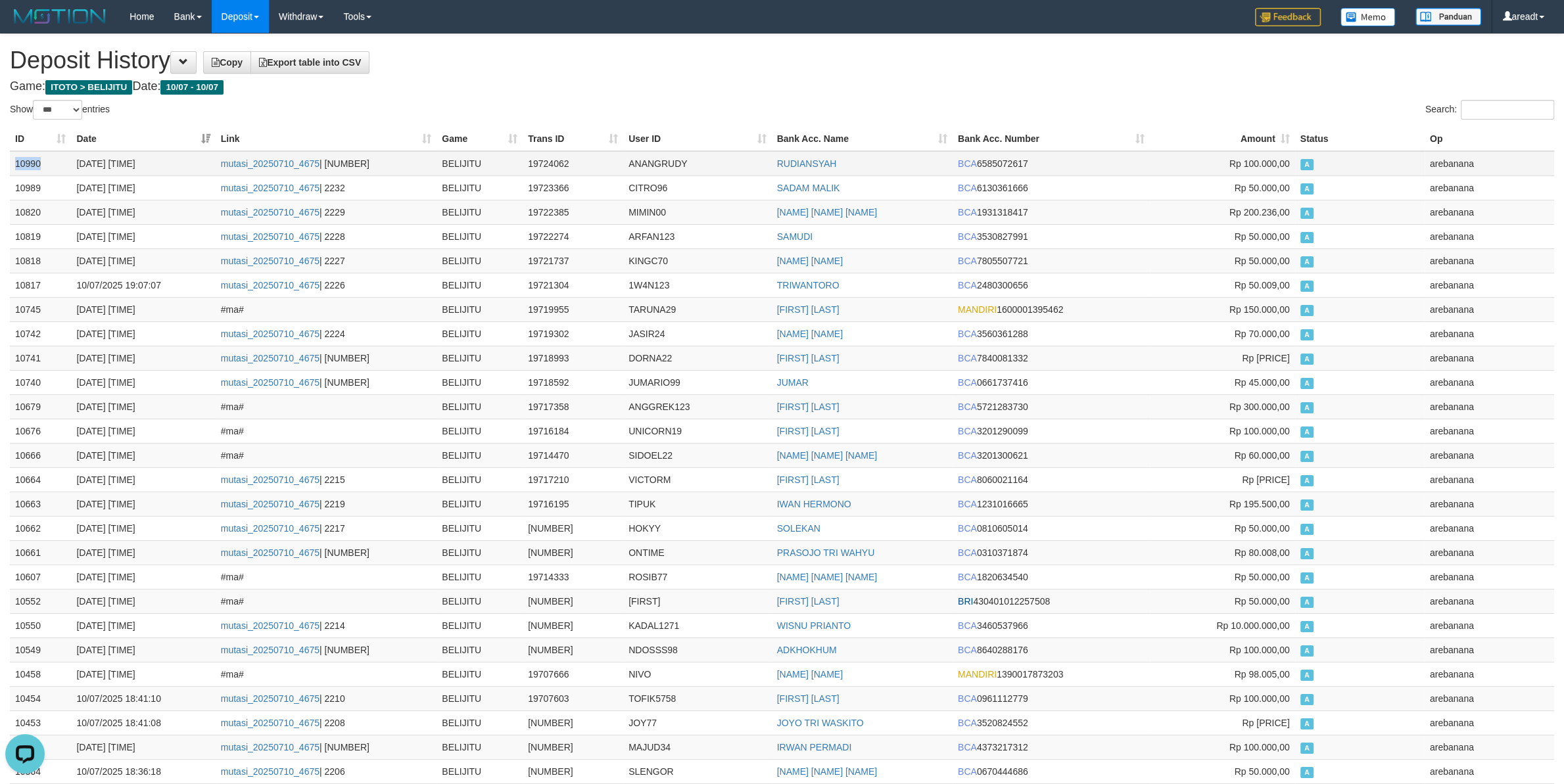 click on "10990" at bounding box center [40, 164] 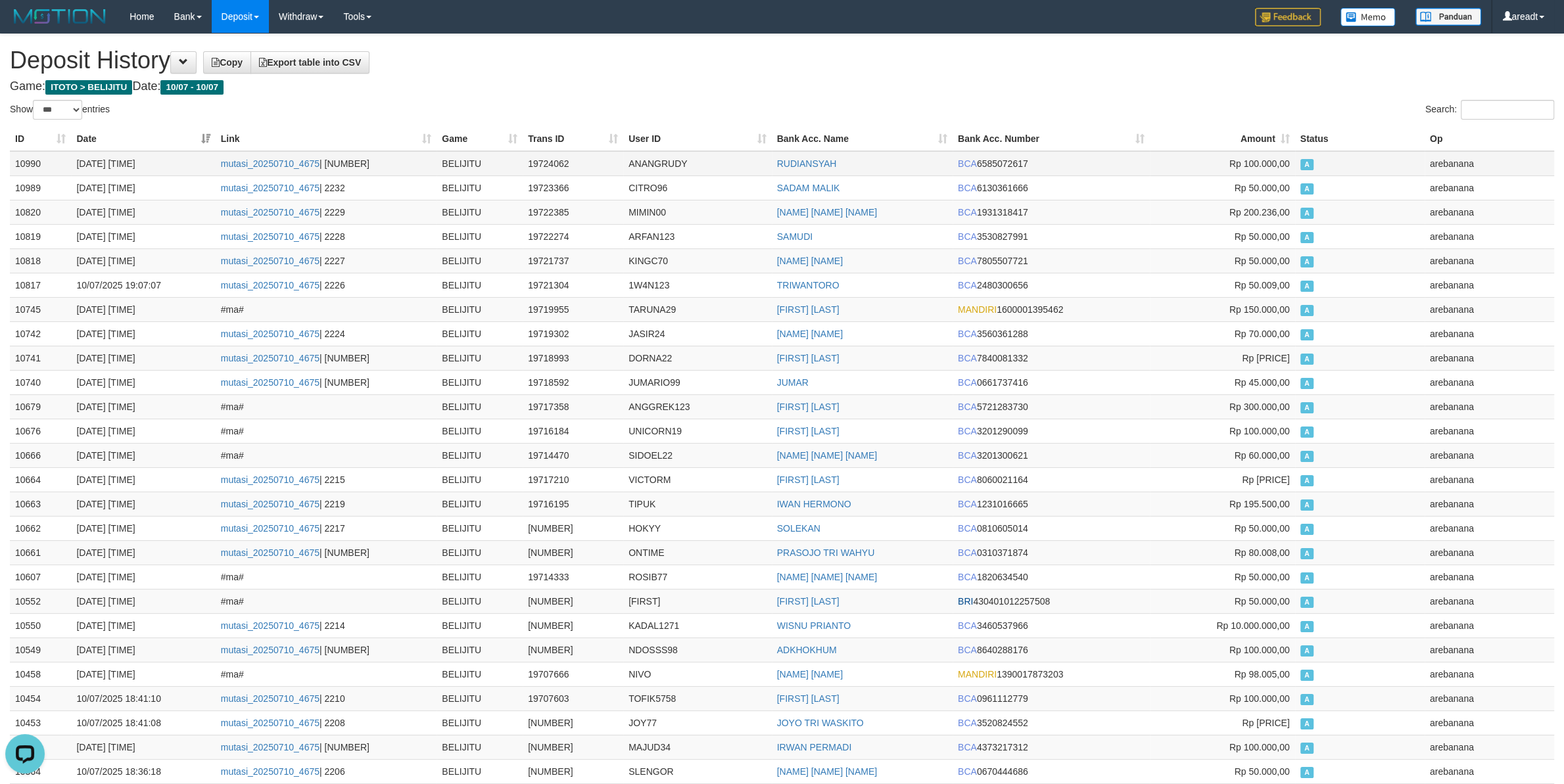 click on "10990" at bounding box center (40, 164) 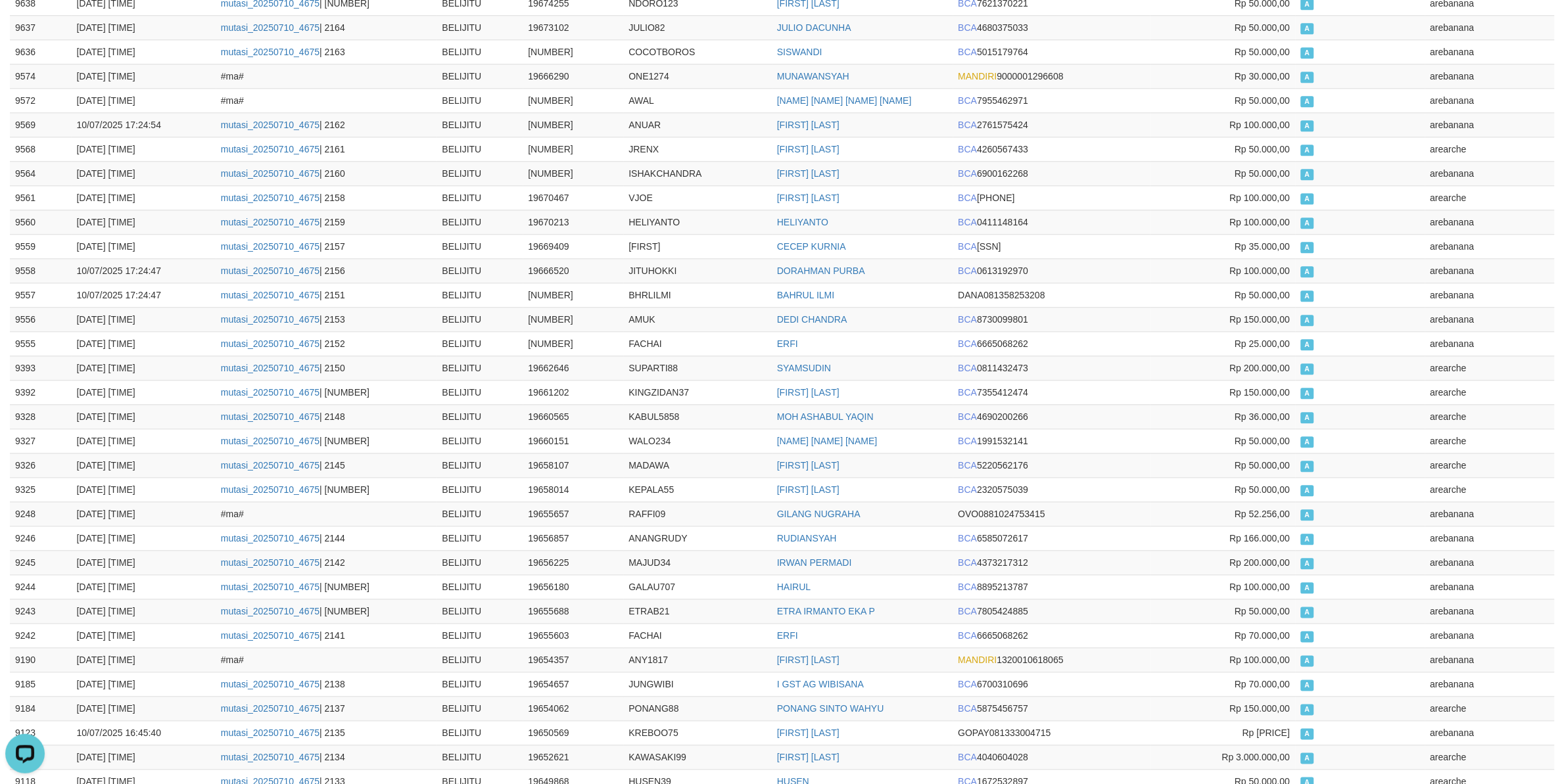 scroll, scrollTop: 1972, scrollLeft: 0, axis: vertical 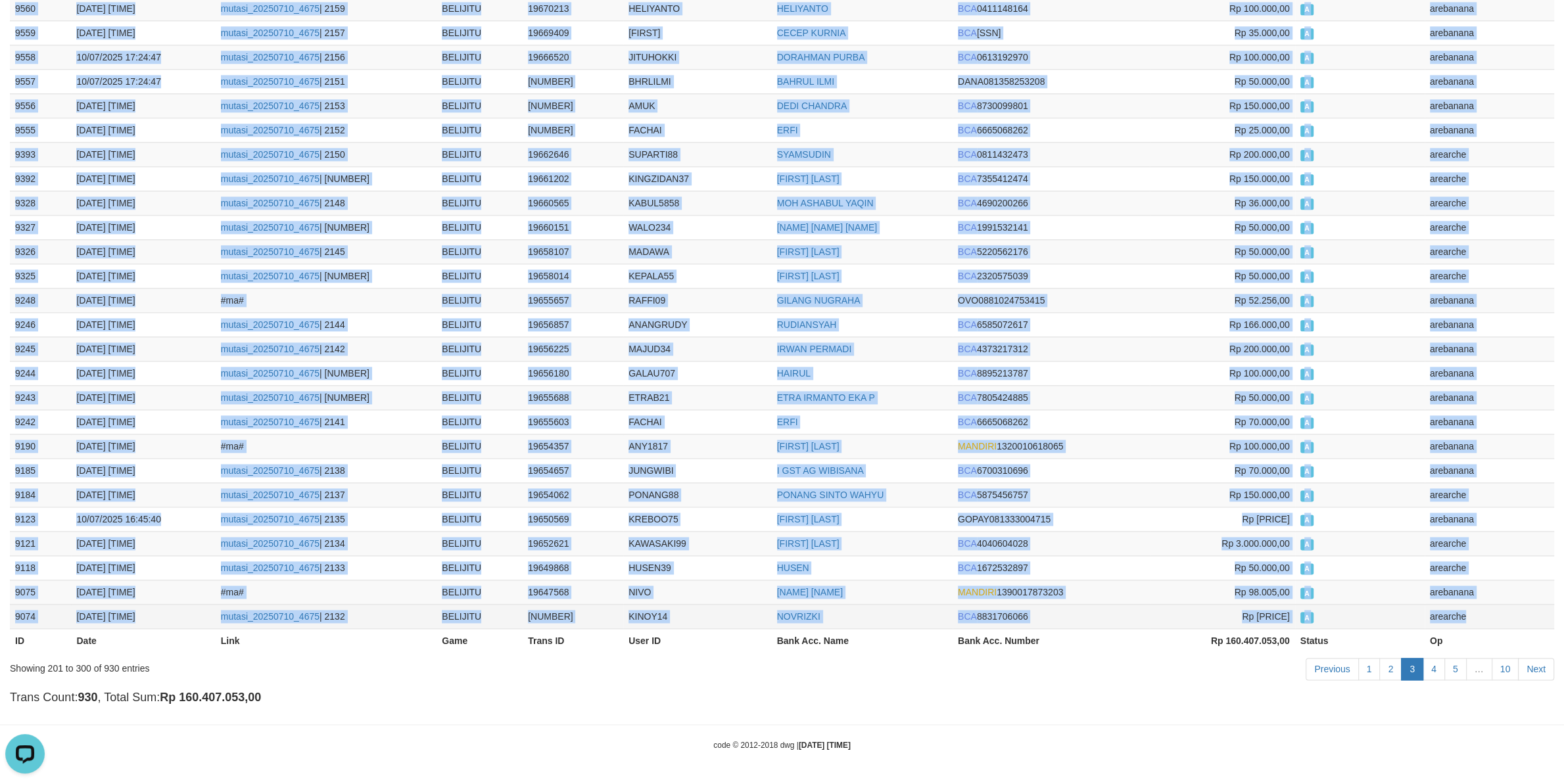 click on "arearche" at bounding box center [1489, 616] 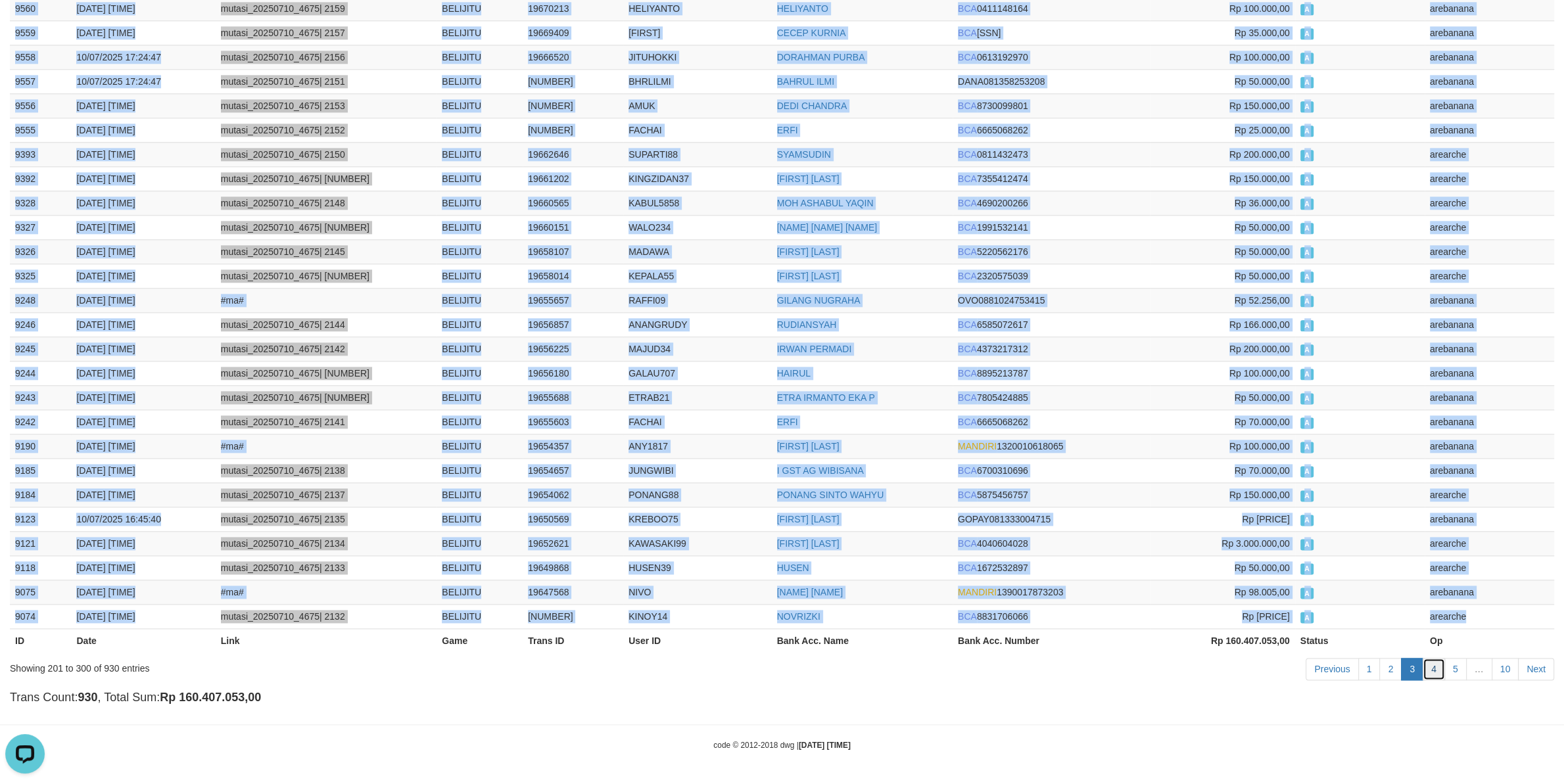click on "4" at bounding box center [1434, 669] 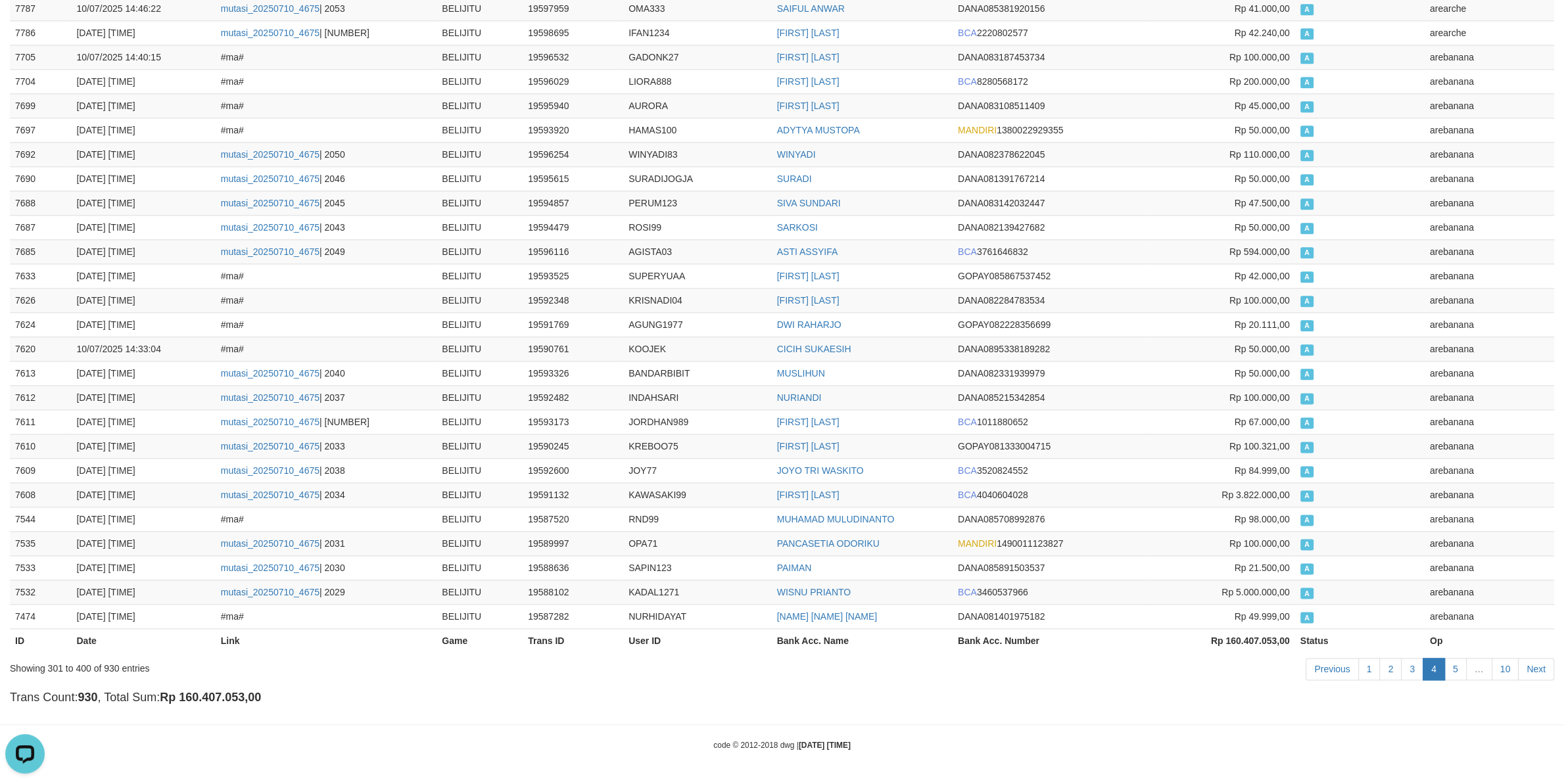click on "4" at bounding box center [1434, 669] 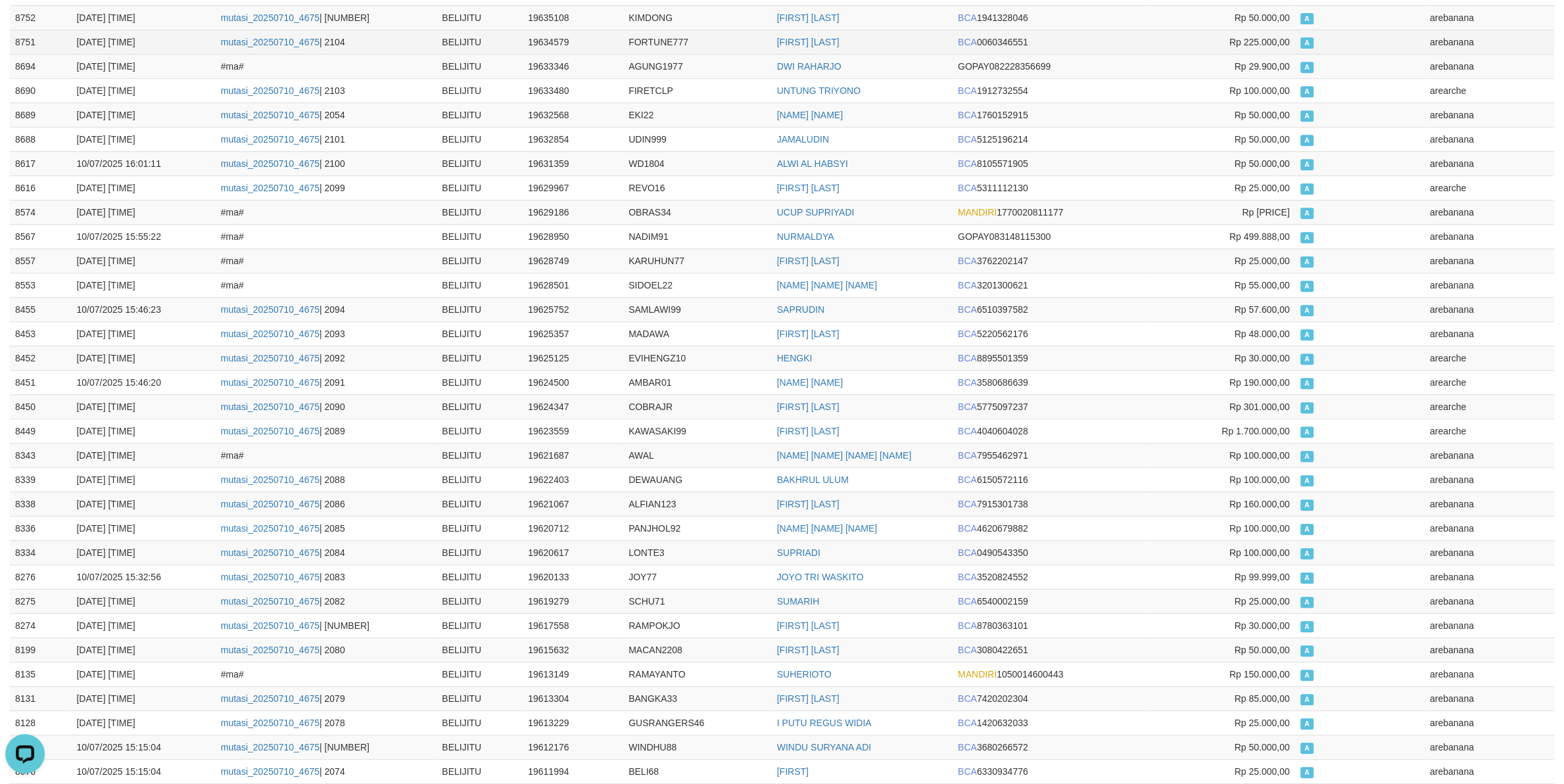 scroll, scrollTop: 39, scrollLeft: 0, axis: vertical 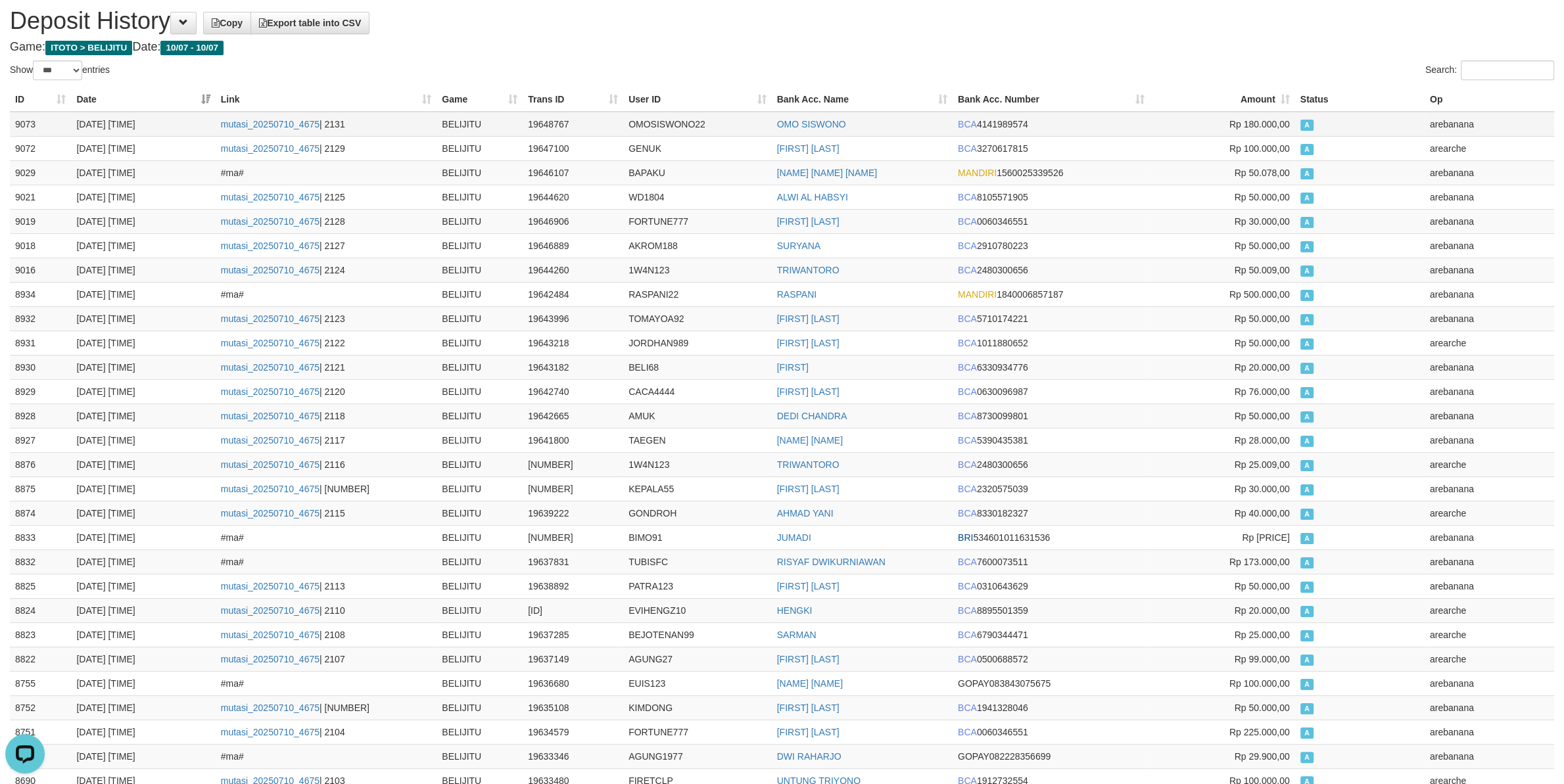 click on "9073" at bounding box center [40, 124] 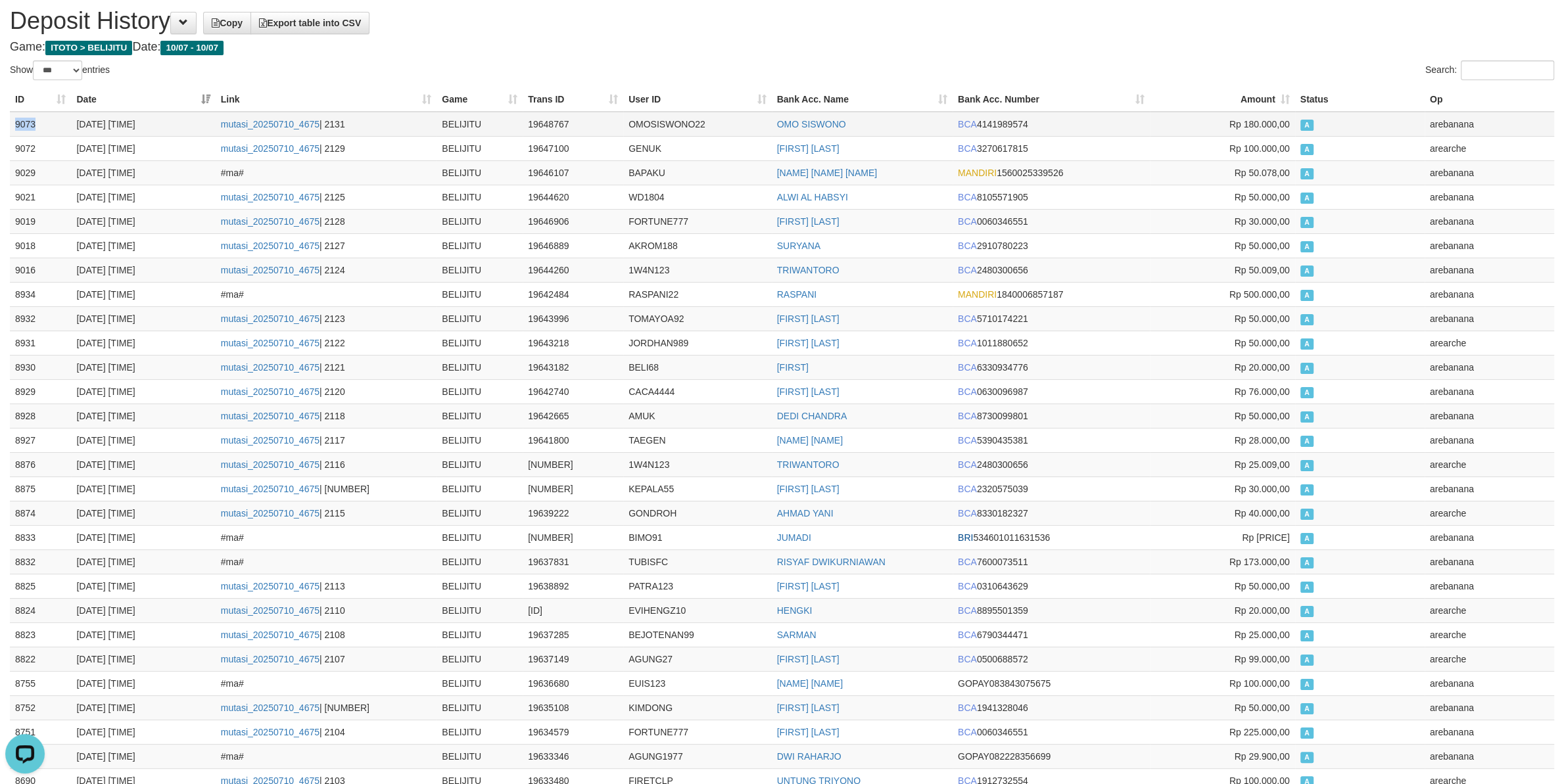 click on "9073" at bounding box center (40, 124) 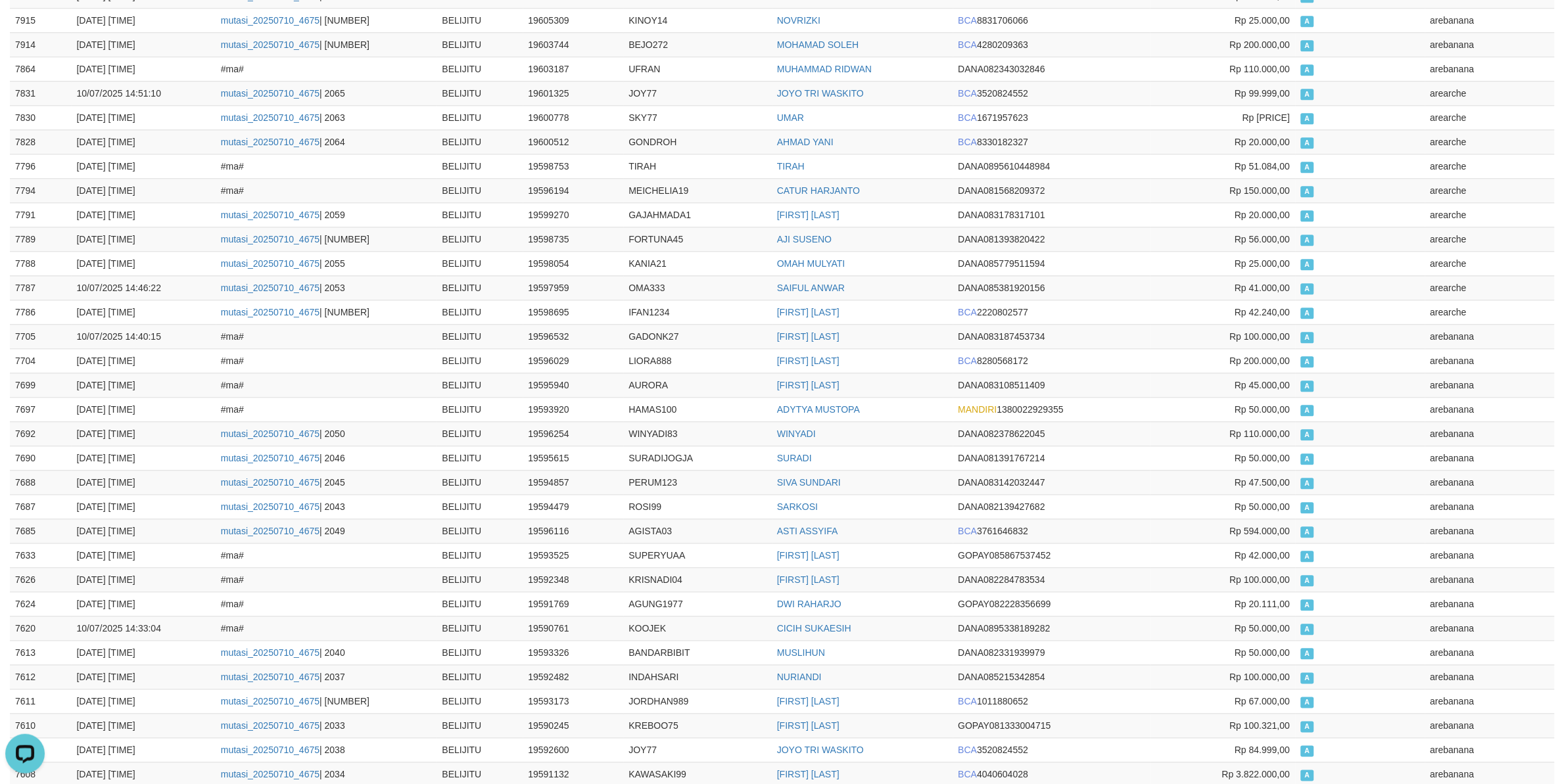 scroll, scrollTop: 1972, scrollLeft: 0, axis: vertical 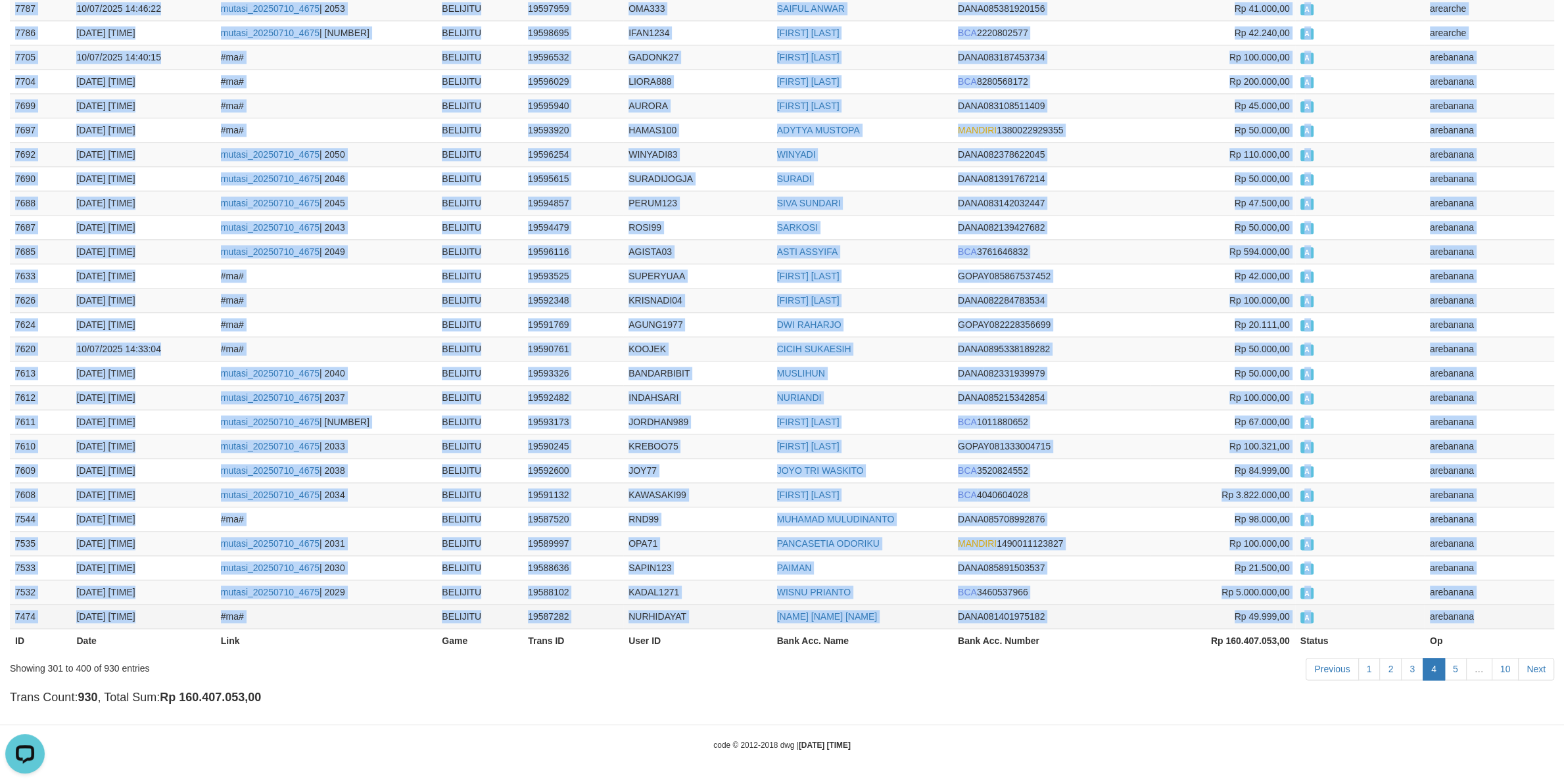 click on "arebanana" at bounding box center (1489, 616) 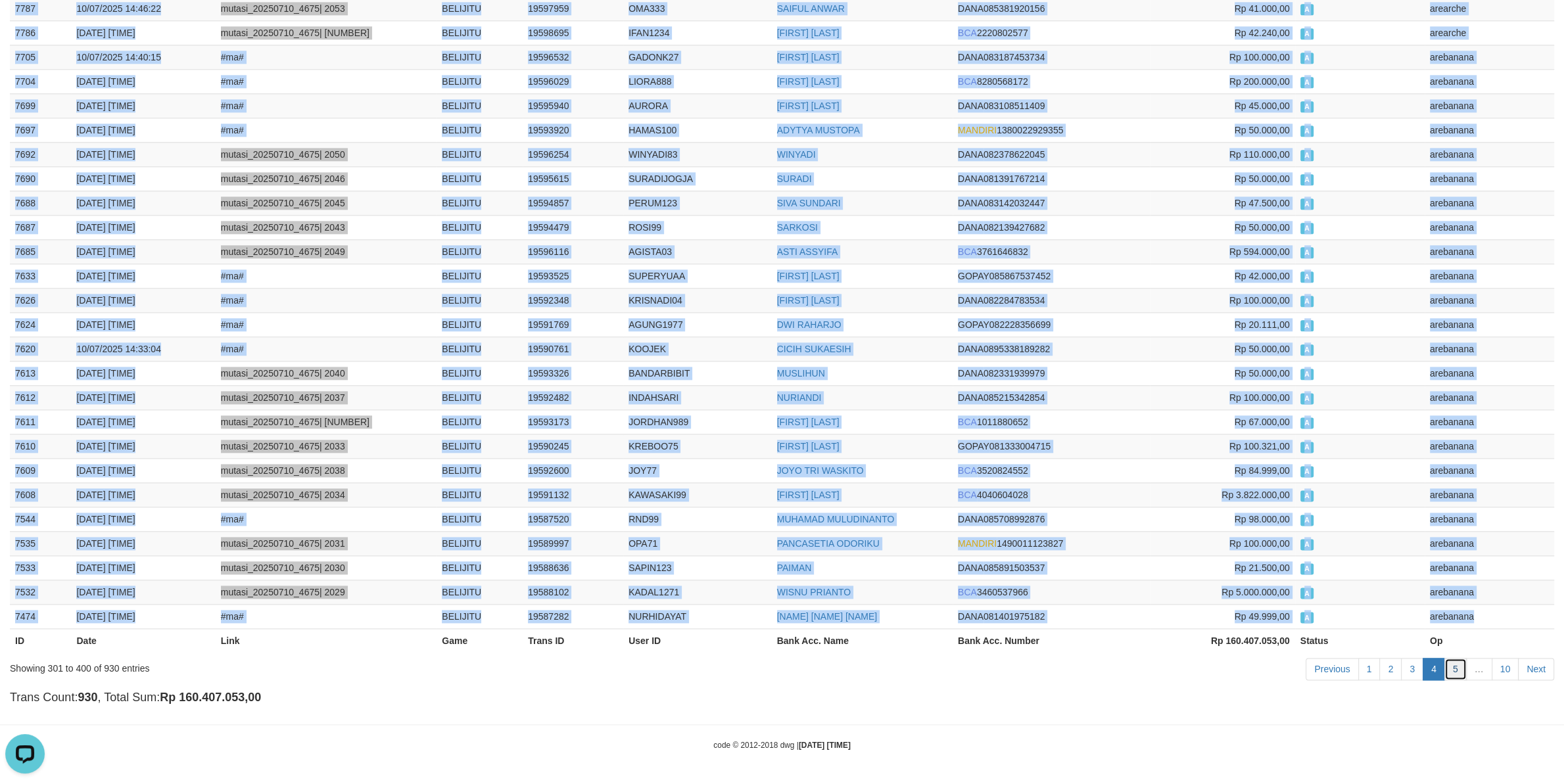 click on "5" at bounding box center [1456, 669] 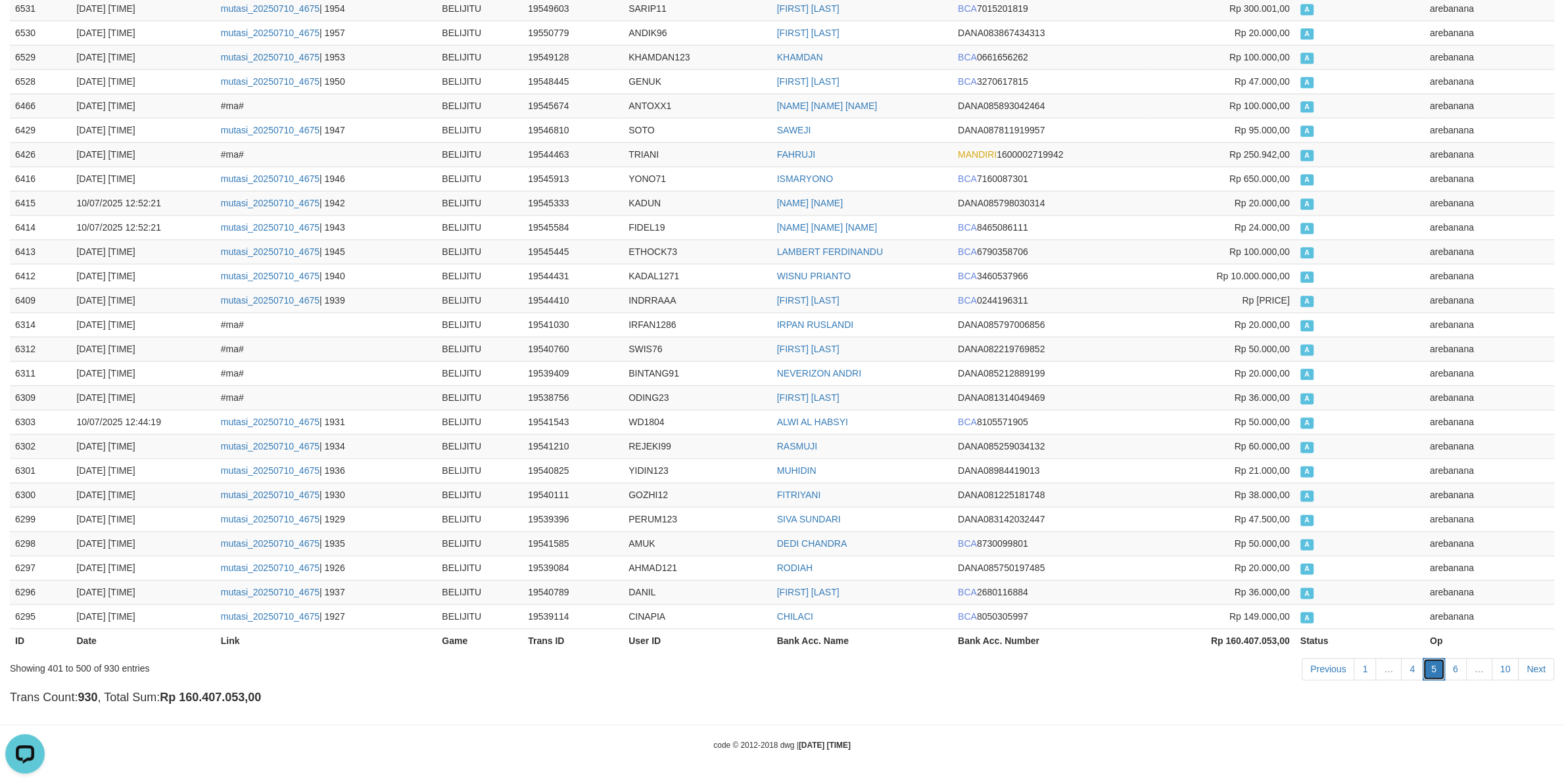 click on "5" at bounding box center [1434, 669] 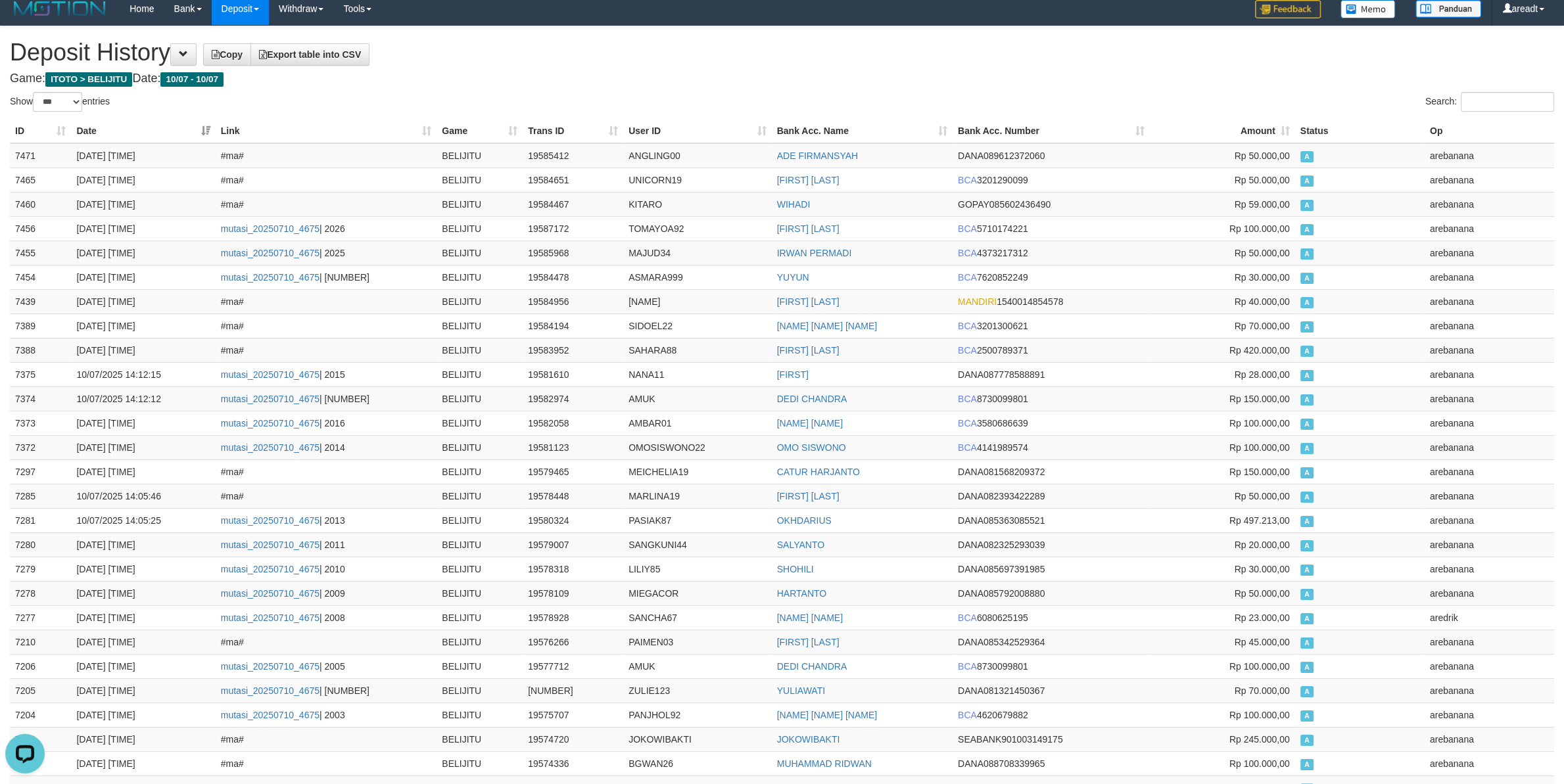 scroll, scrollTop: 0, scrollLeft: 0, axis: both 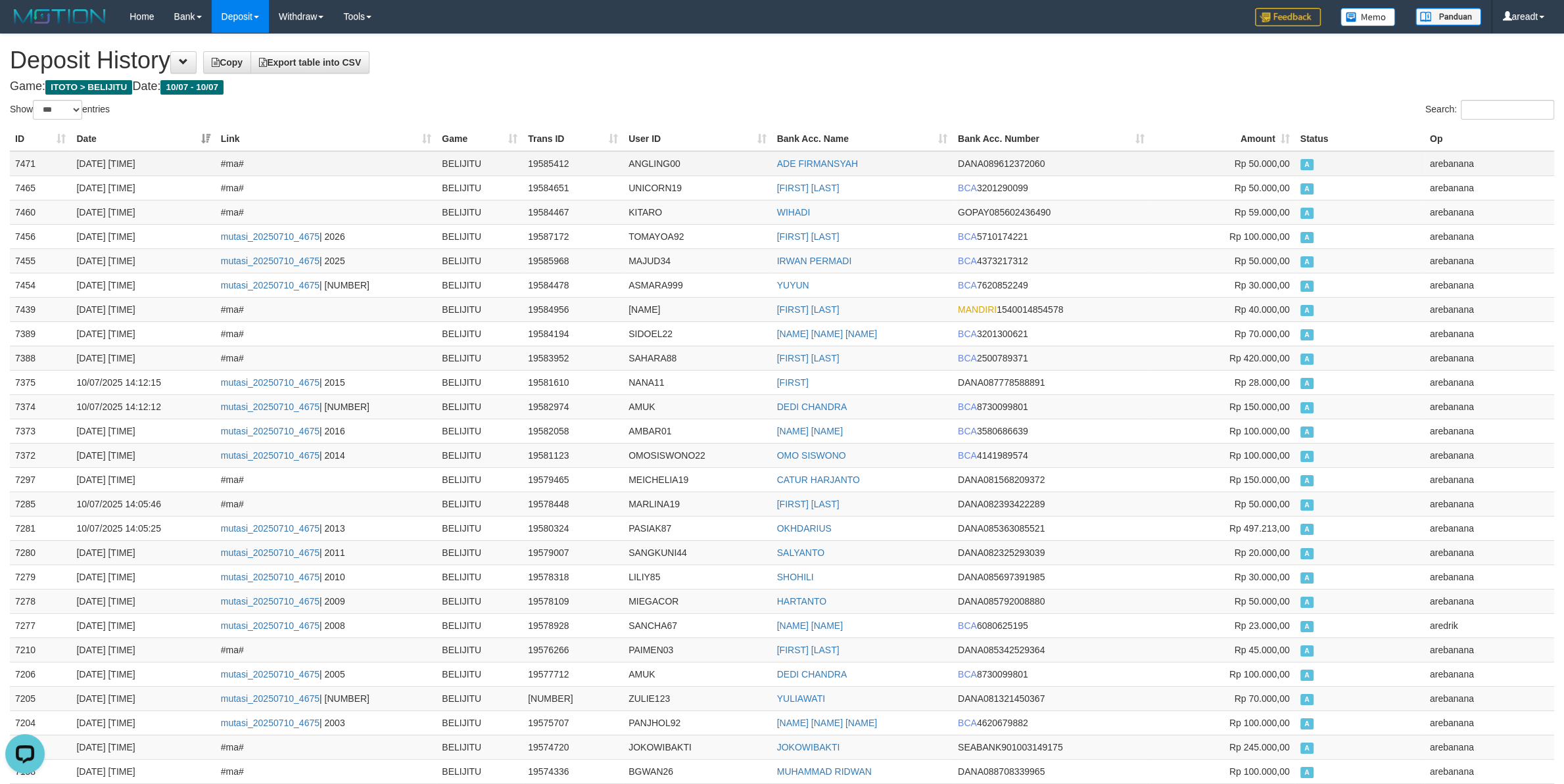 click on "7471" at bounding box center (40, 164) 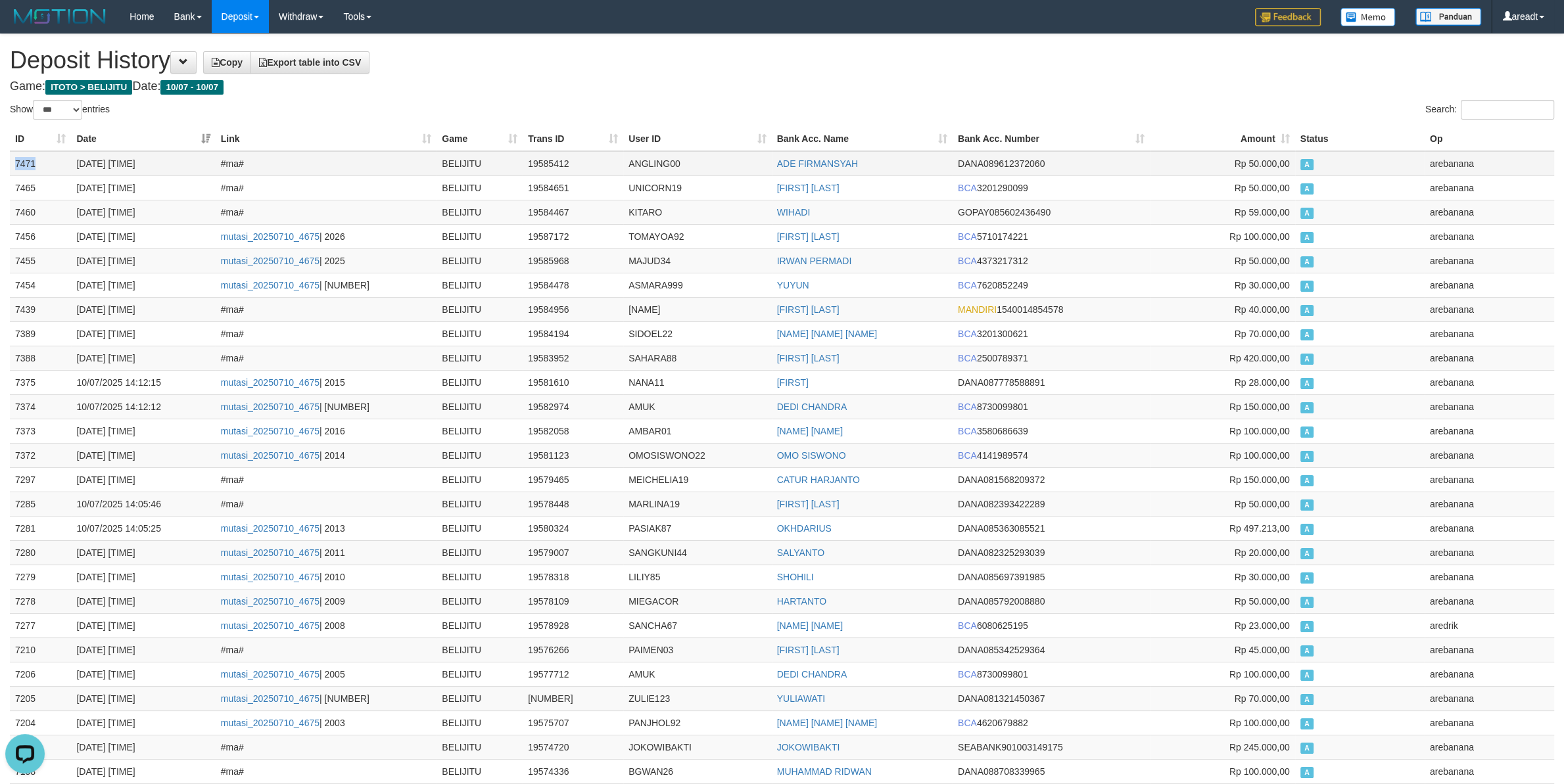 click on "7471" at bounding box center (40, 164) 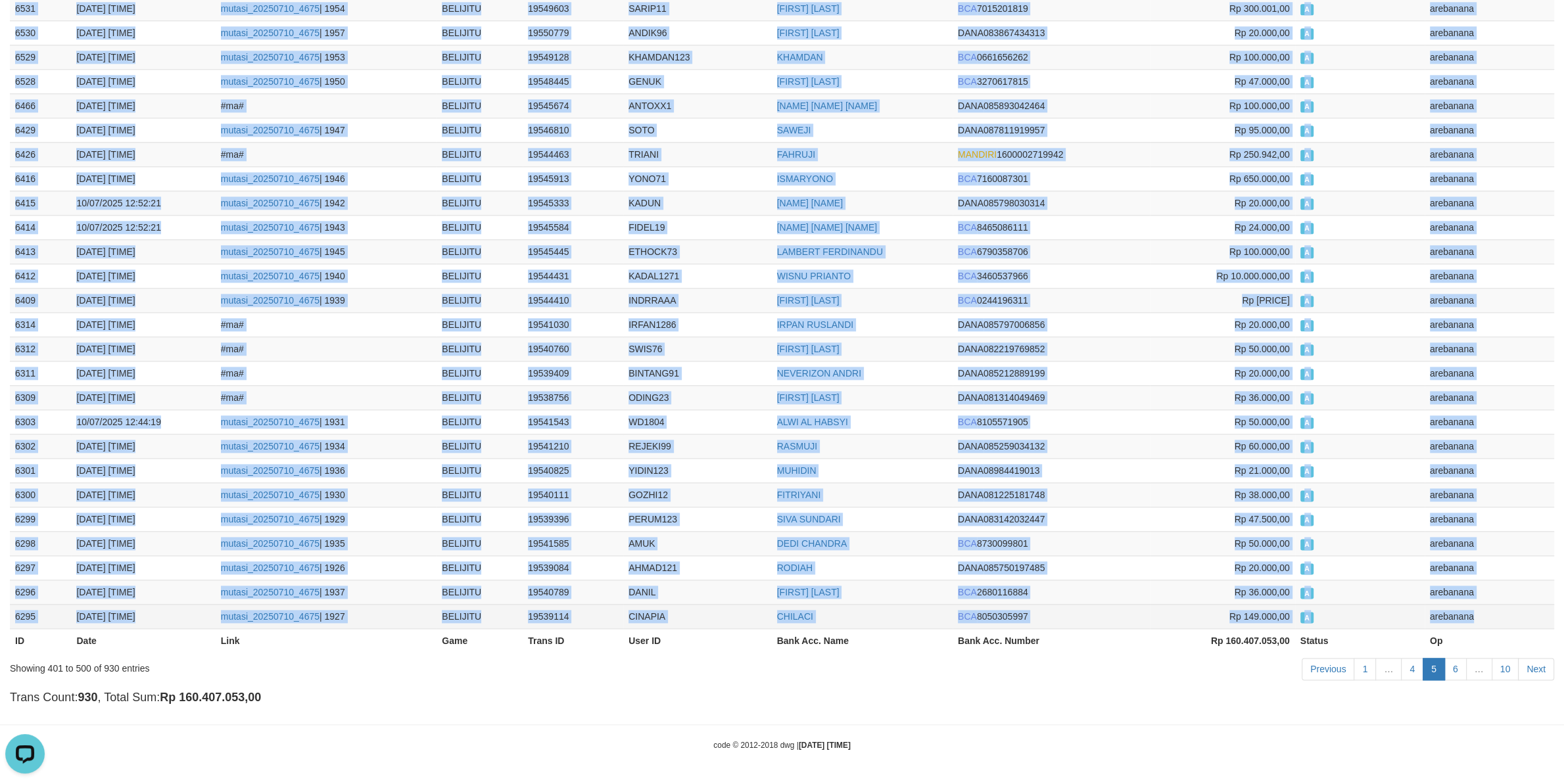 click on "arebanana" at bounding box center [1489, 616] 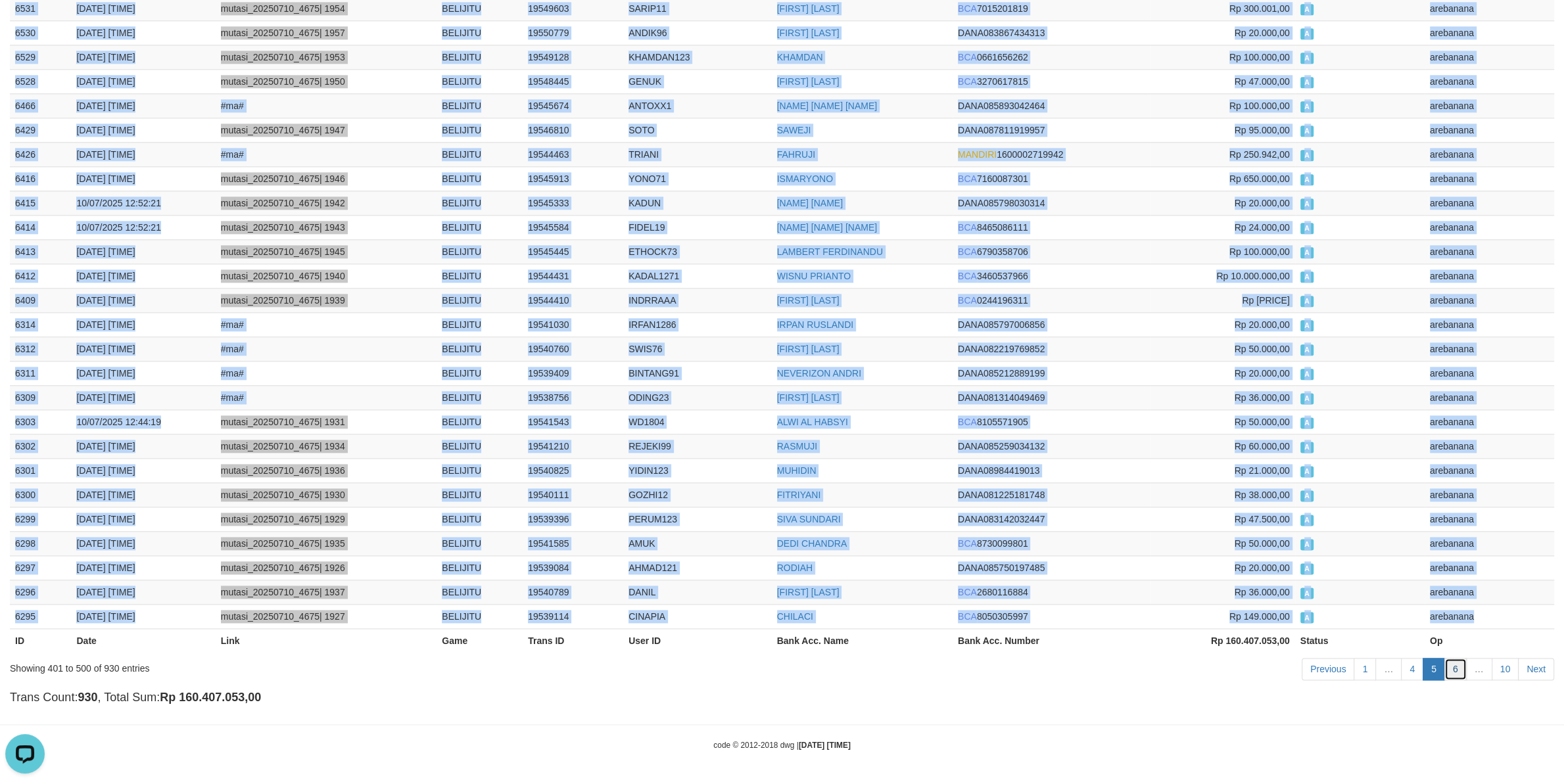 click on "6" at bounding box center (1456, 669) 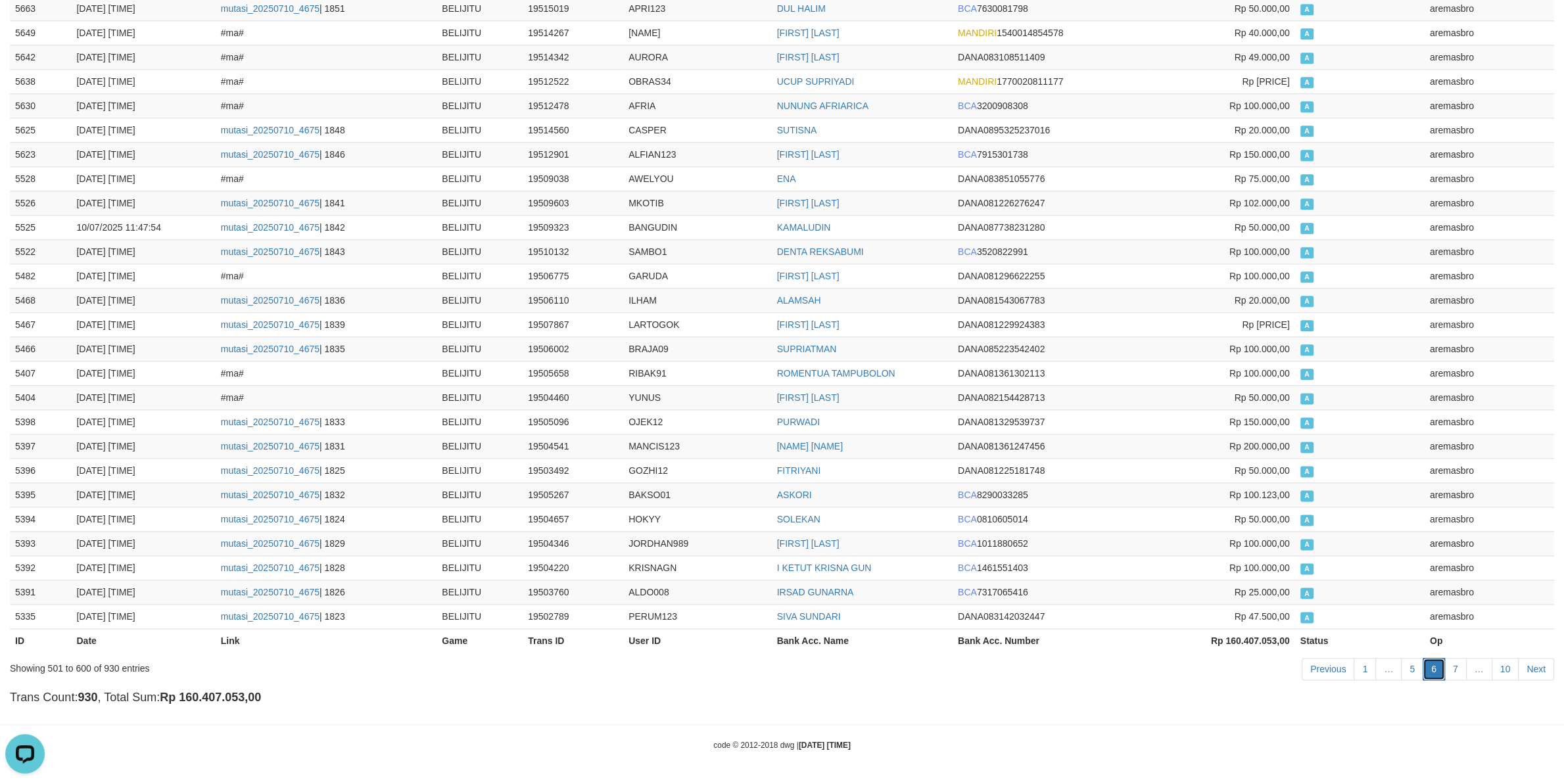 click on "6" at bounding box center (1434, 669) 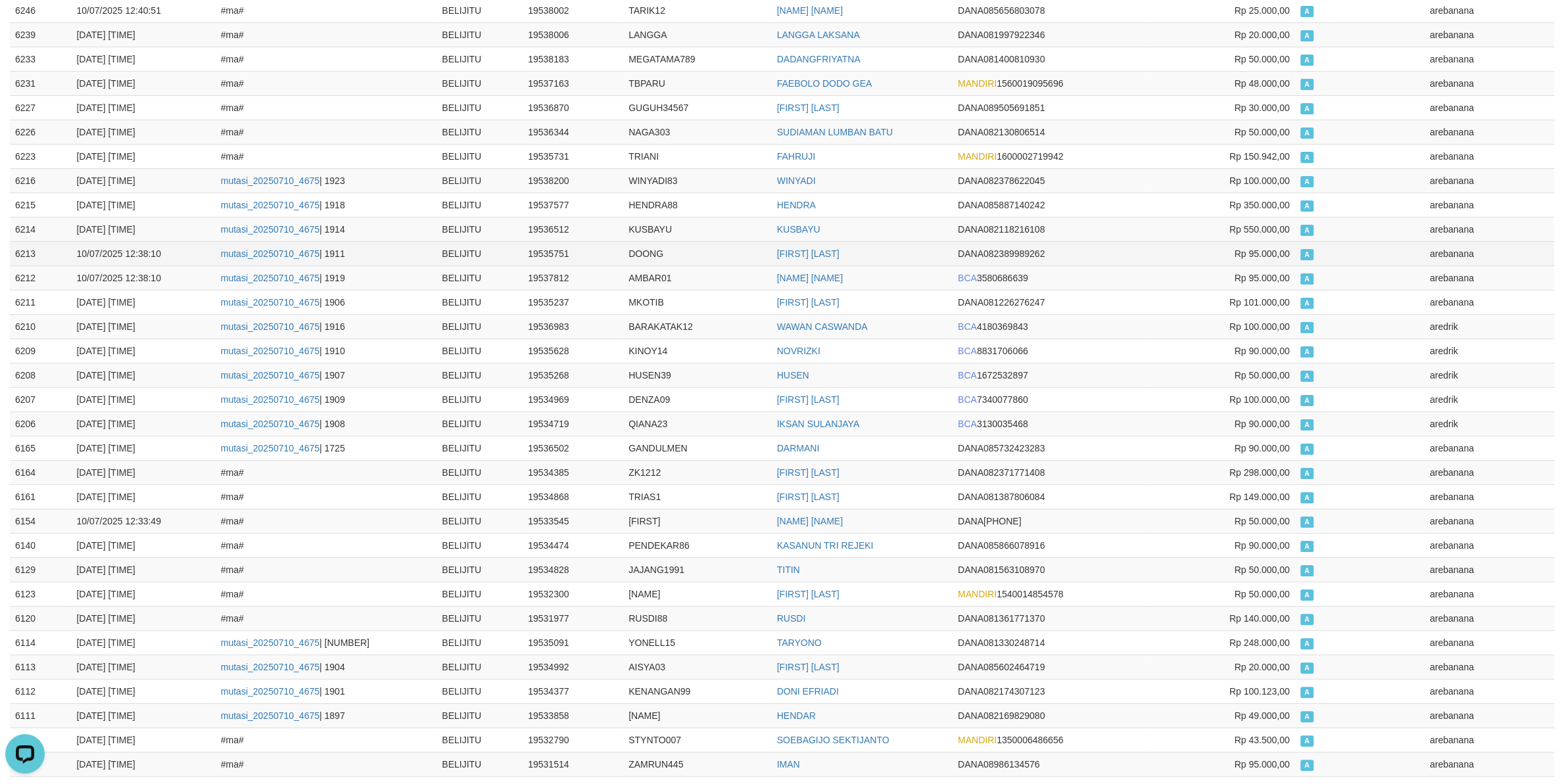 scroll, scrollTop: 0, scrollLeft: 0, axis: both 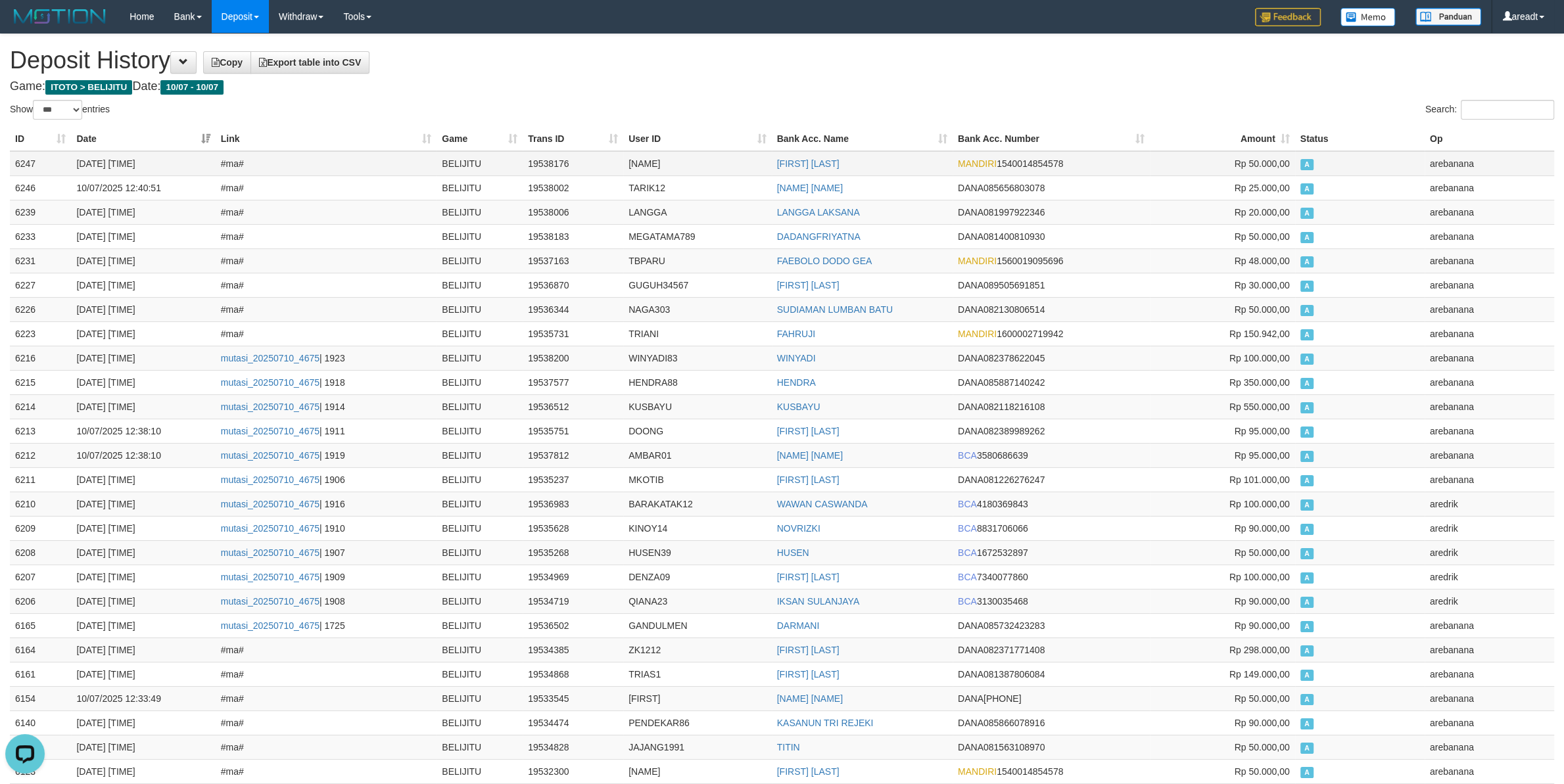 click on "6247" at bounding box center (40, 164) 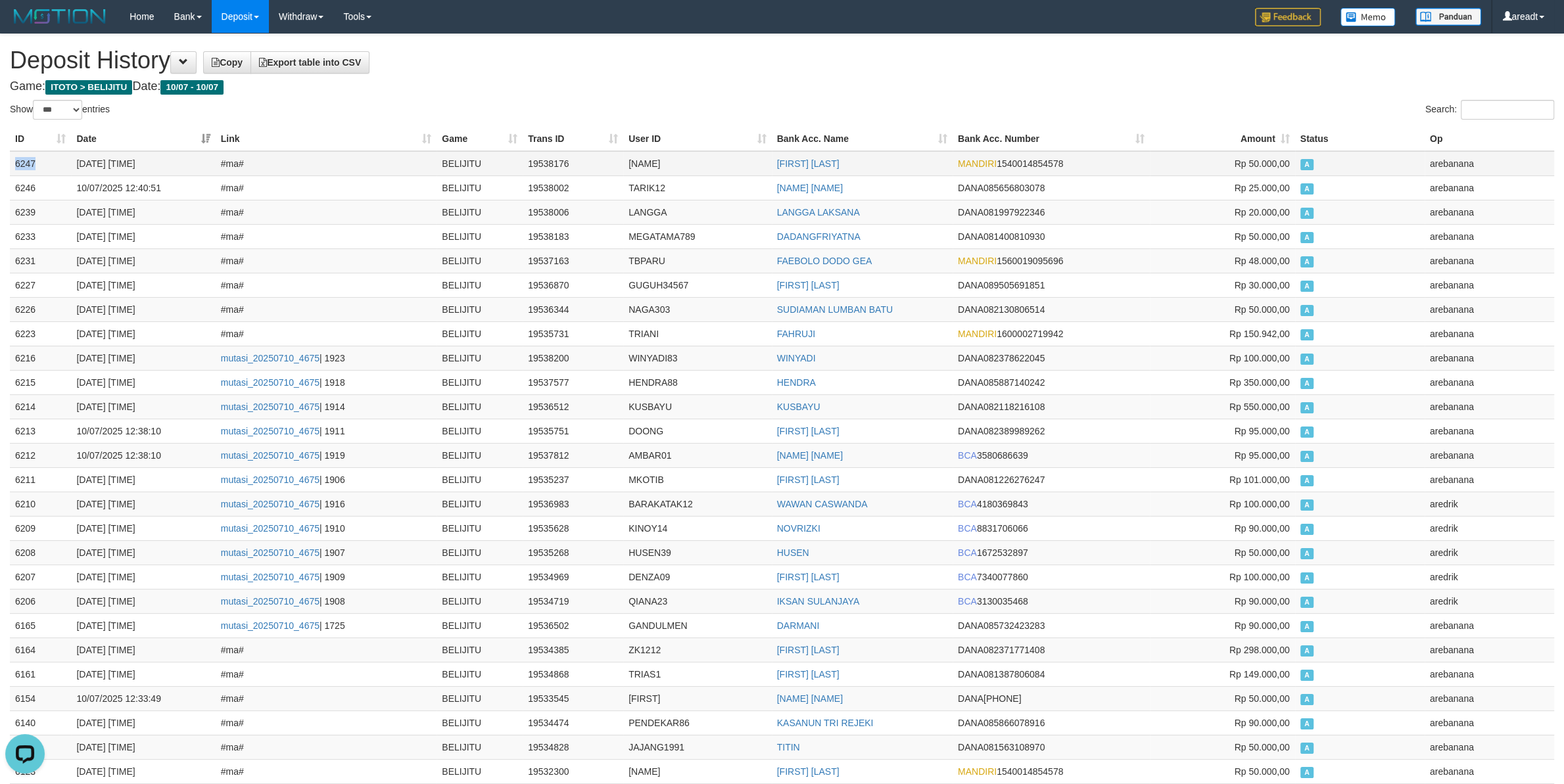 click on "6247" at bounding box center (40, 164) 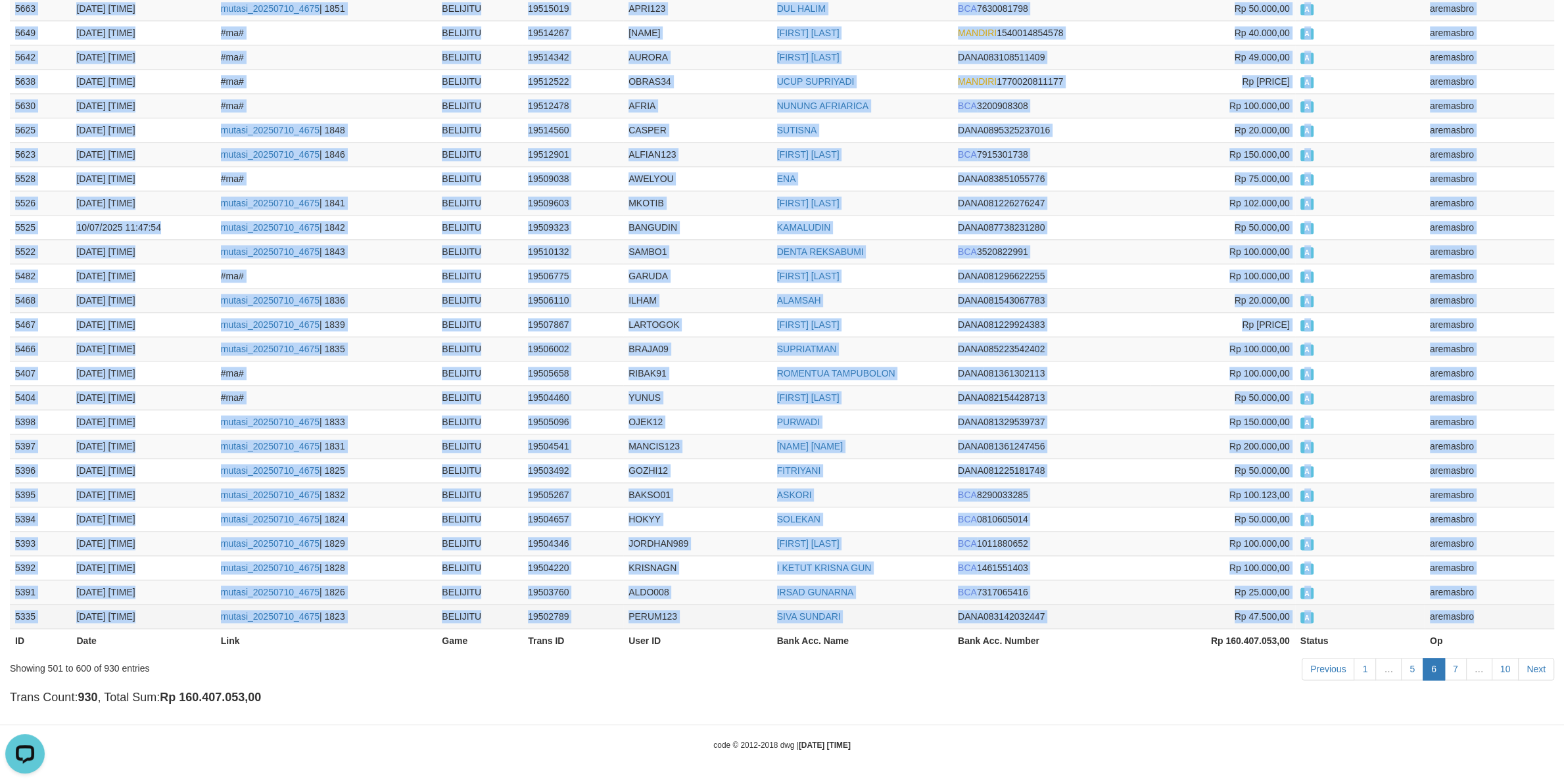 click on "aremasbro" at bounding box center (1489, 616) 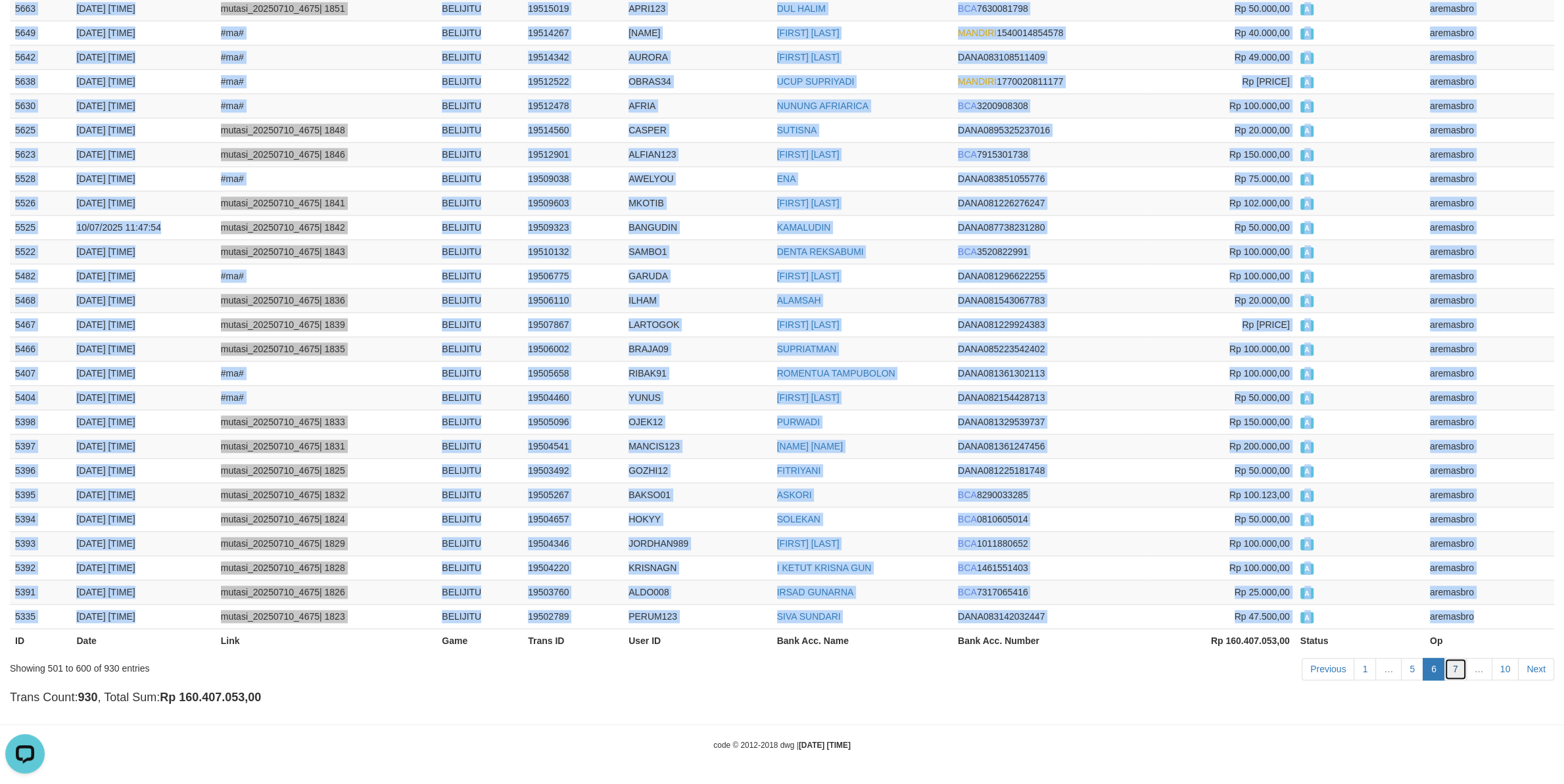 click on "7" at bounding box center (1456, 669) 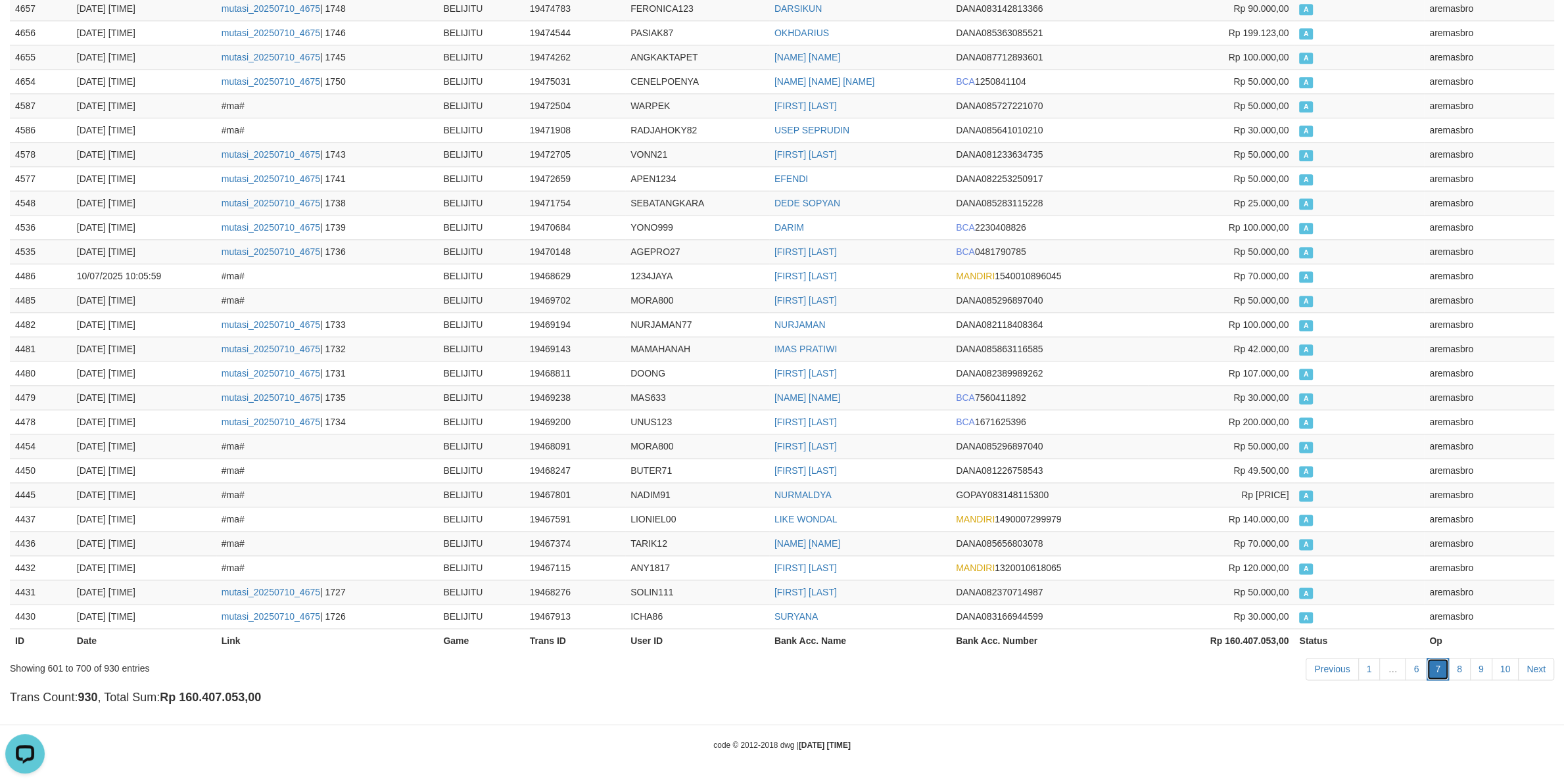 click on "7" at bounding box center (1438, 669) 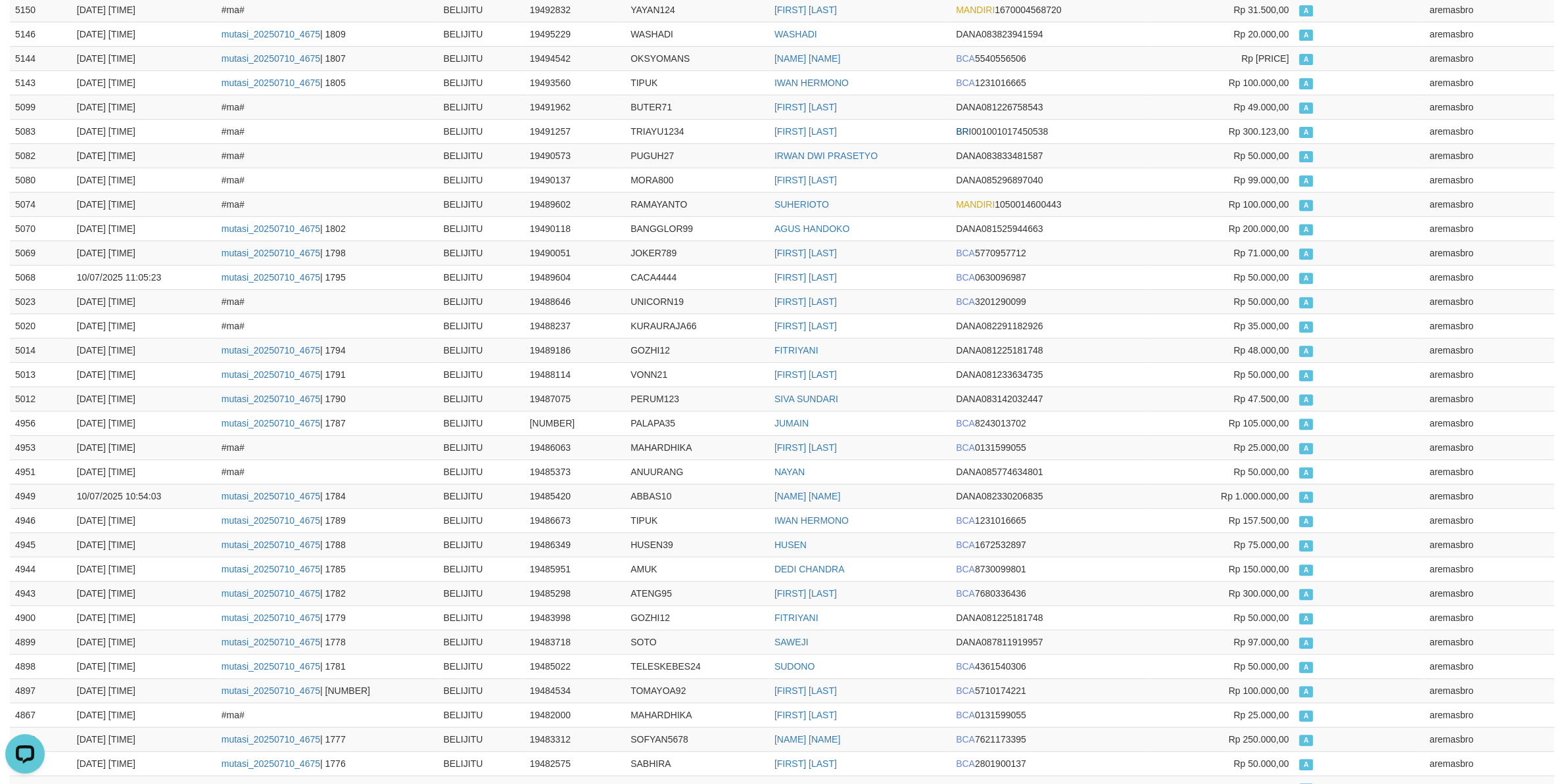 scroll, scrollTop: 0, scrollLeft: 0, axis: both 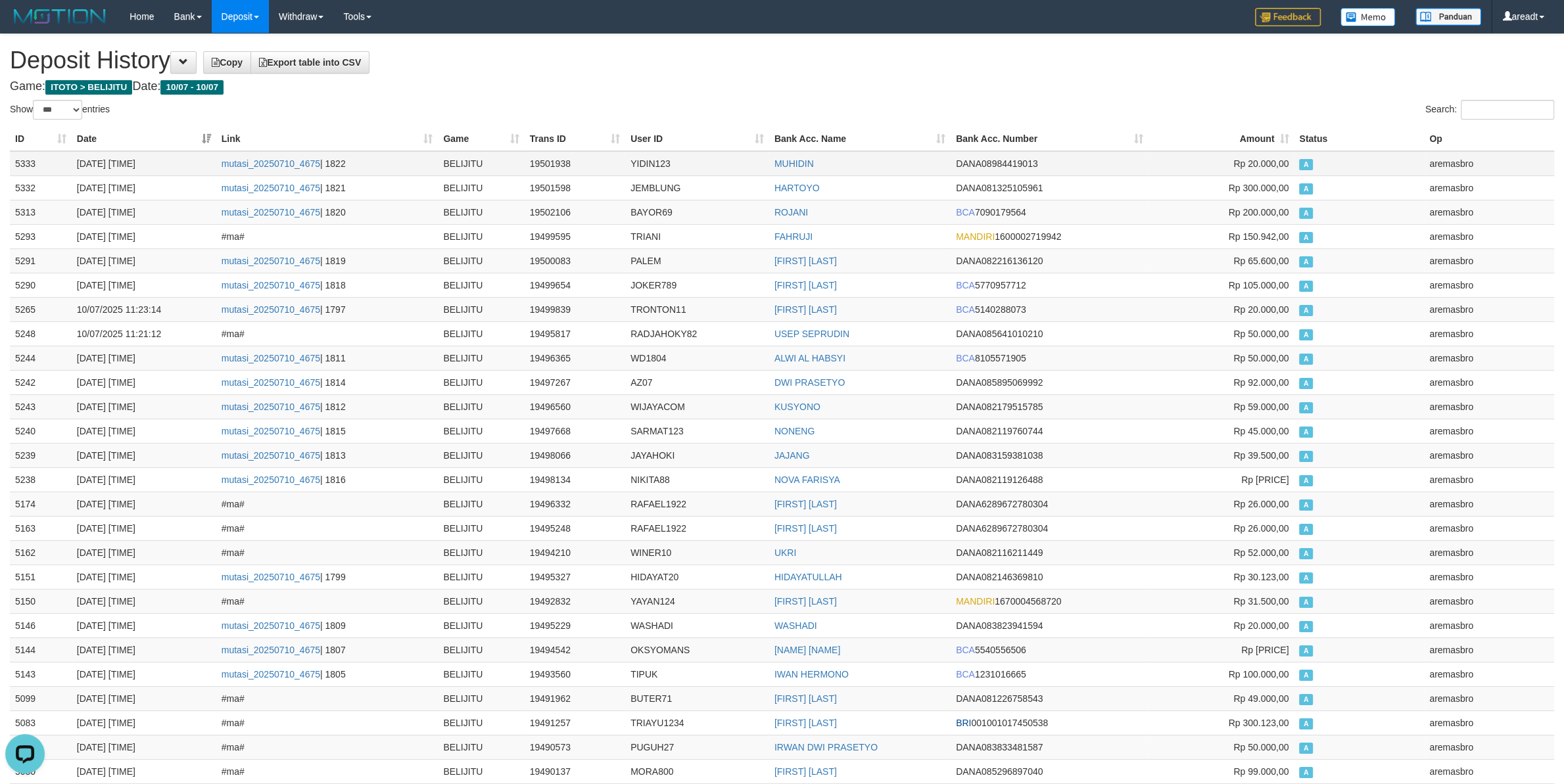 click on "5333" at bounding box center [41, 164] 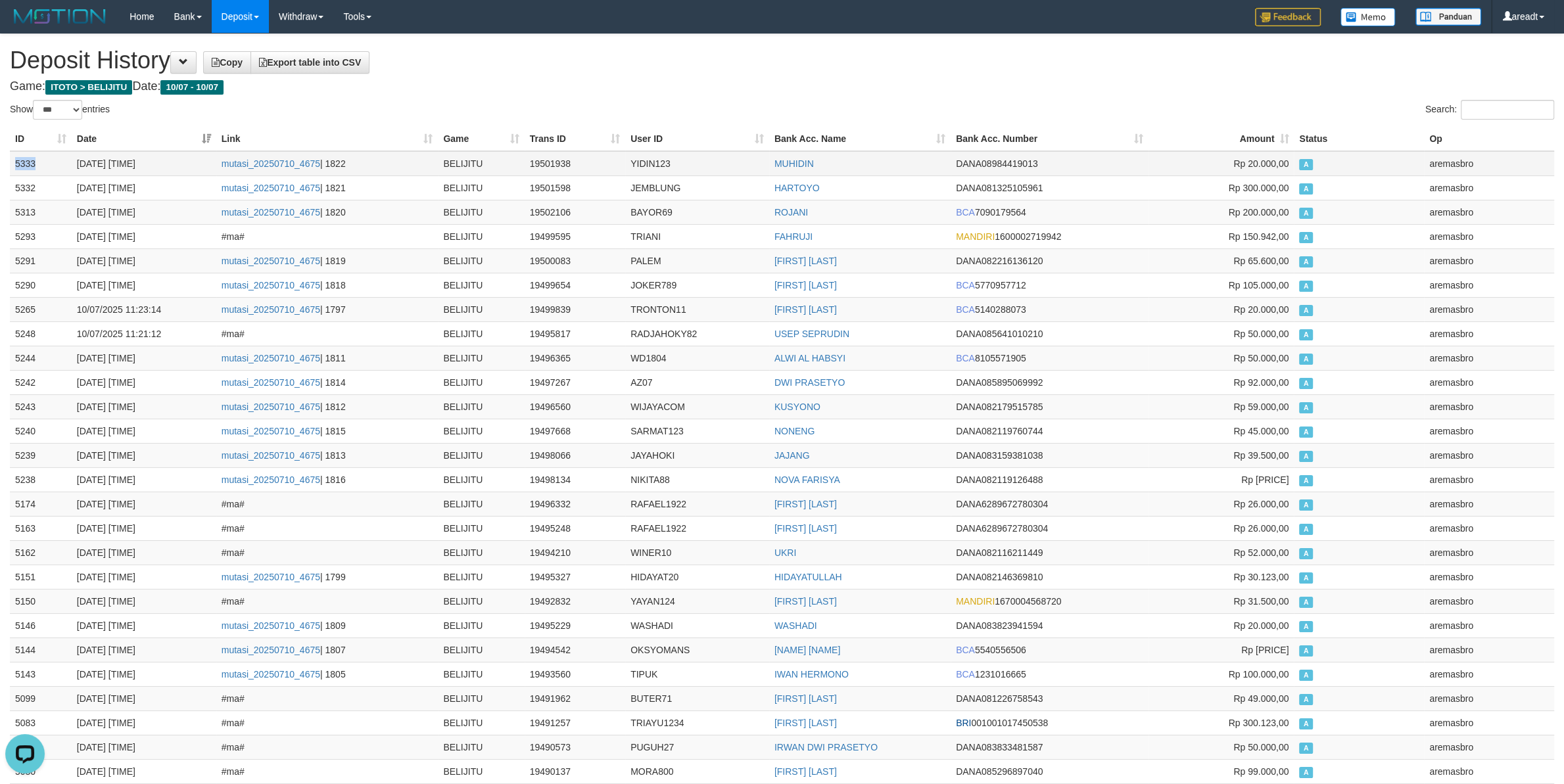 click on "5333" at bounding box center (41, 164) 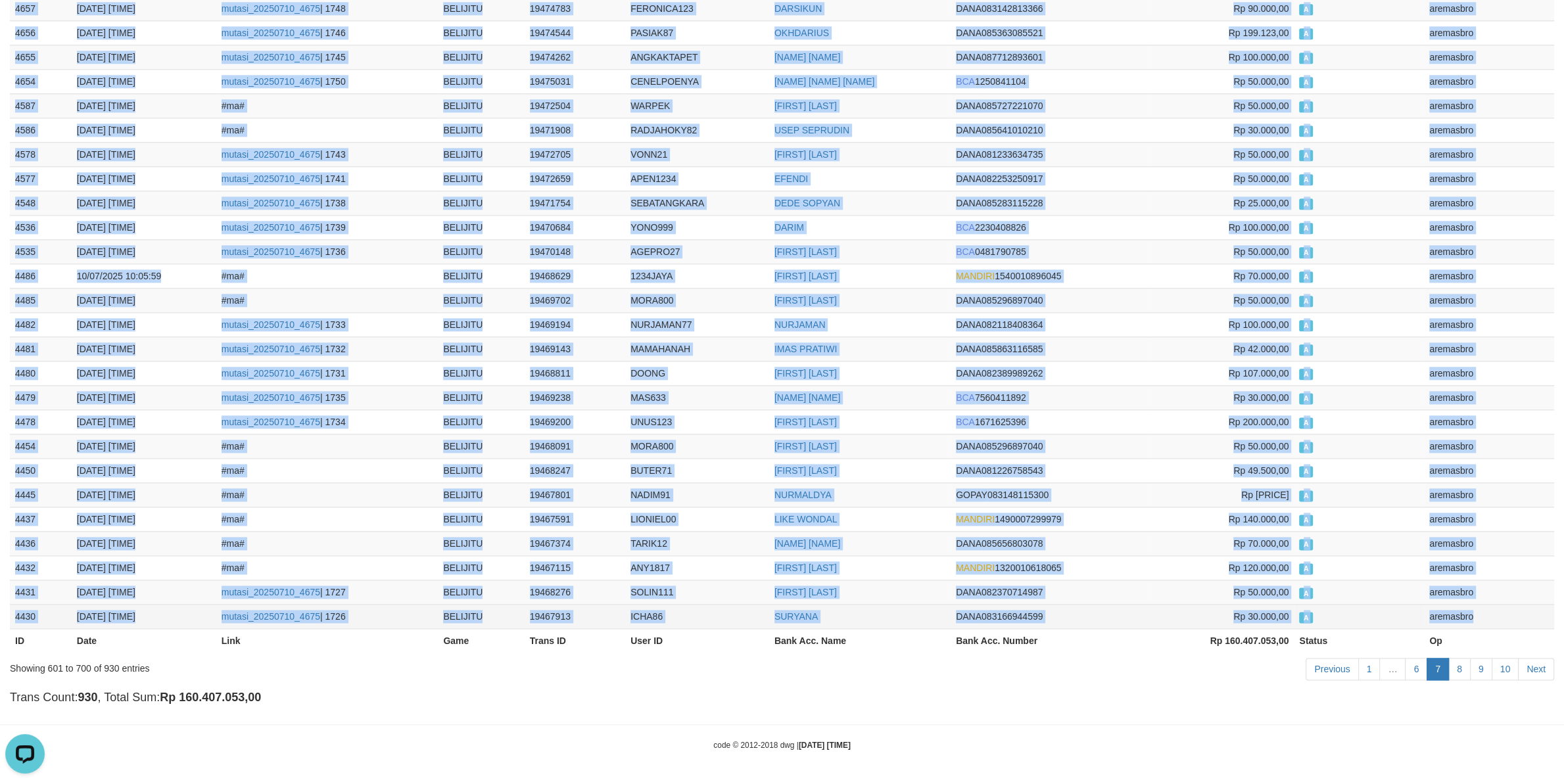 click on "aremasbro" at bounding box center [1489, 616] 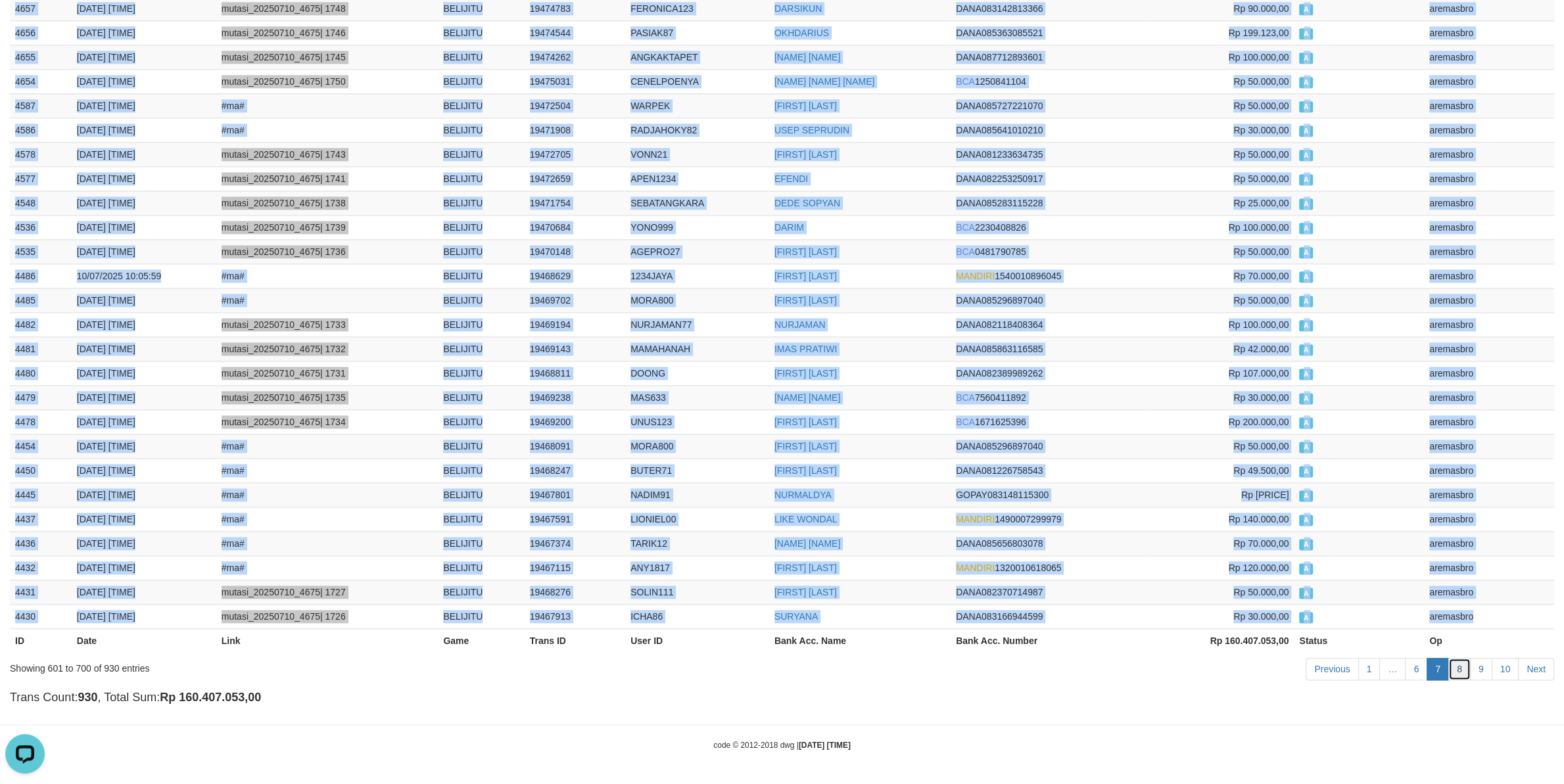 click on "8" at bounding box center [1459, 669] 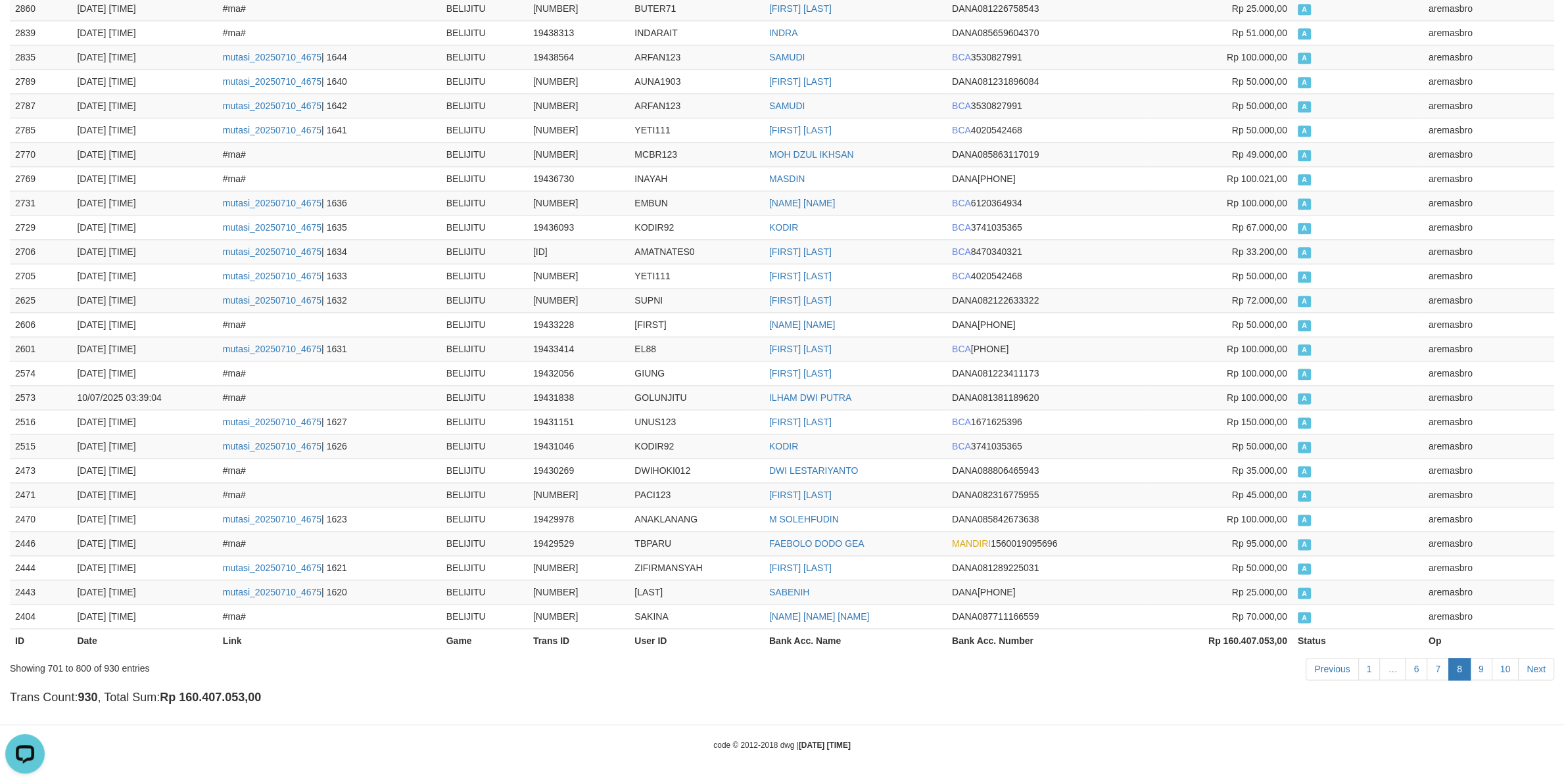 click on "8" at bounding box center (1459, 669) 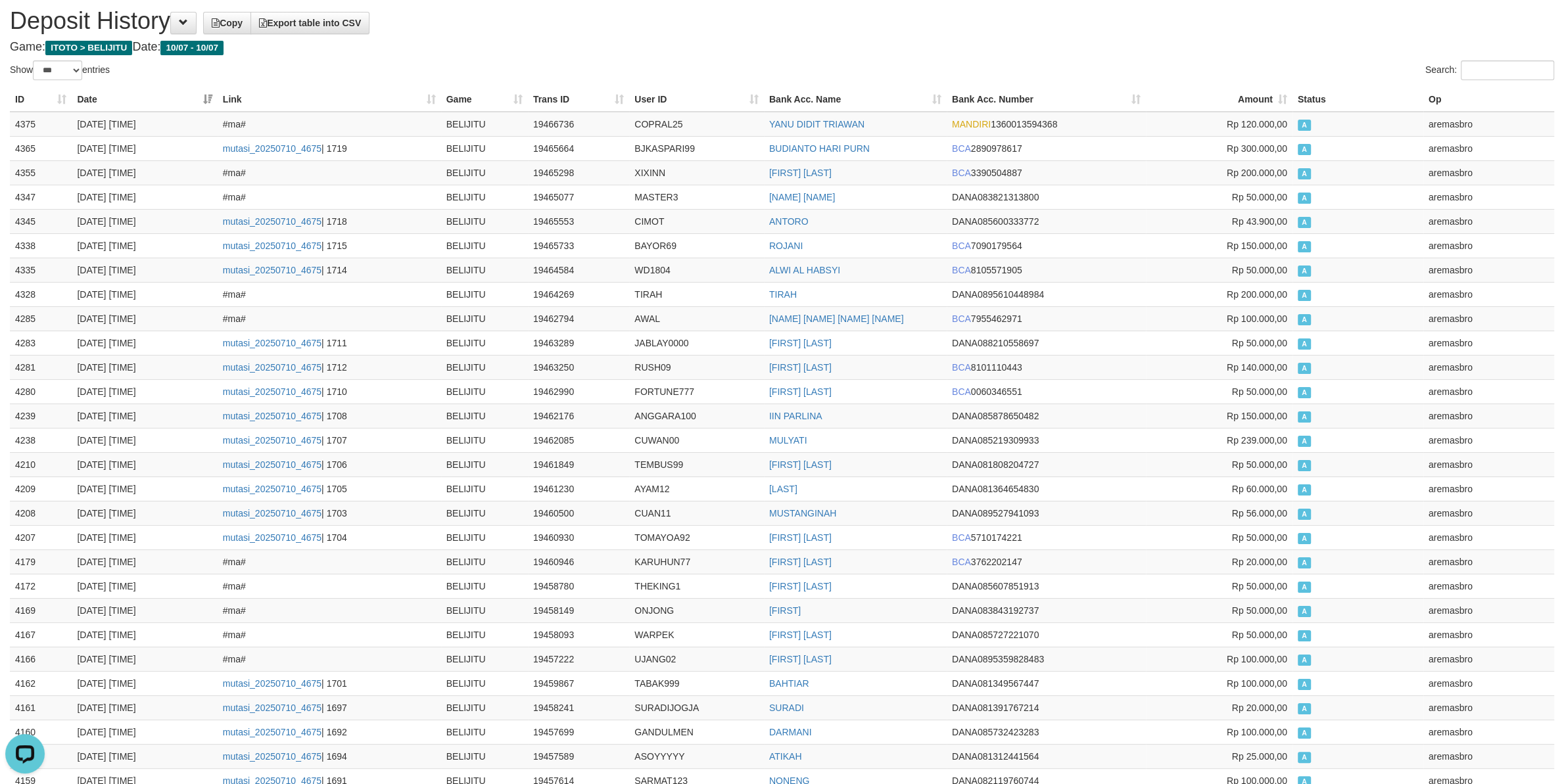scroll, scrollTop: 0, scrollLeft: 0, axis: both 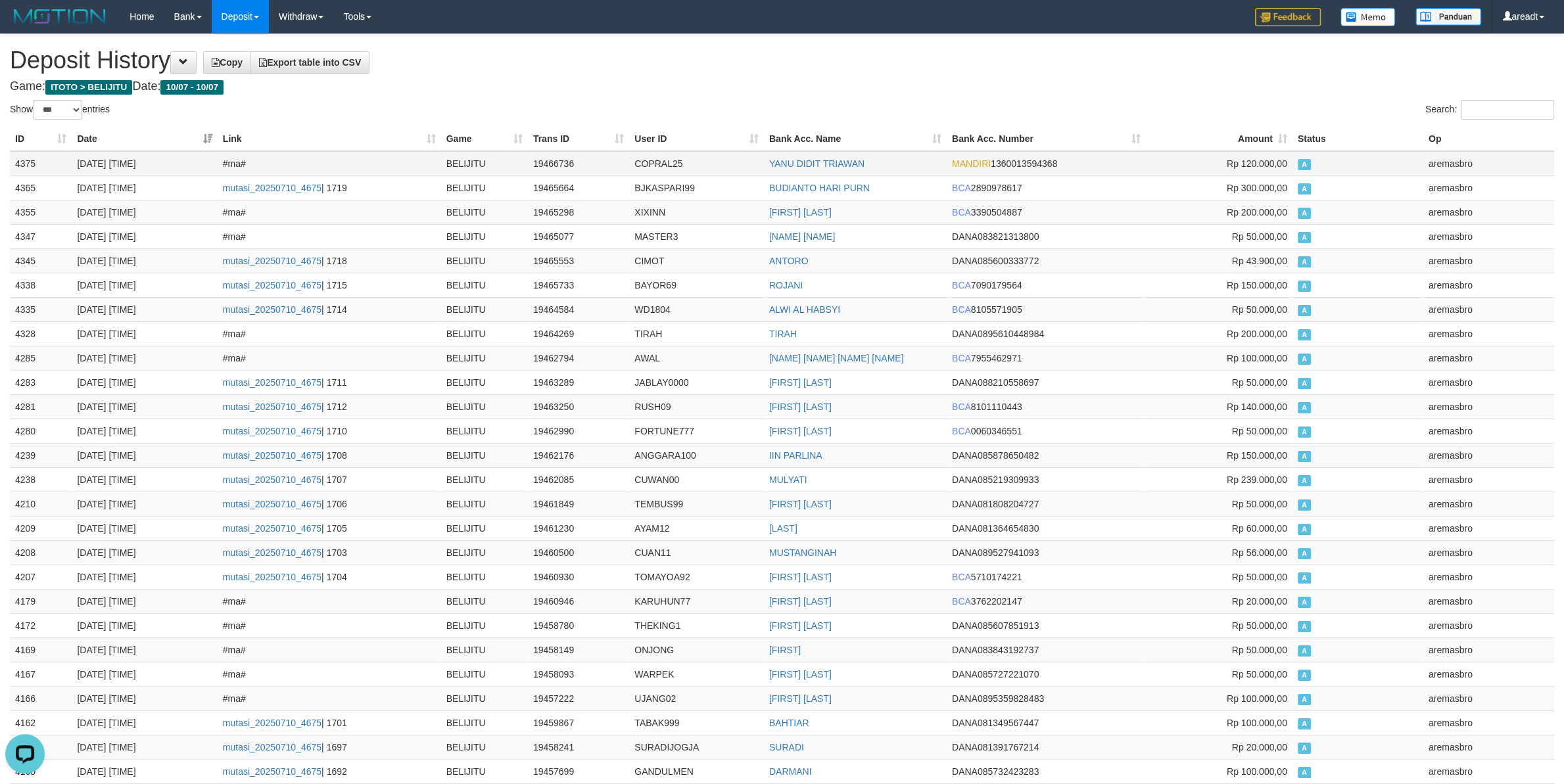 click on "4375" at bounding box center (41, 164) 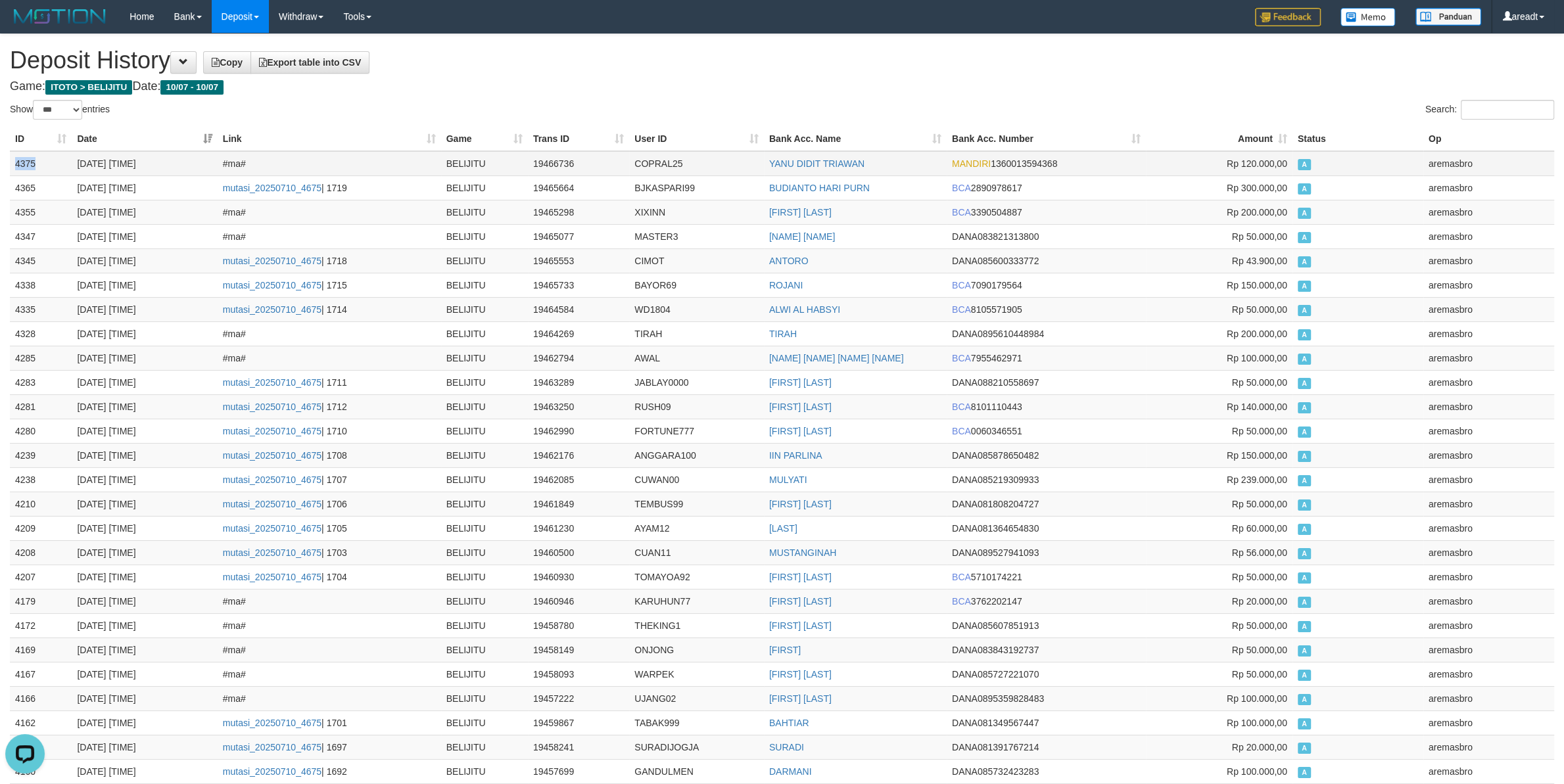 click on "4375" at bounding box center [41, 164] 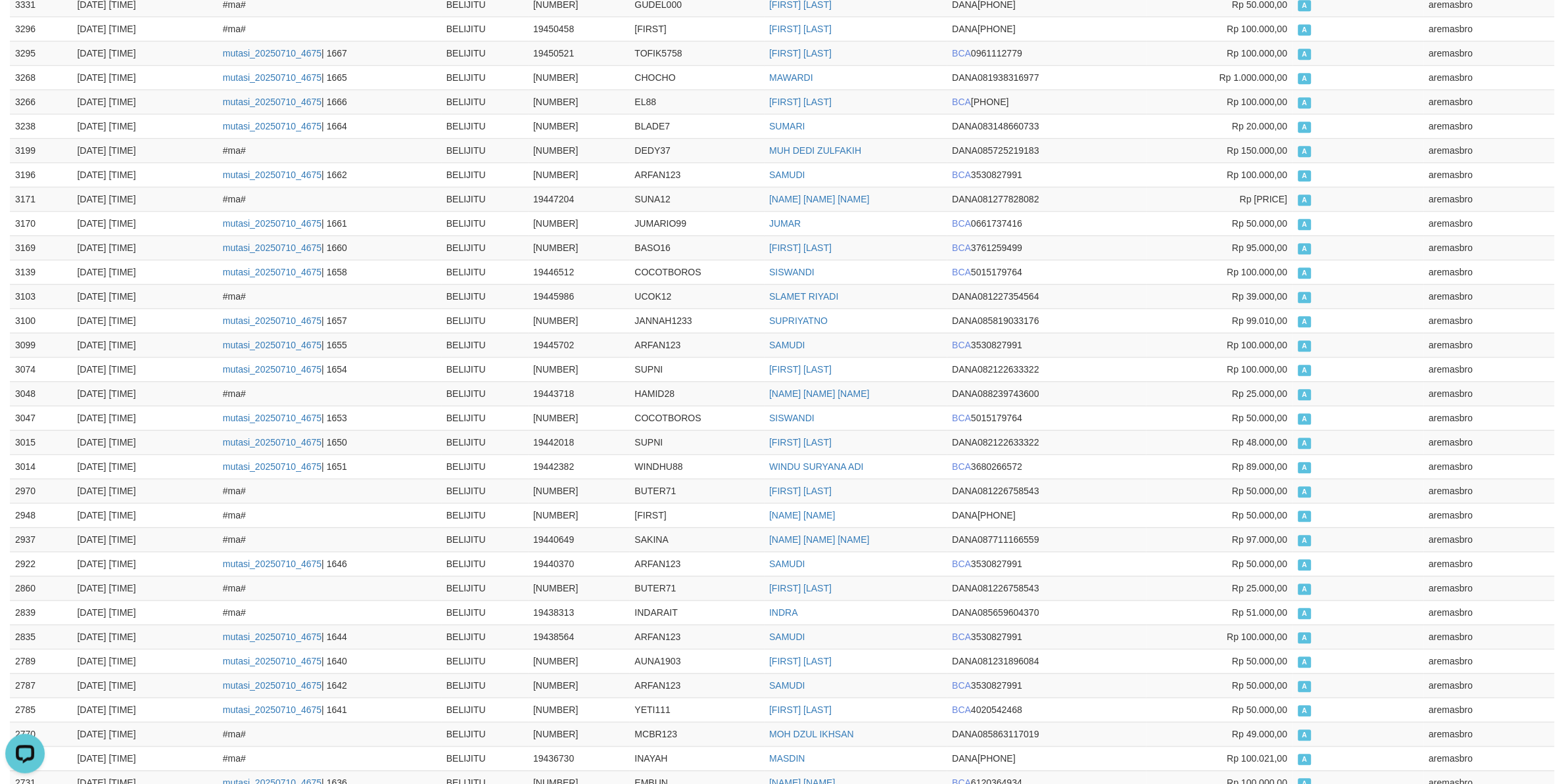 scroll, scrollTop: 1972, scrollLeft: 0, axis: vertical 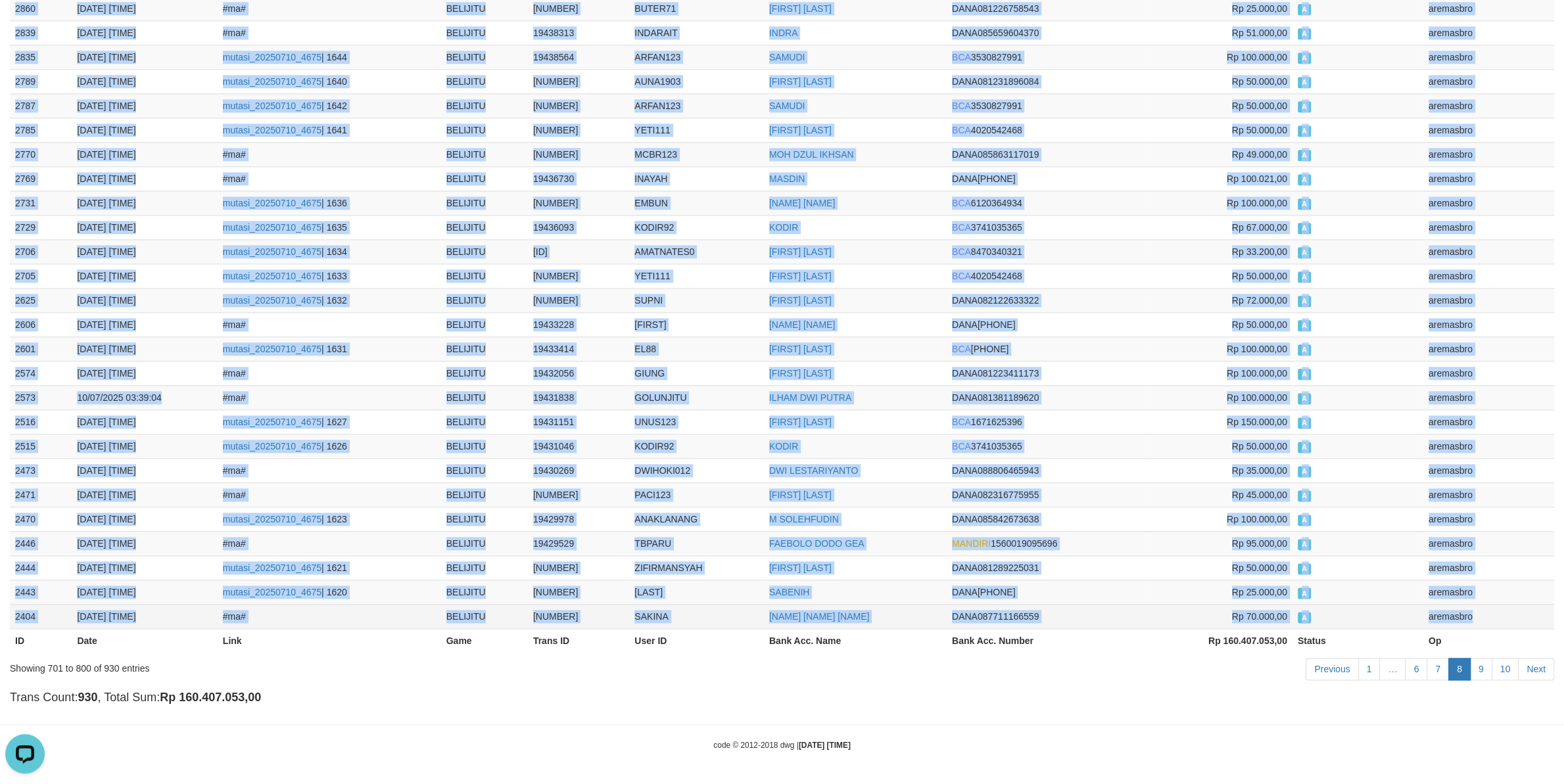 click on "aremasbro" at bounding box center [1488, 616] 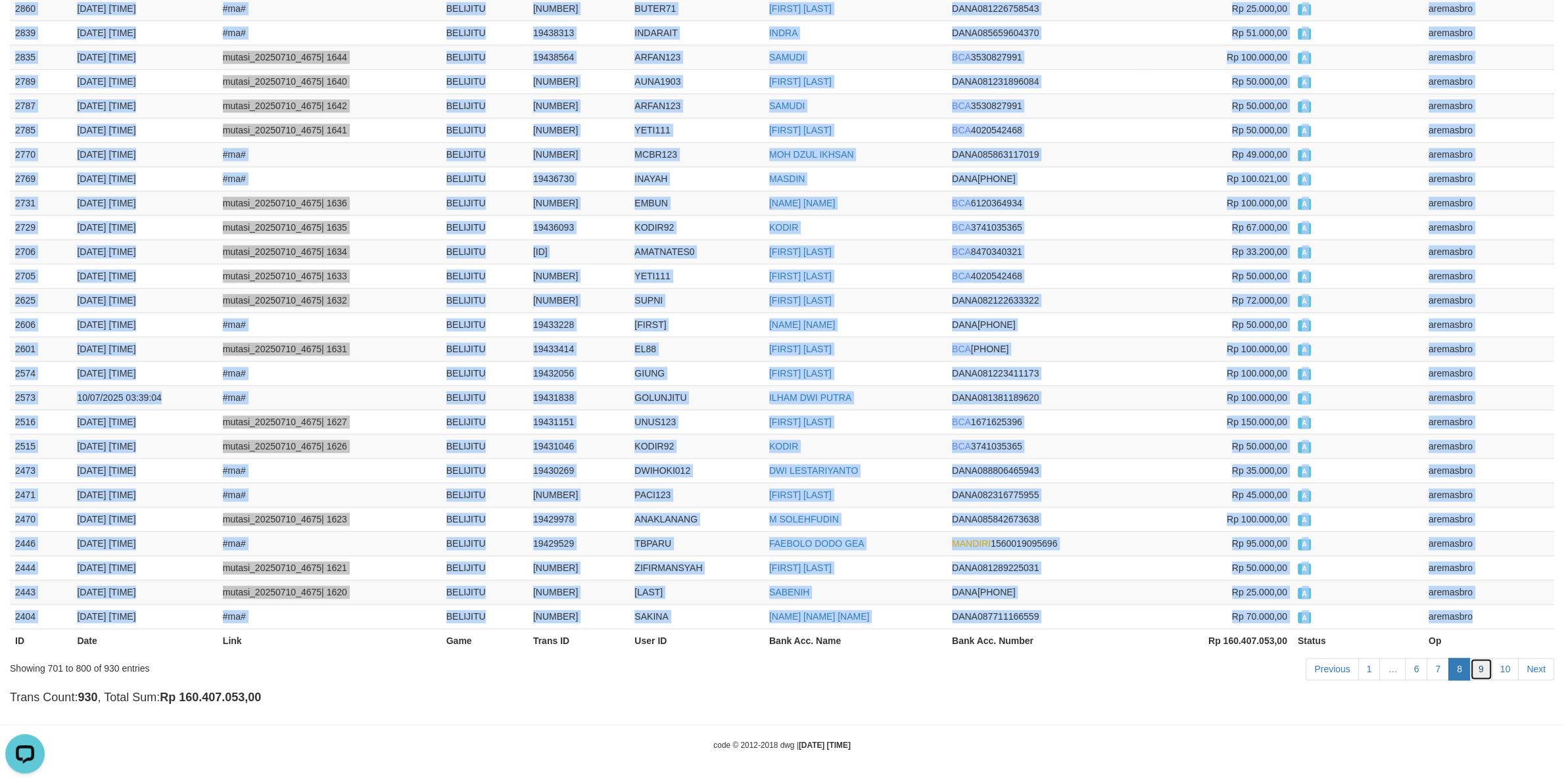 click on "9" at bounding box center (1481, 669) 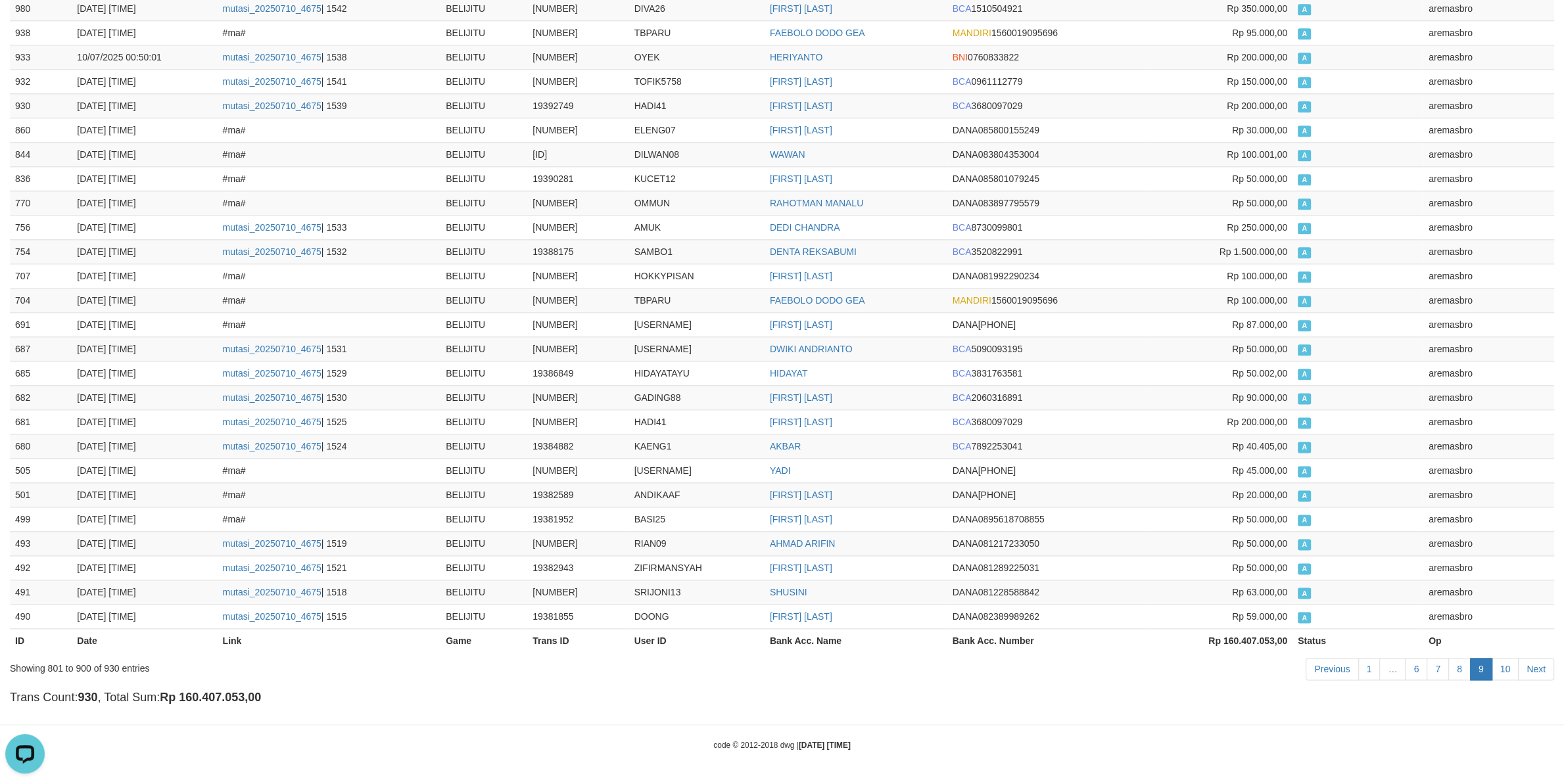 click on "9" at bounding box center [1481, 669] 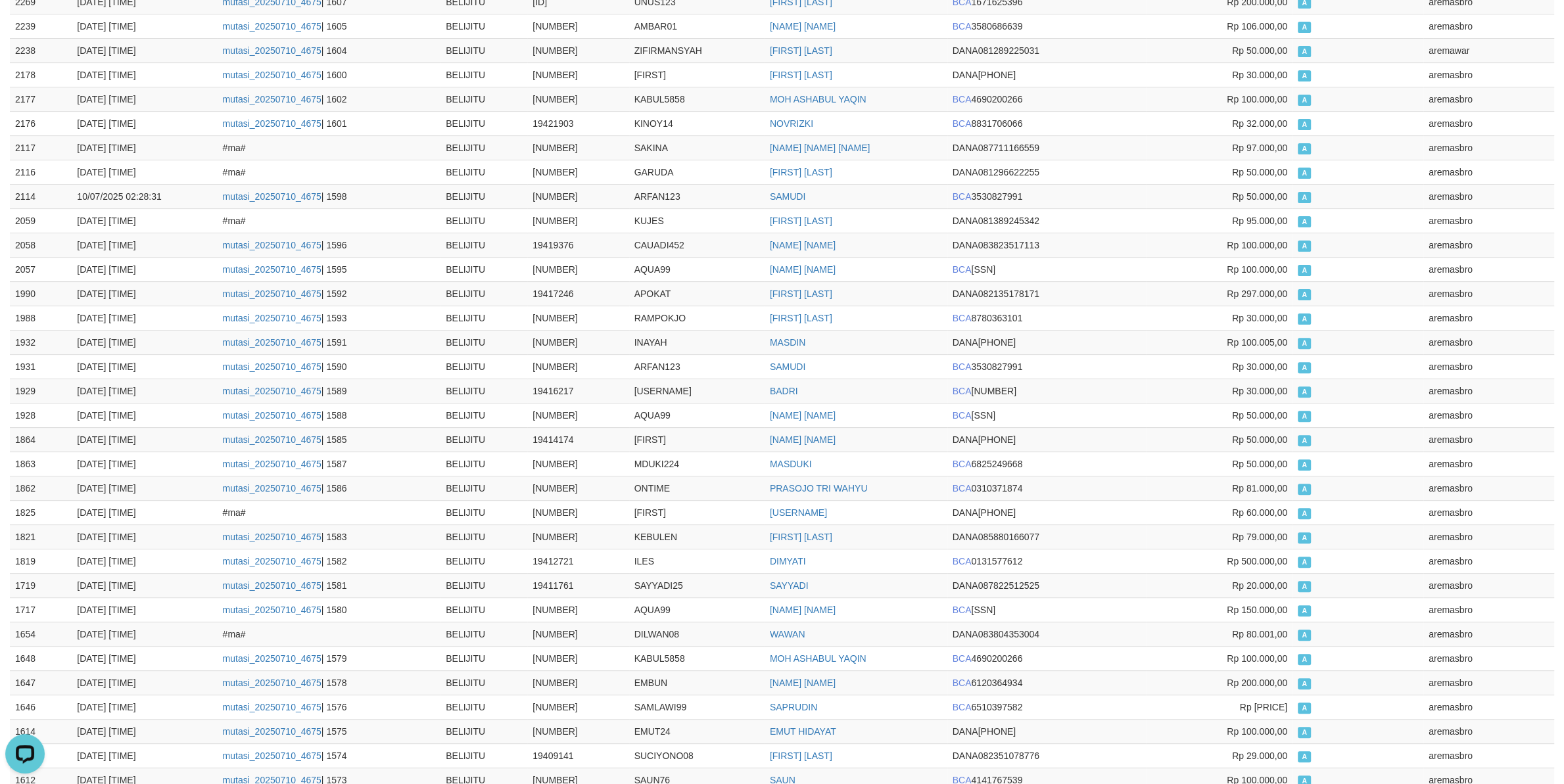 scroll, scrollTop: 0, scrollLeft: 0, axis: both 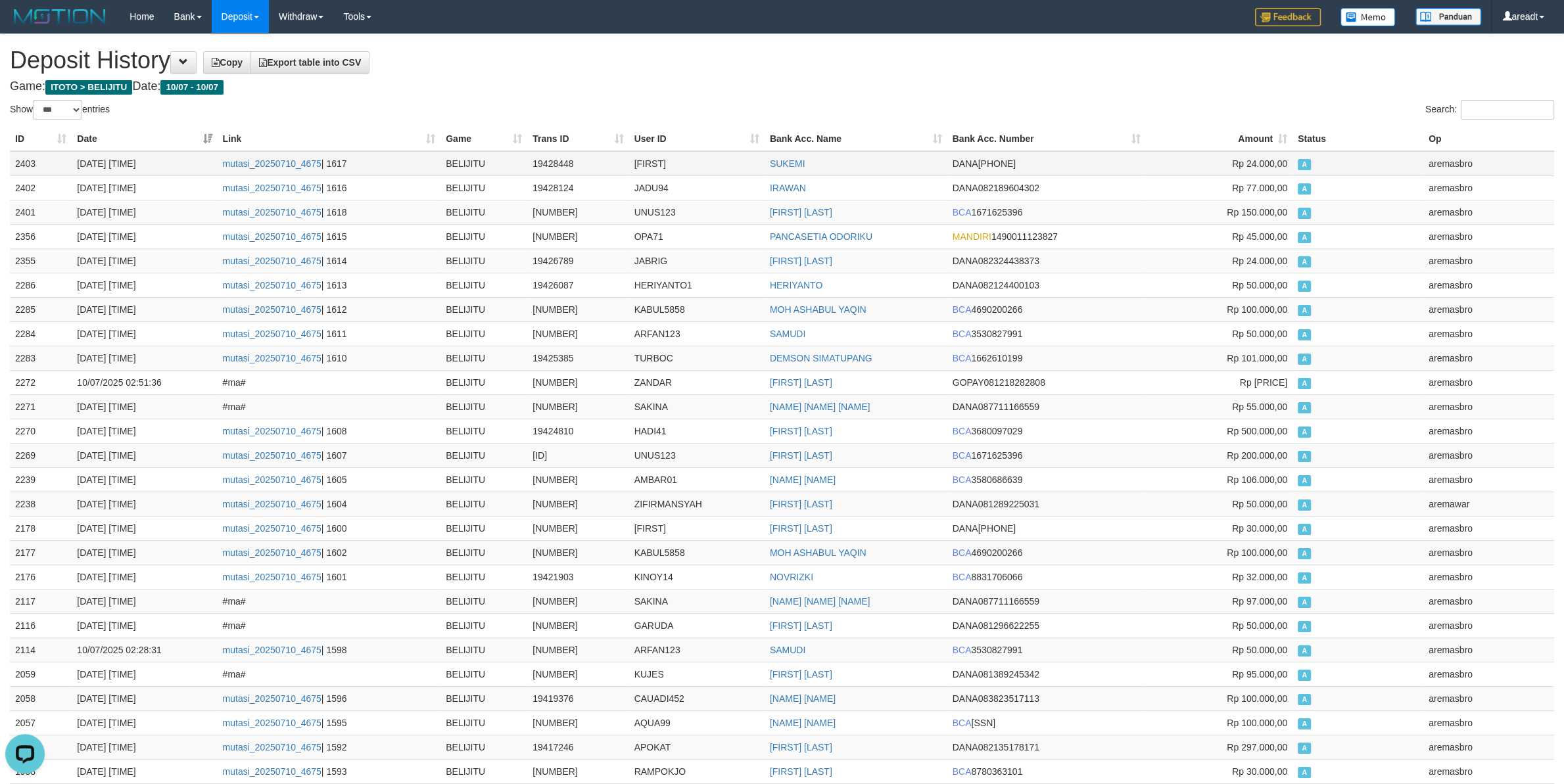 click on "2403" at bounding box center [41, 164] 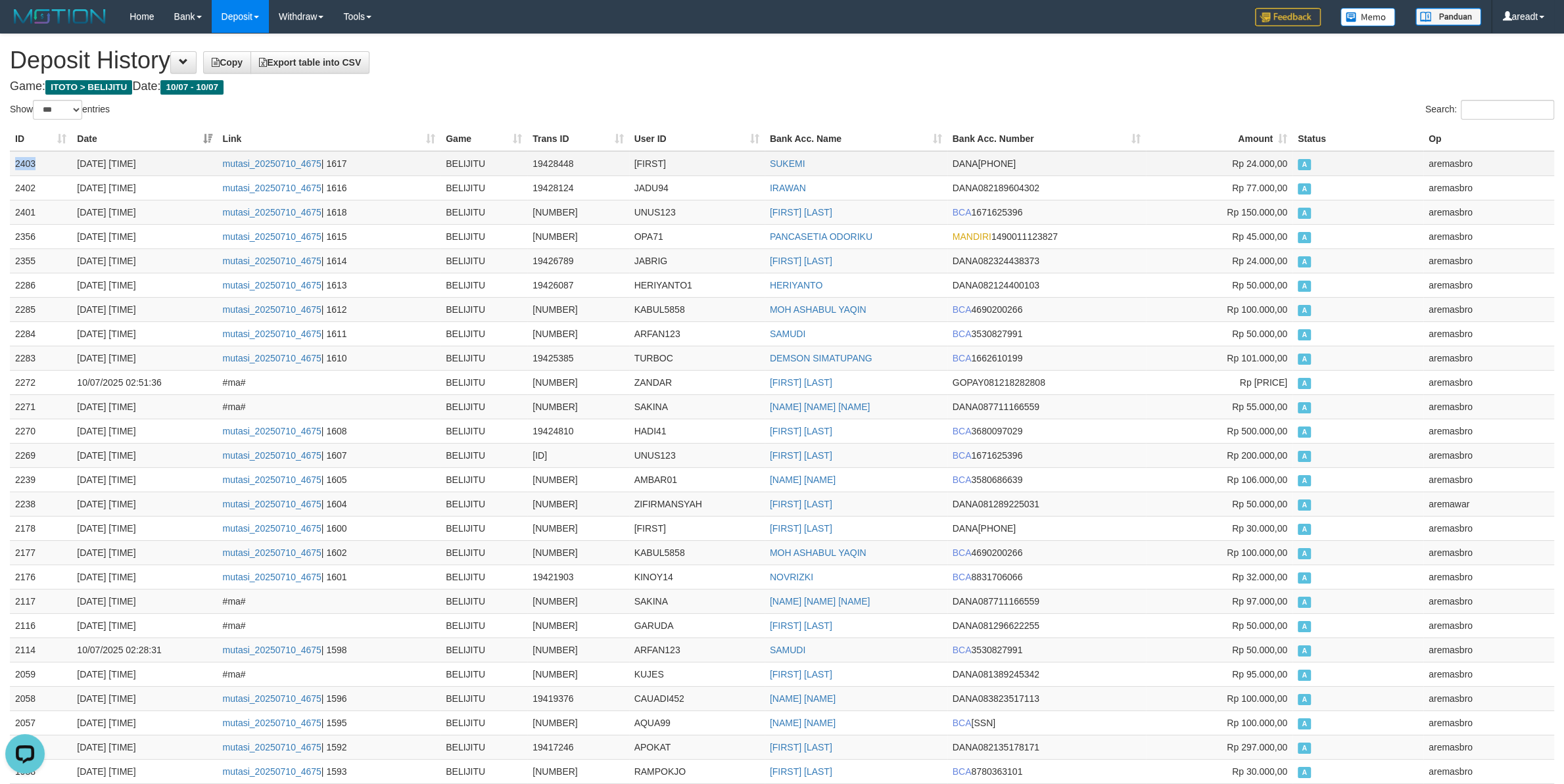 click on "2403" at bounding box center [41, 164] 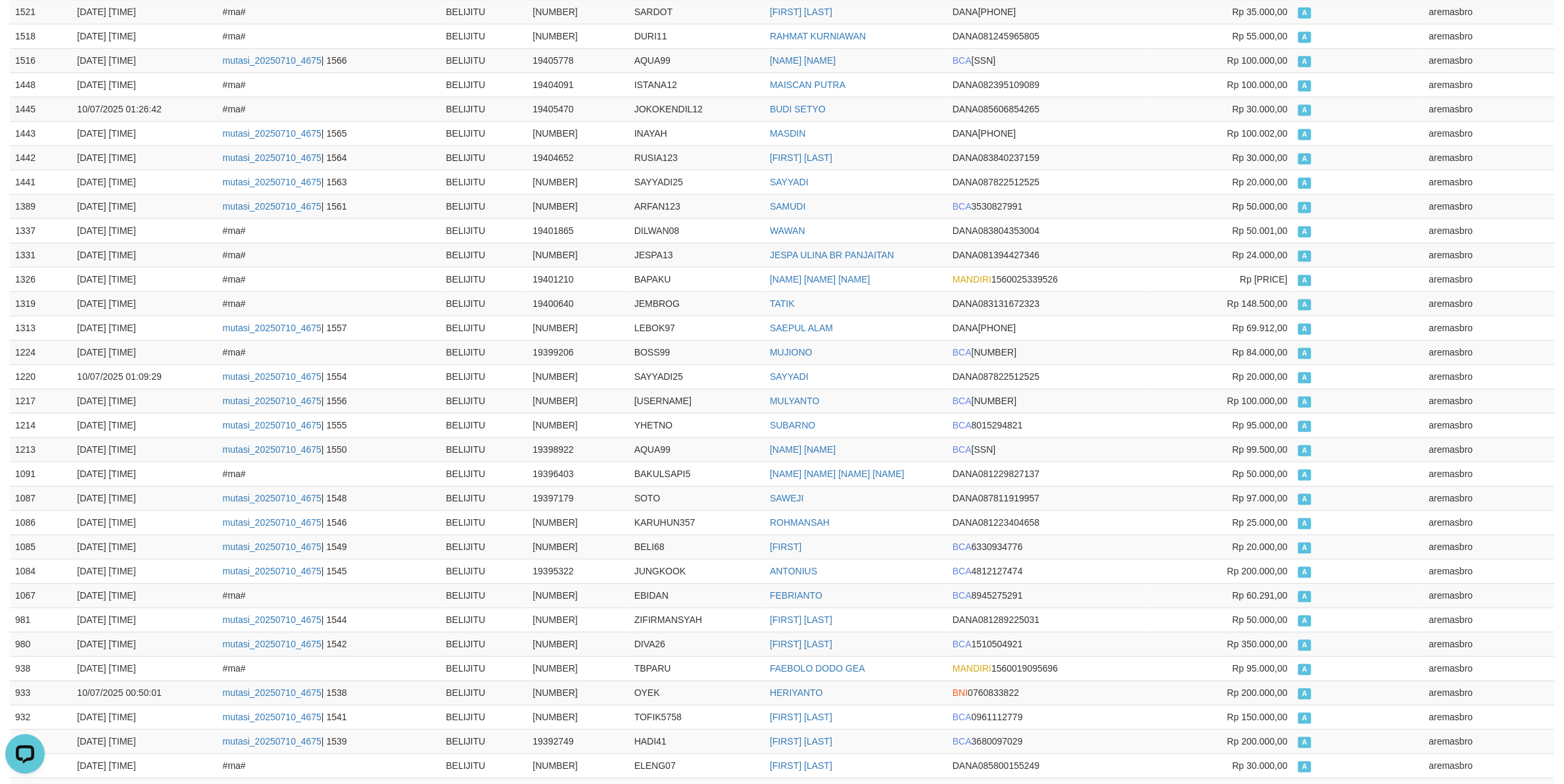 scroll, scrollTop: 1972, scrollLeft: 0, axis: vertical 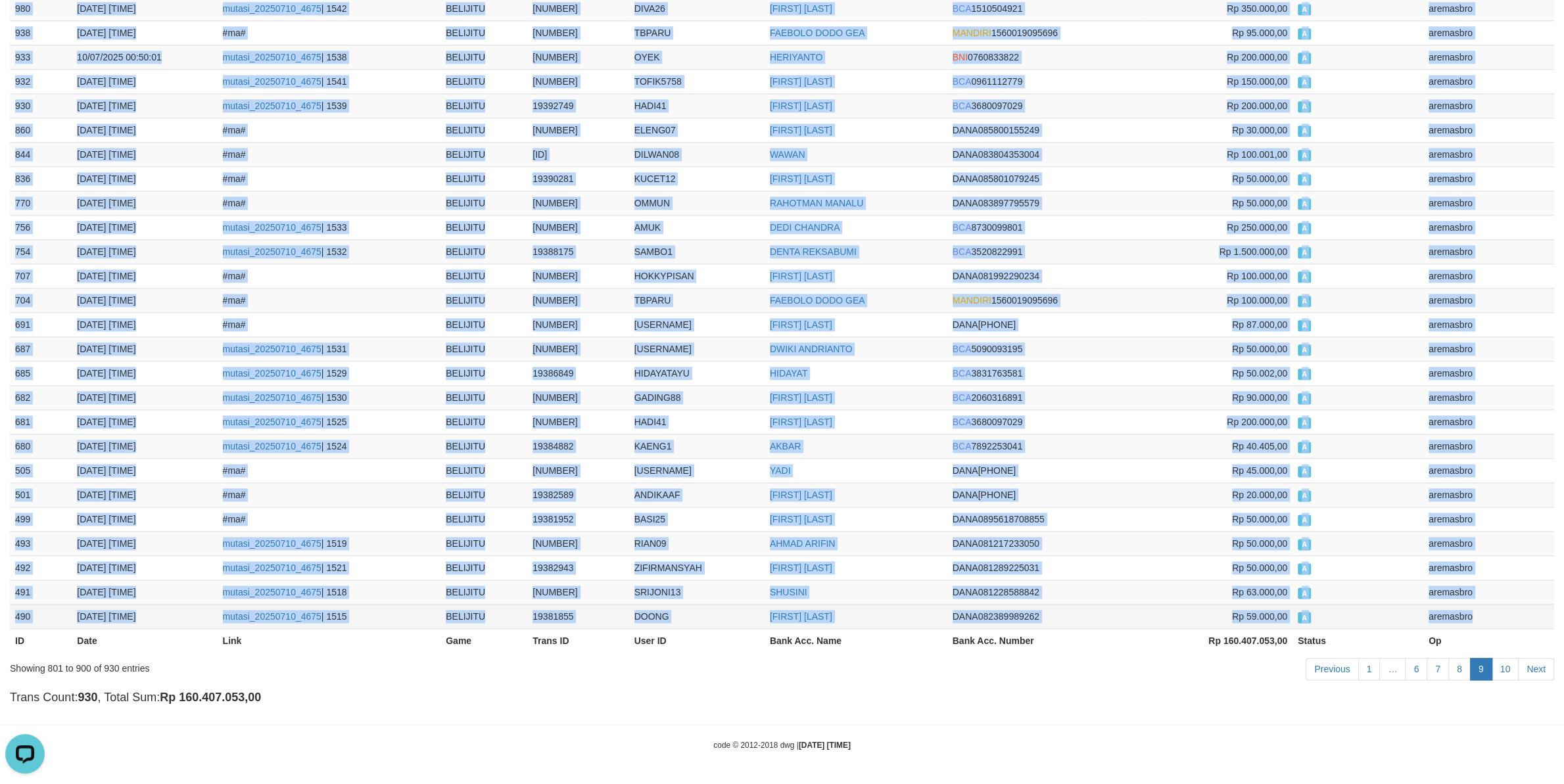 click on "aremasbro" at bounding box center (1488, 616) 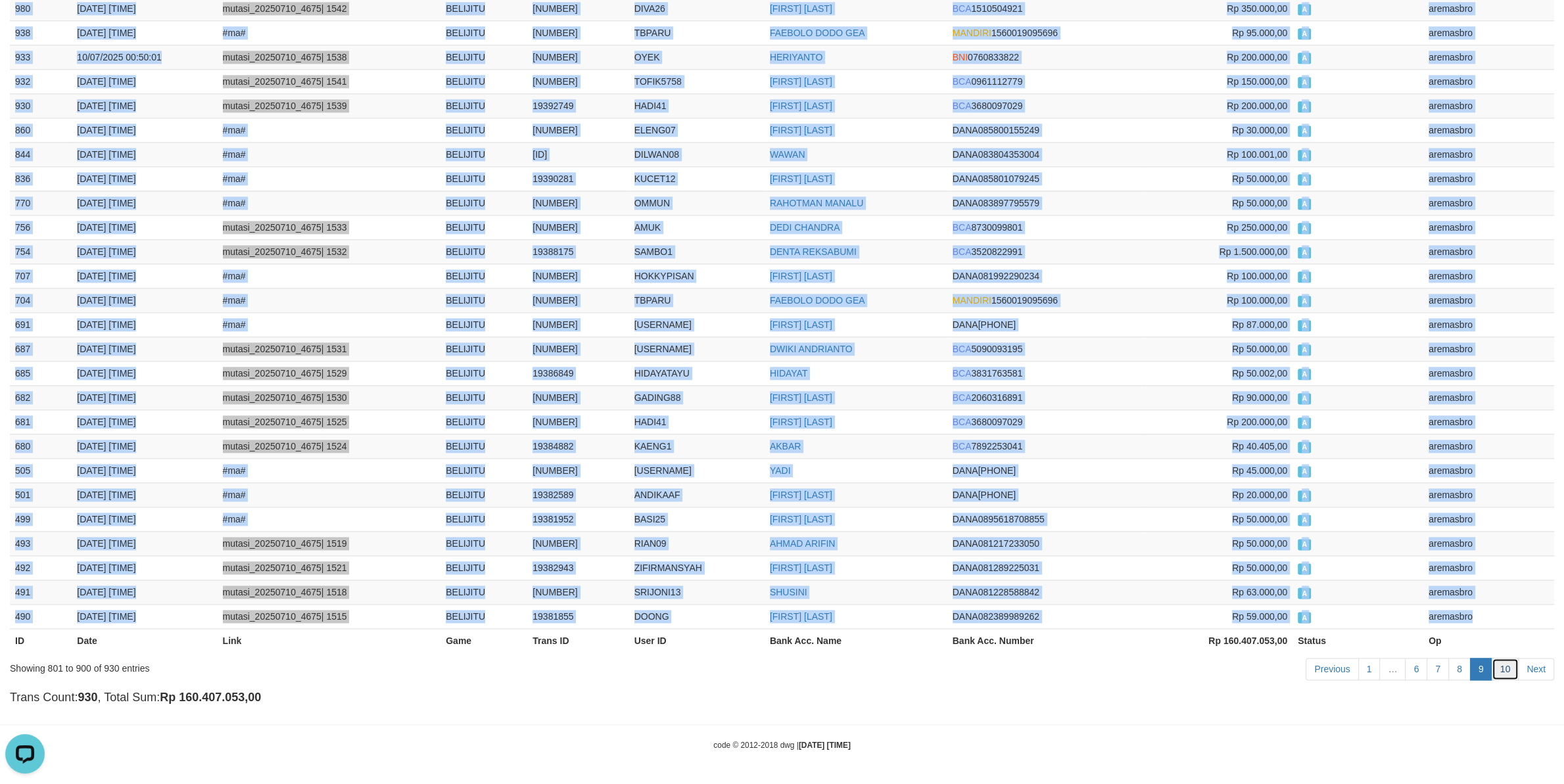 click on "10" at bounding box center [1505, 669] 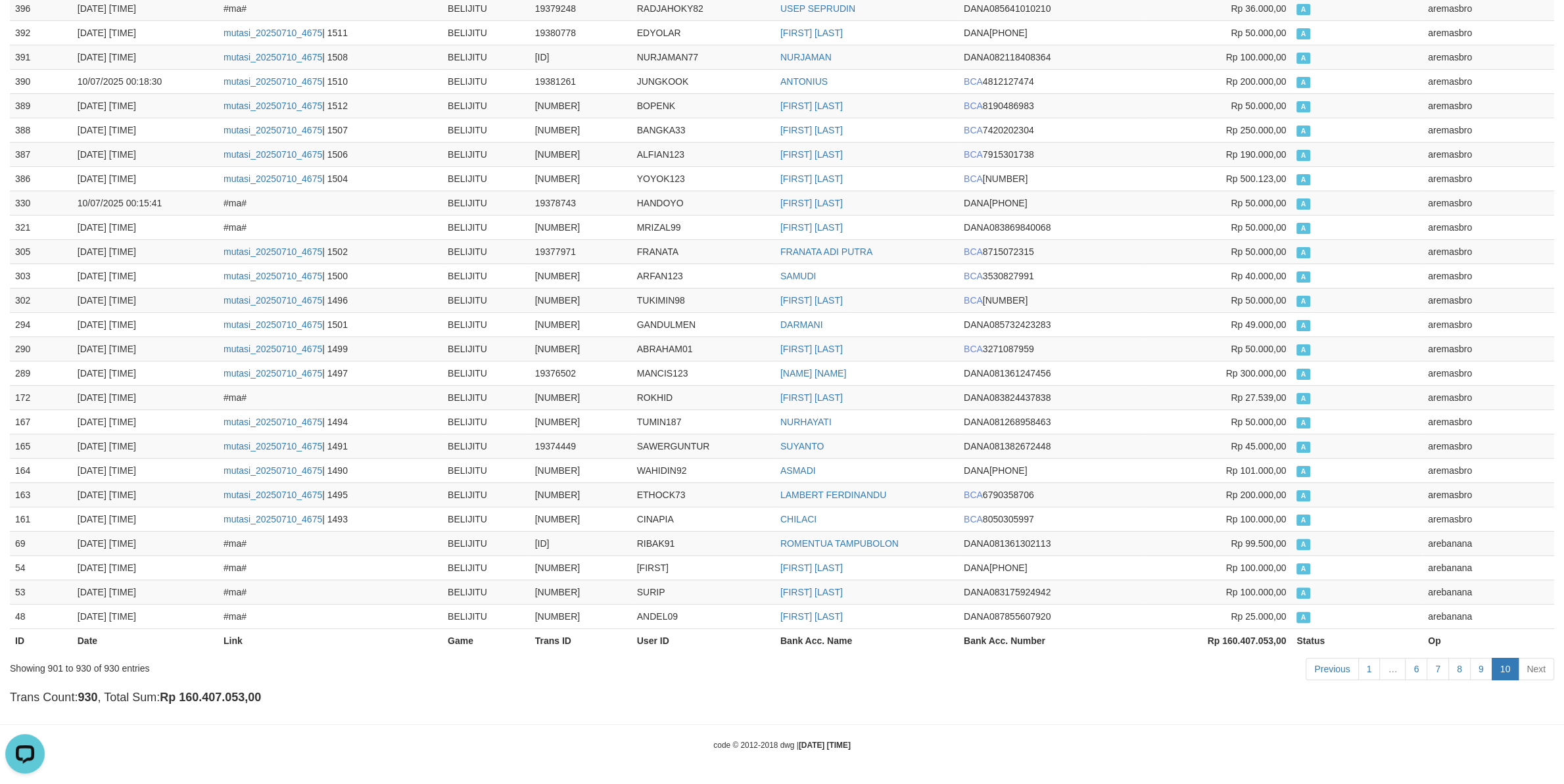 scroll, scrollTop: 271, scrollLeft: 0, axis: vertical 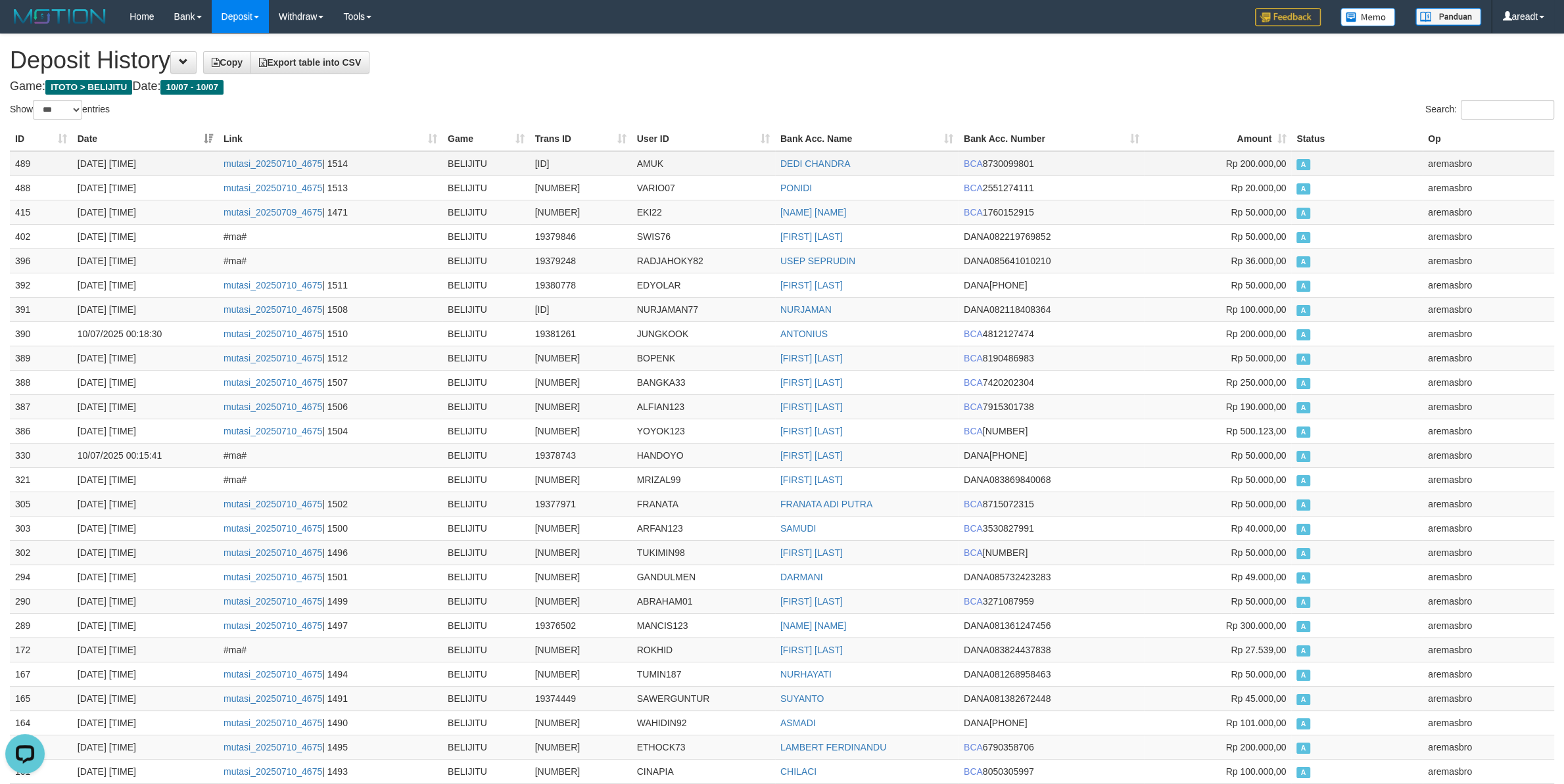 click on "489" at bounding box center (41, 164) 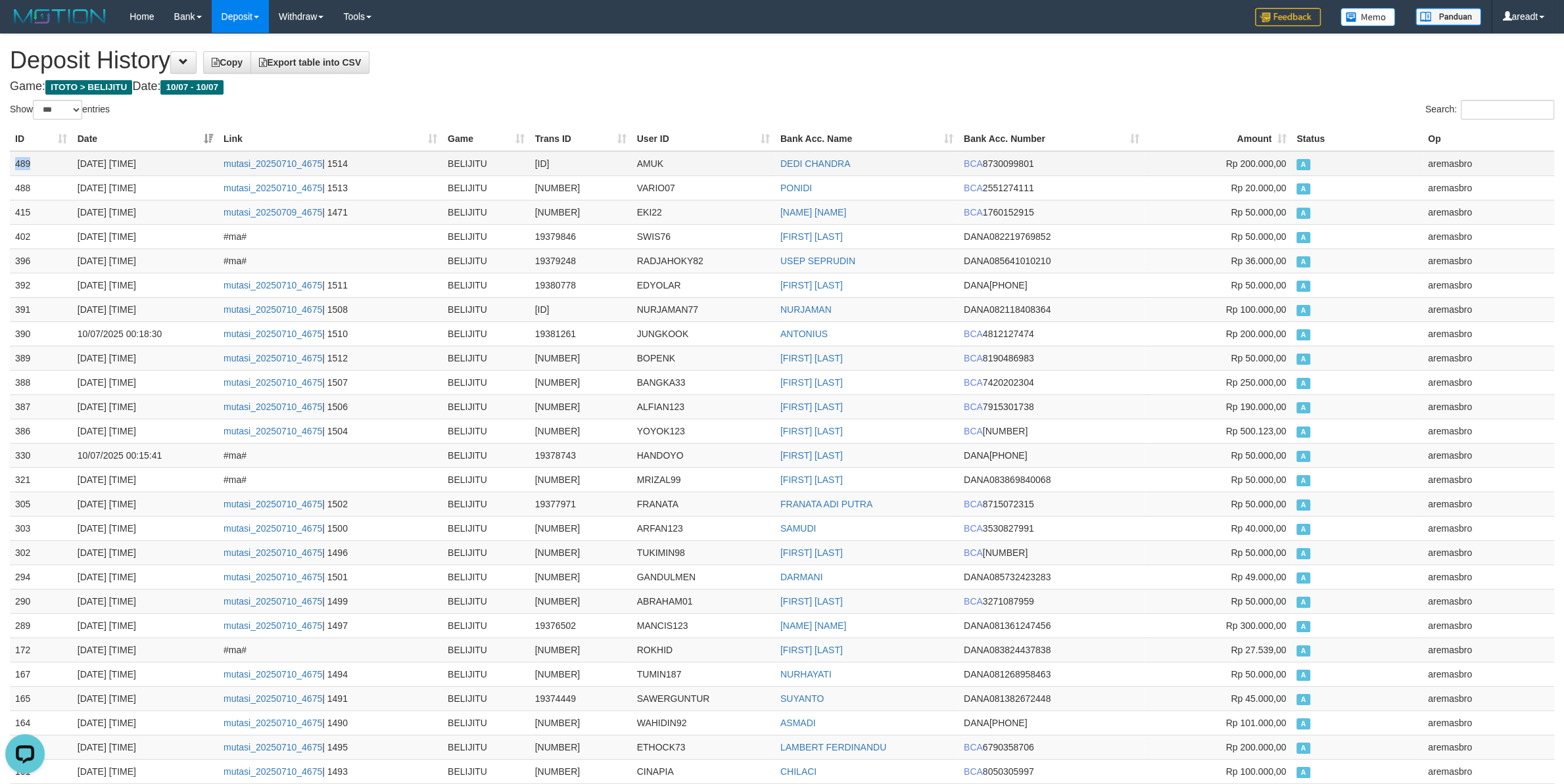 click on "489" at bounding box center (41, 164) 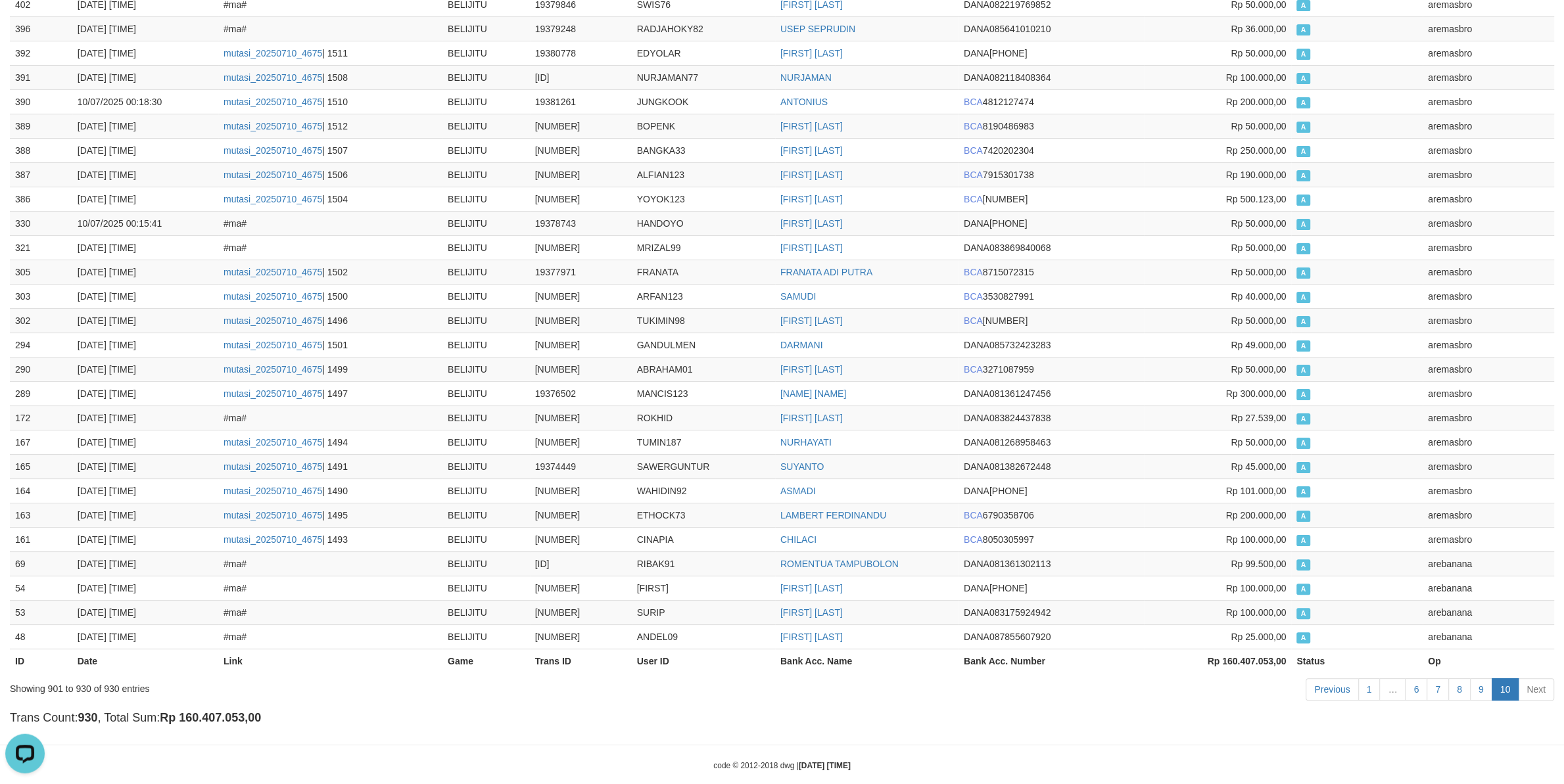 scroll, scrollTop: 271, scrollLeft: 0, axis: vertical 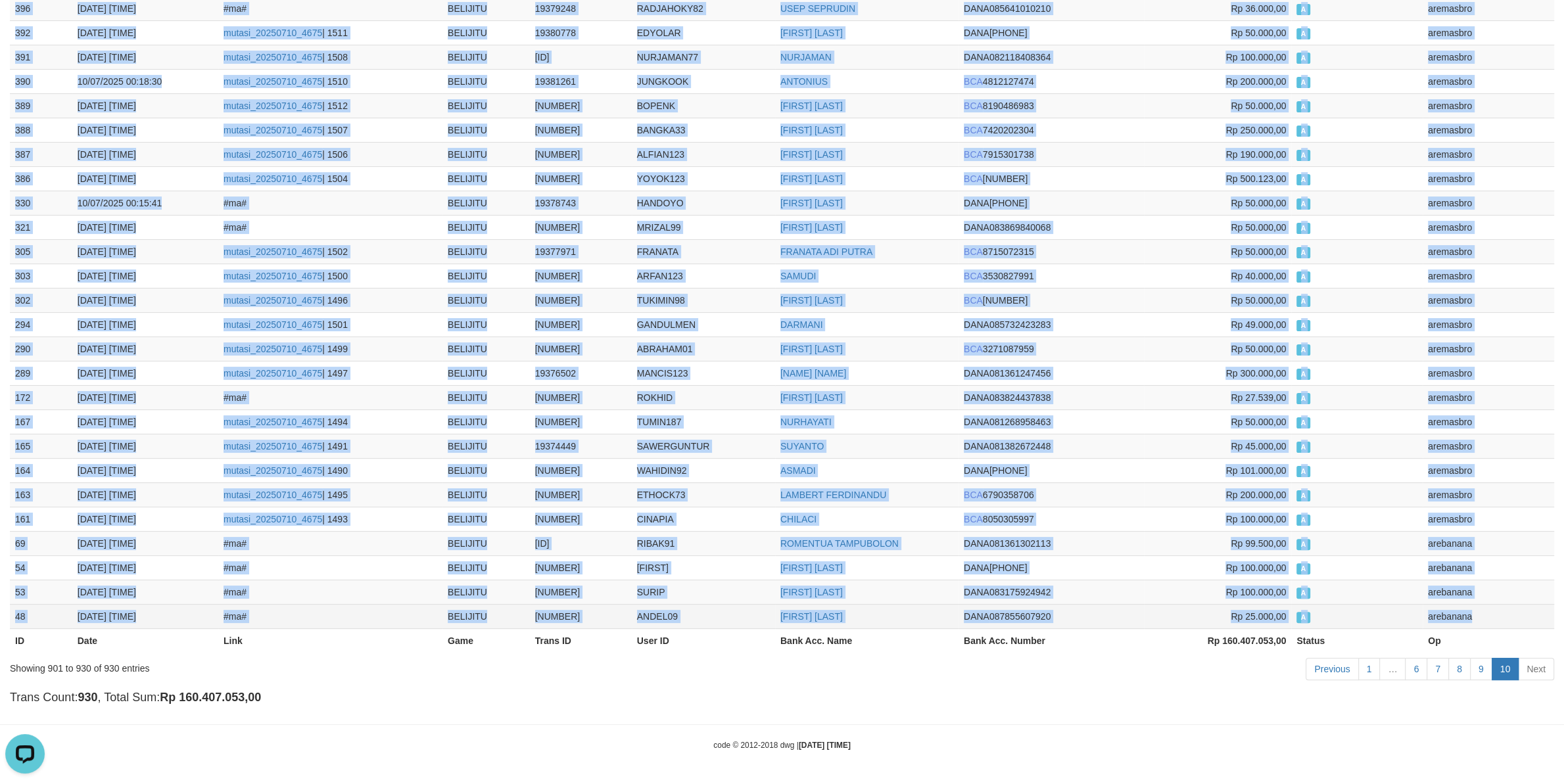 click on "arebanana" at bounding box center (1488, 616) 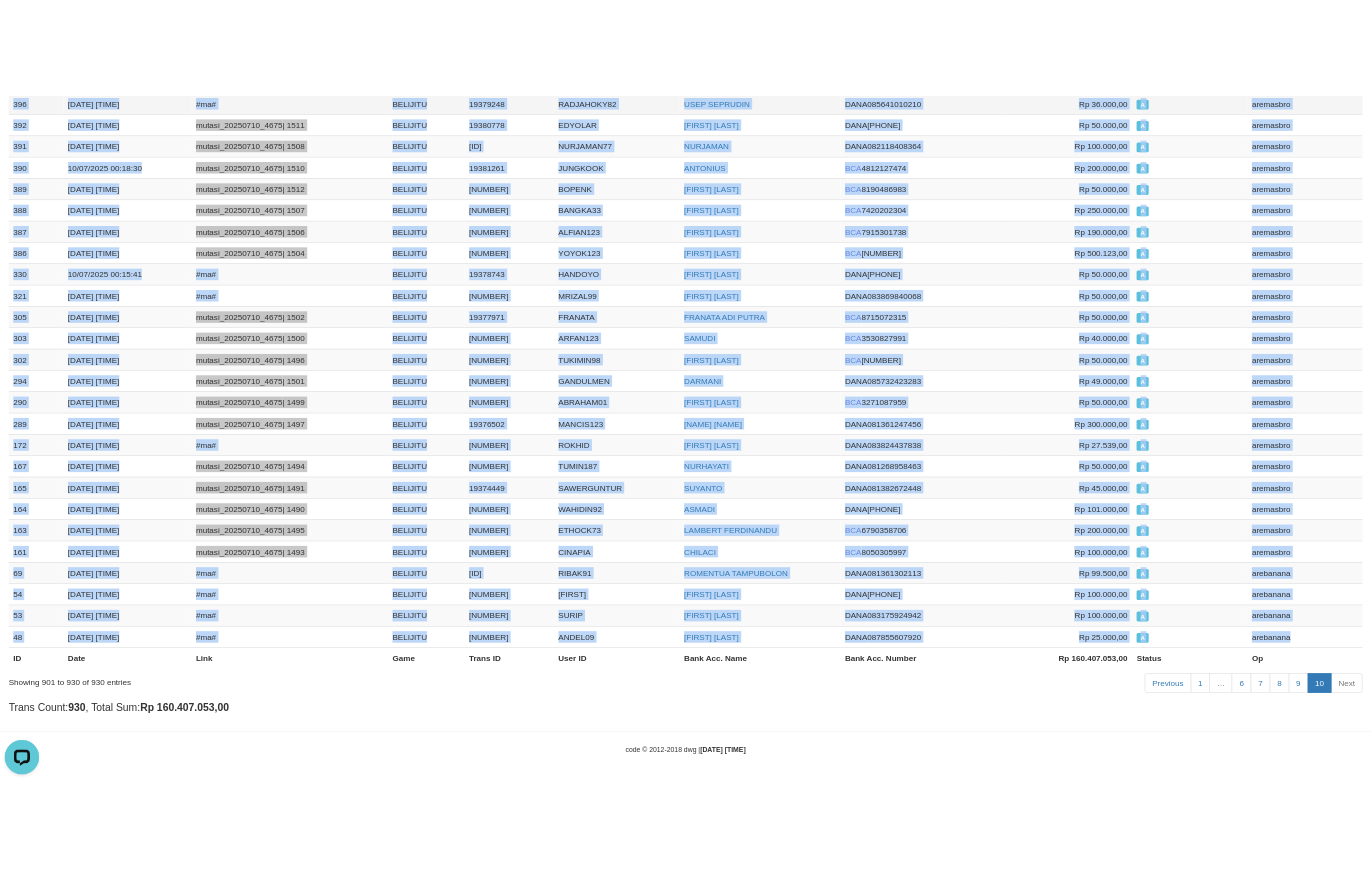 scroll, scrollTop: 1032, scrollLeft: 0, axis: vertical 